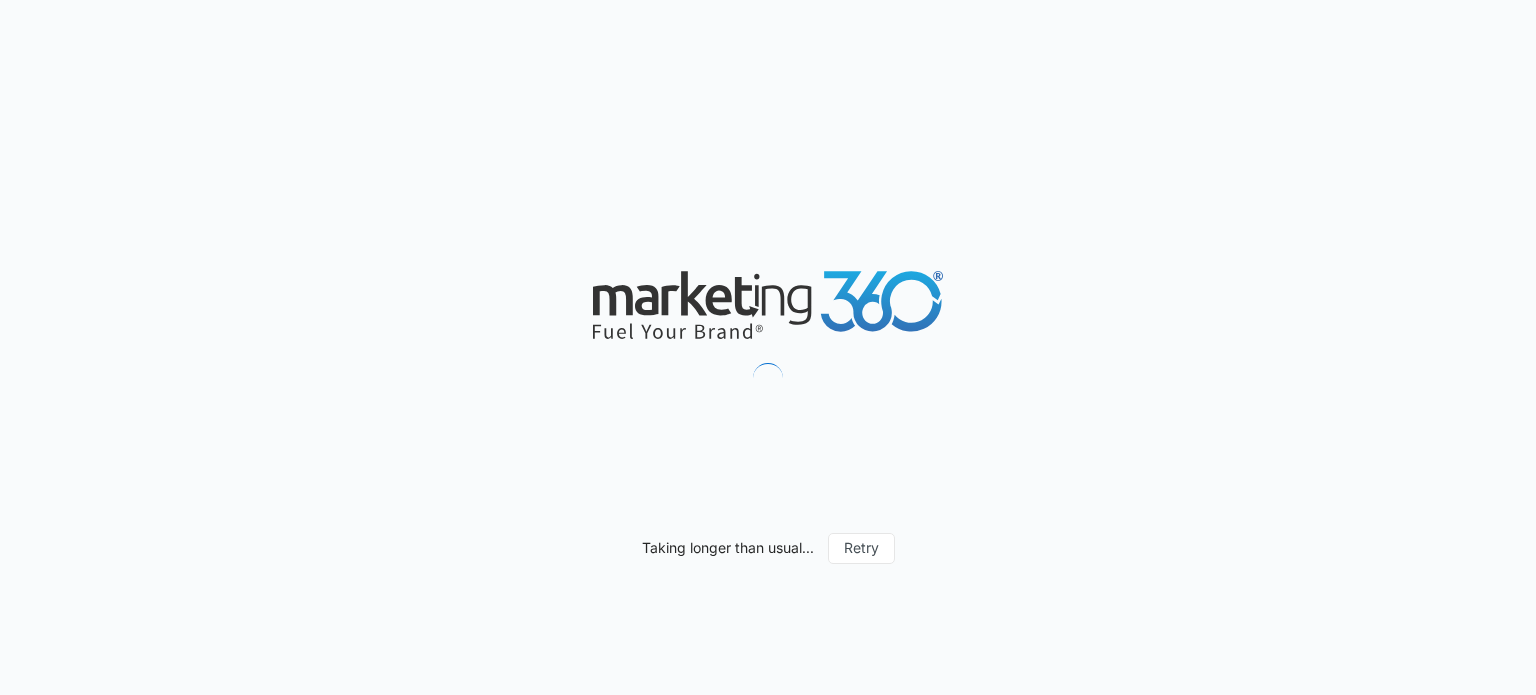 scroll, scrollTop: 0, scrollLeft: 0, axis: both 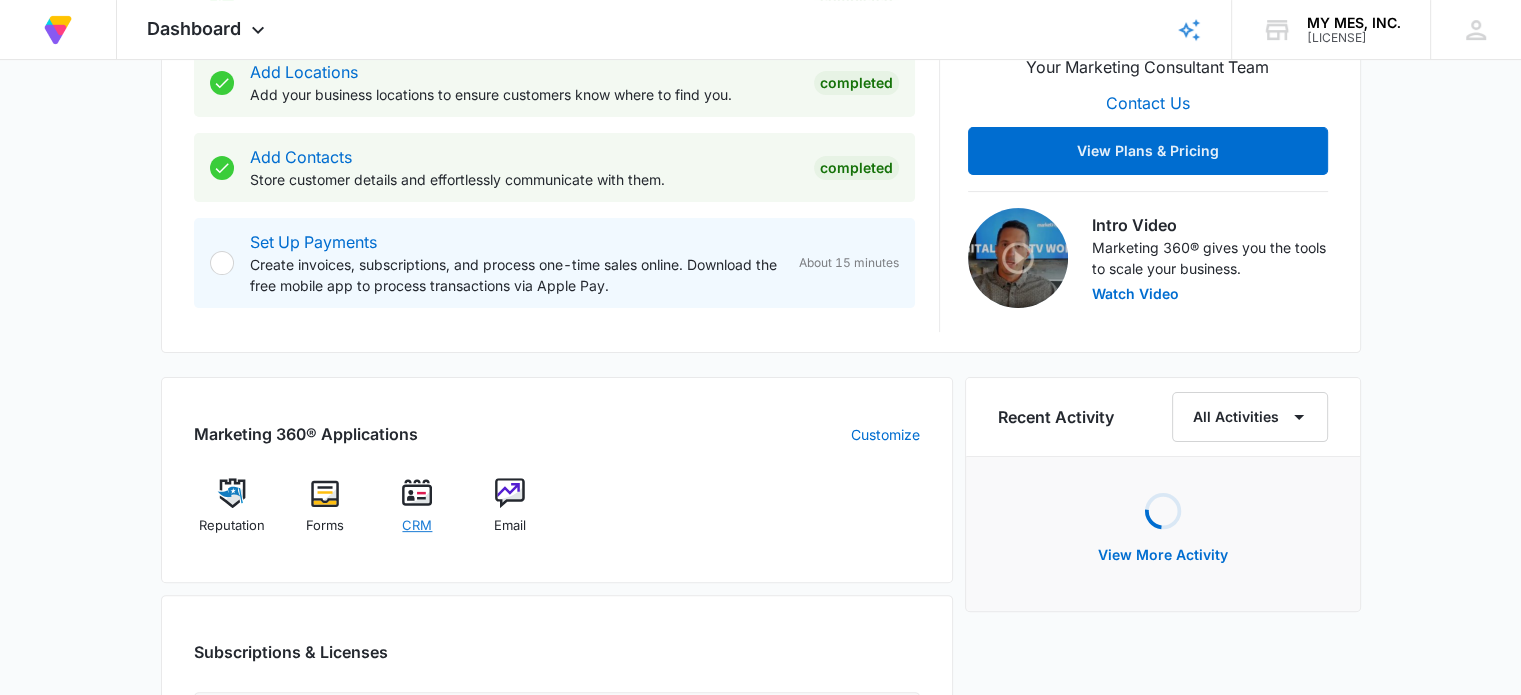 click at bounding box center (417, 493) 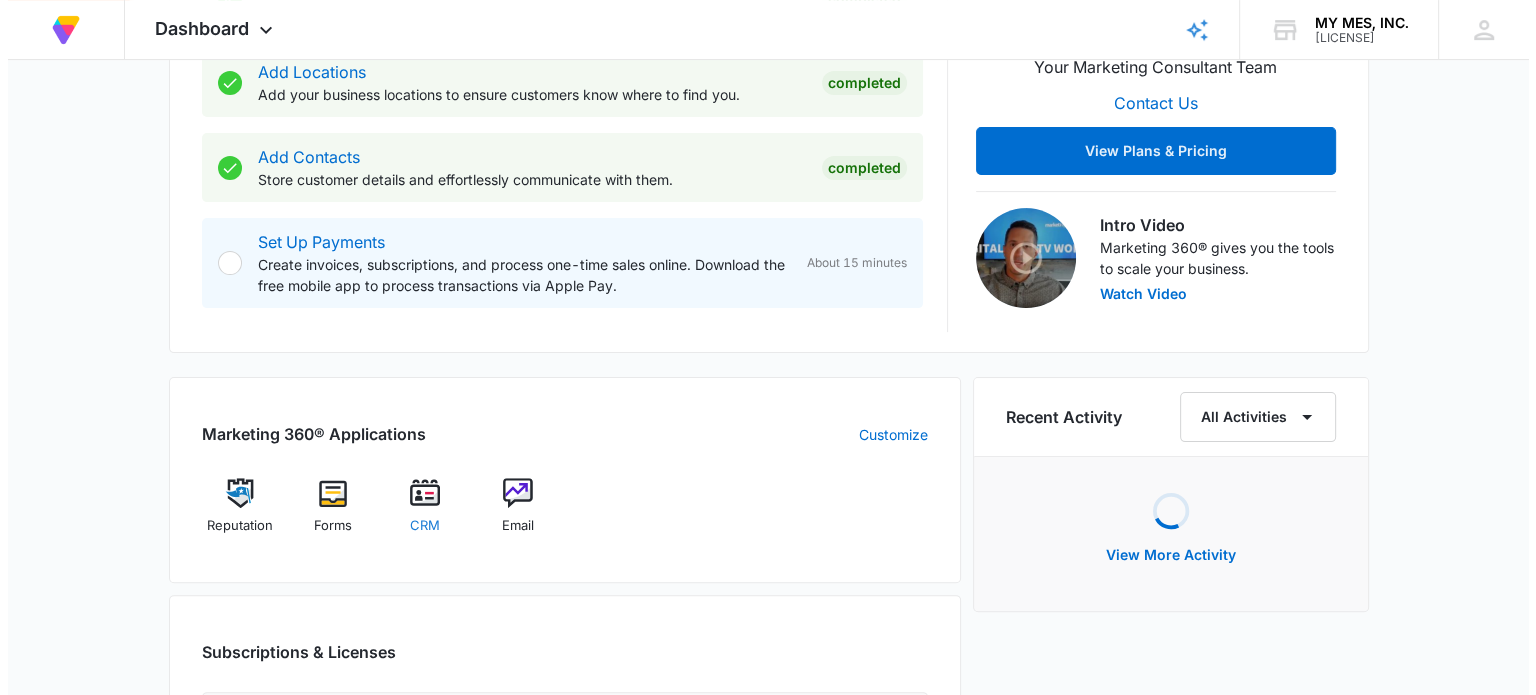 scroll, scrollTop: 0, scrollLeft: 0, axis: both 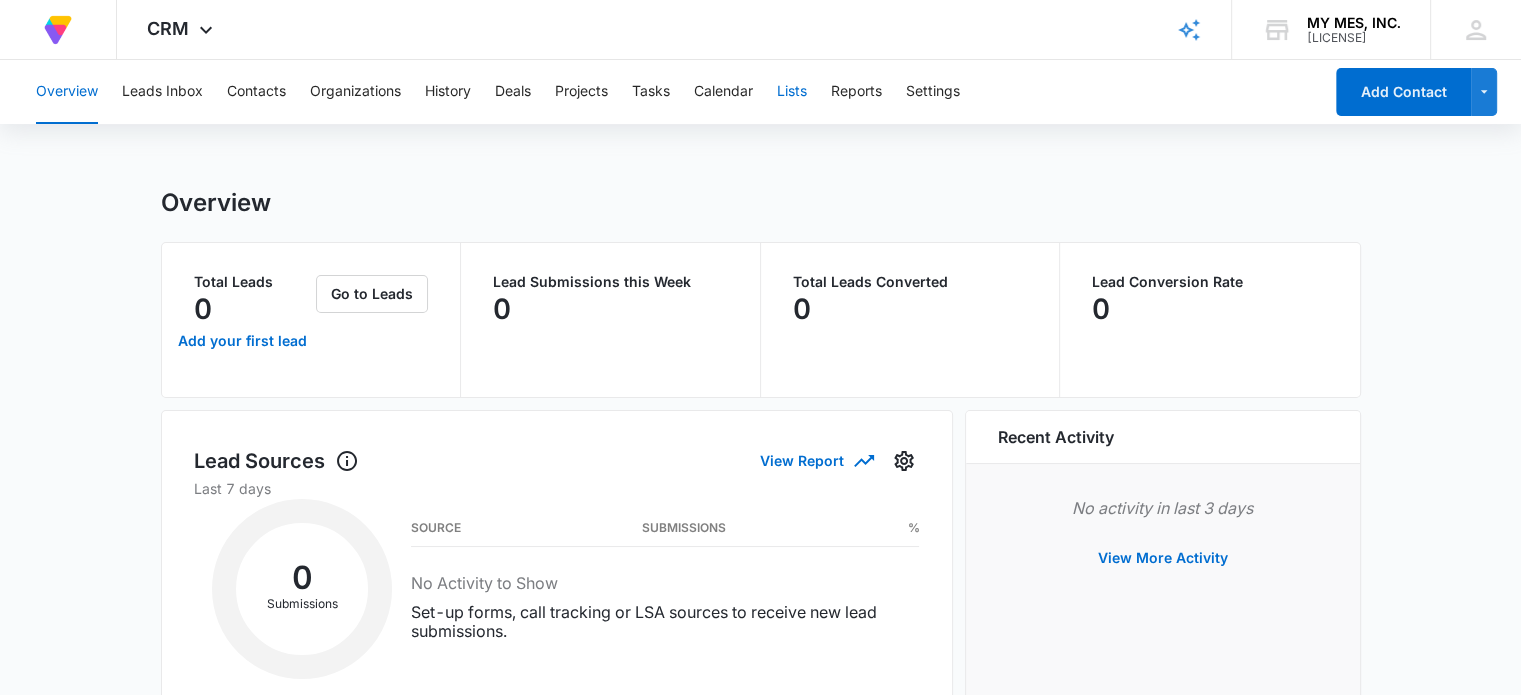 click on "Lists" at bounding box center (792, 92) 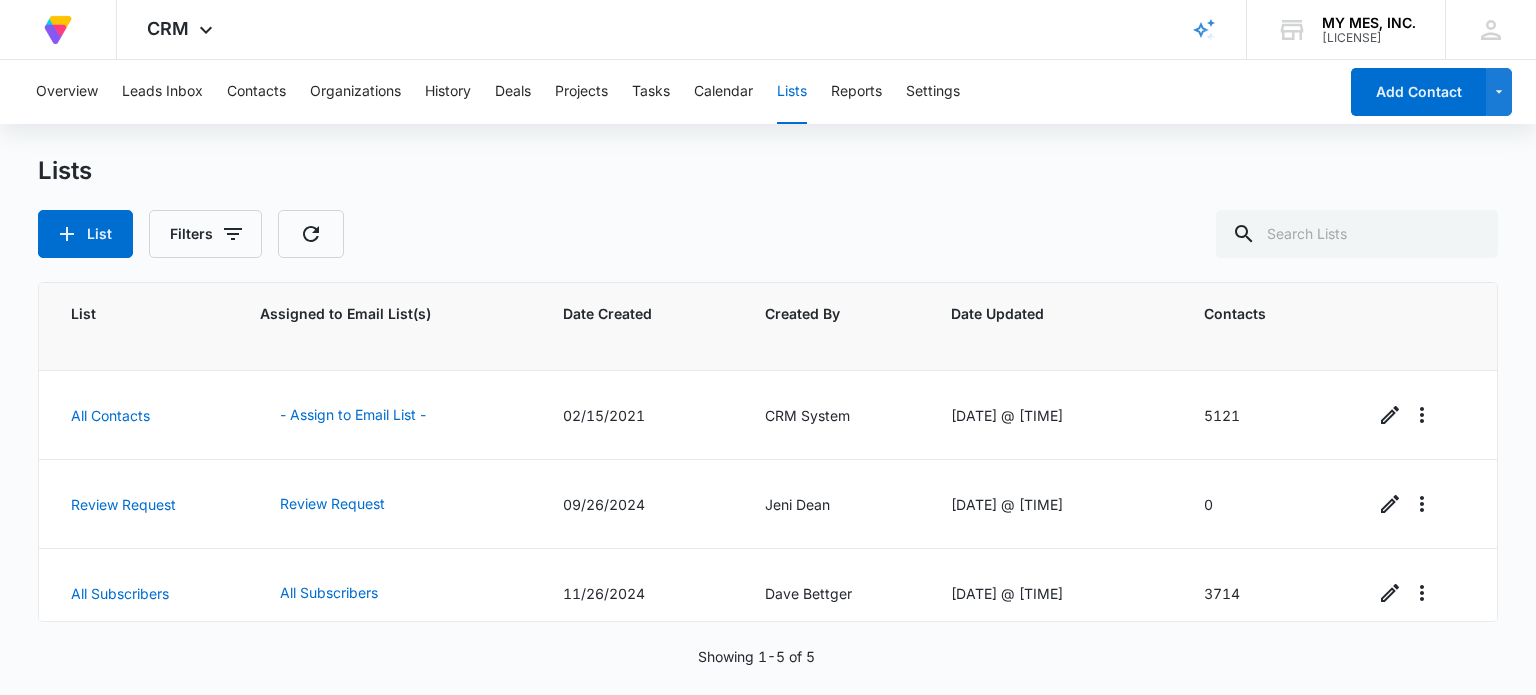 scroll, scrollTop: 166, scrollLeft: 0, axis: vertical 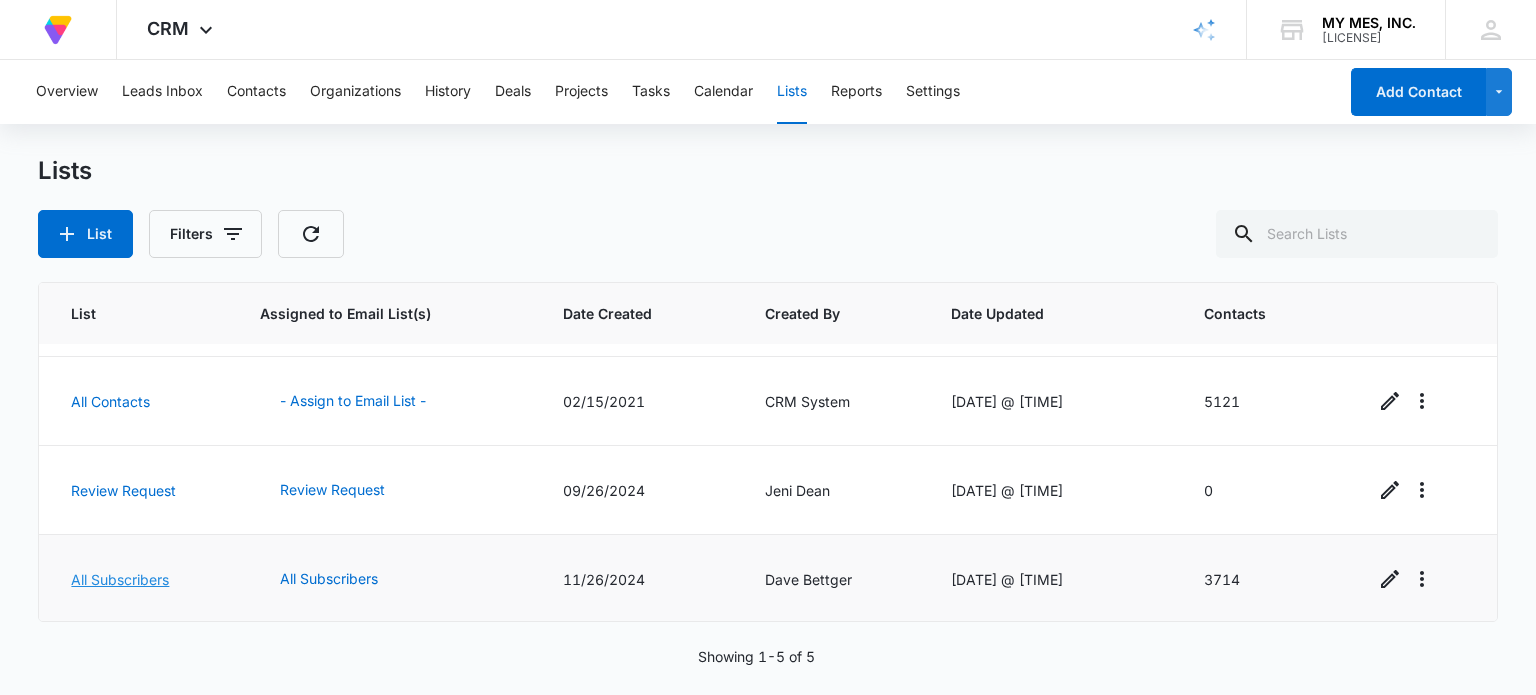 click on "All Subscribers" at bounding box center [120, 579] 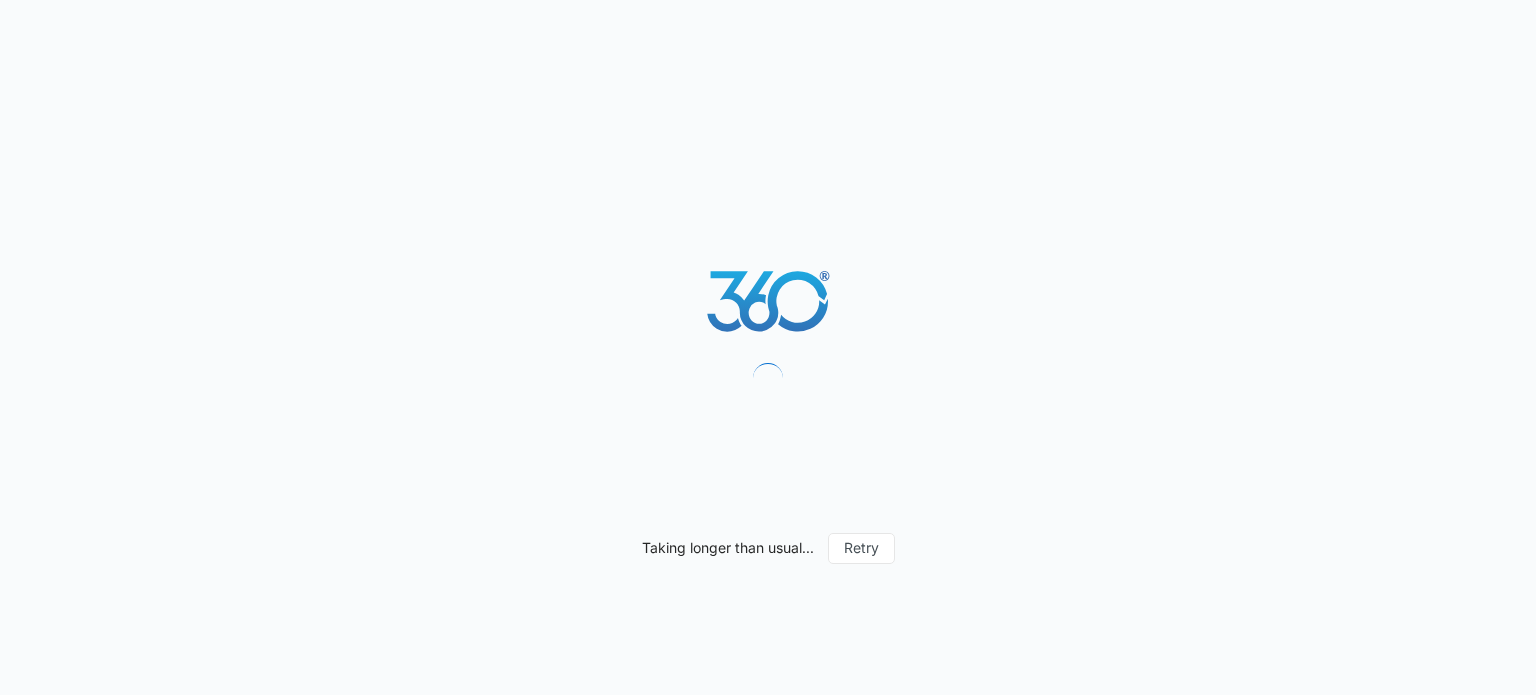 scroll, scrollTop: 0, scrollLeft: 0, axis: both 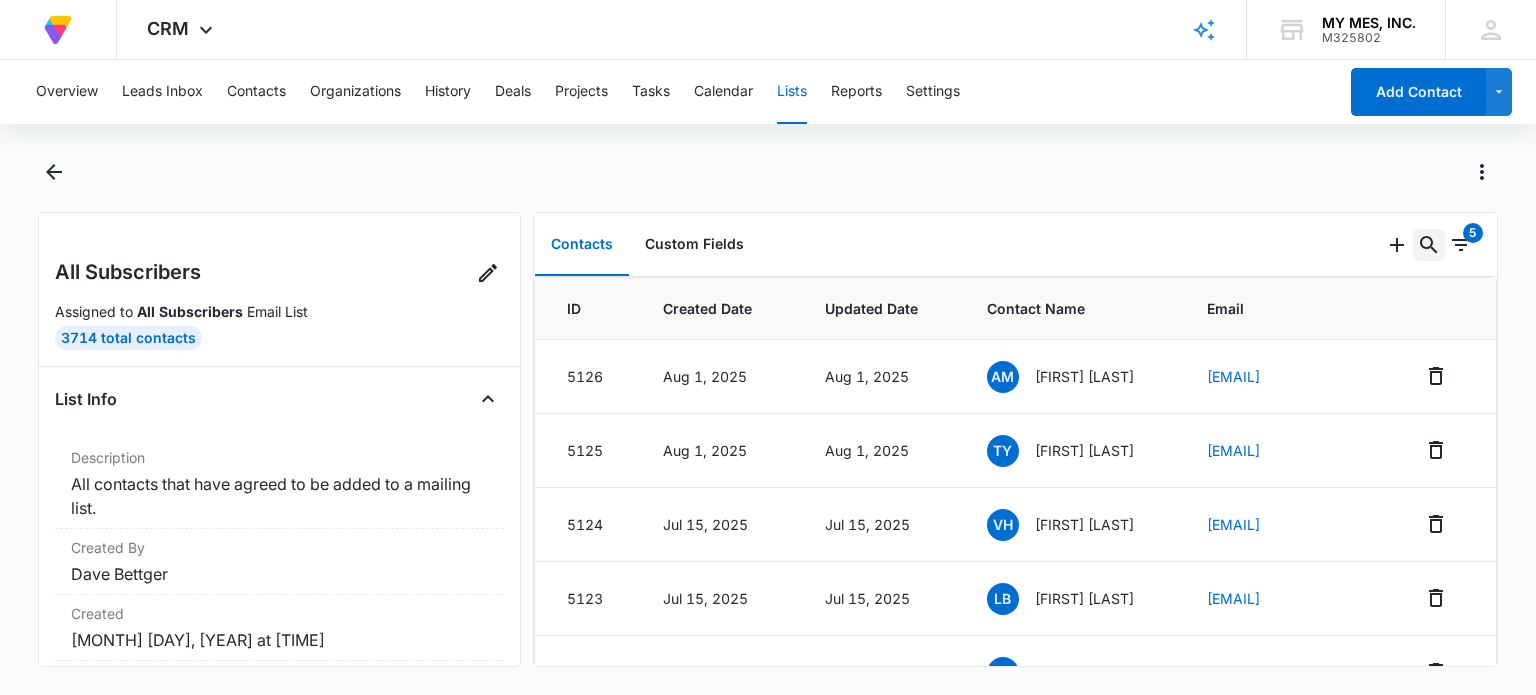 click 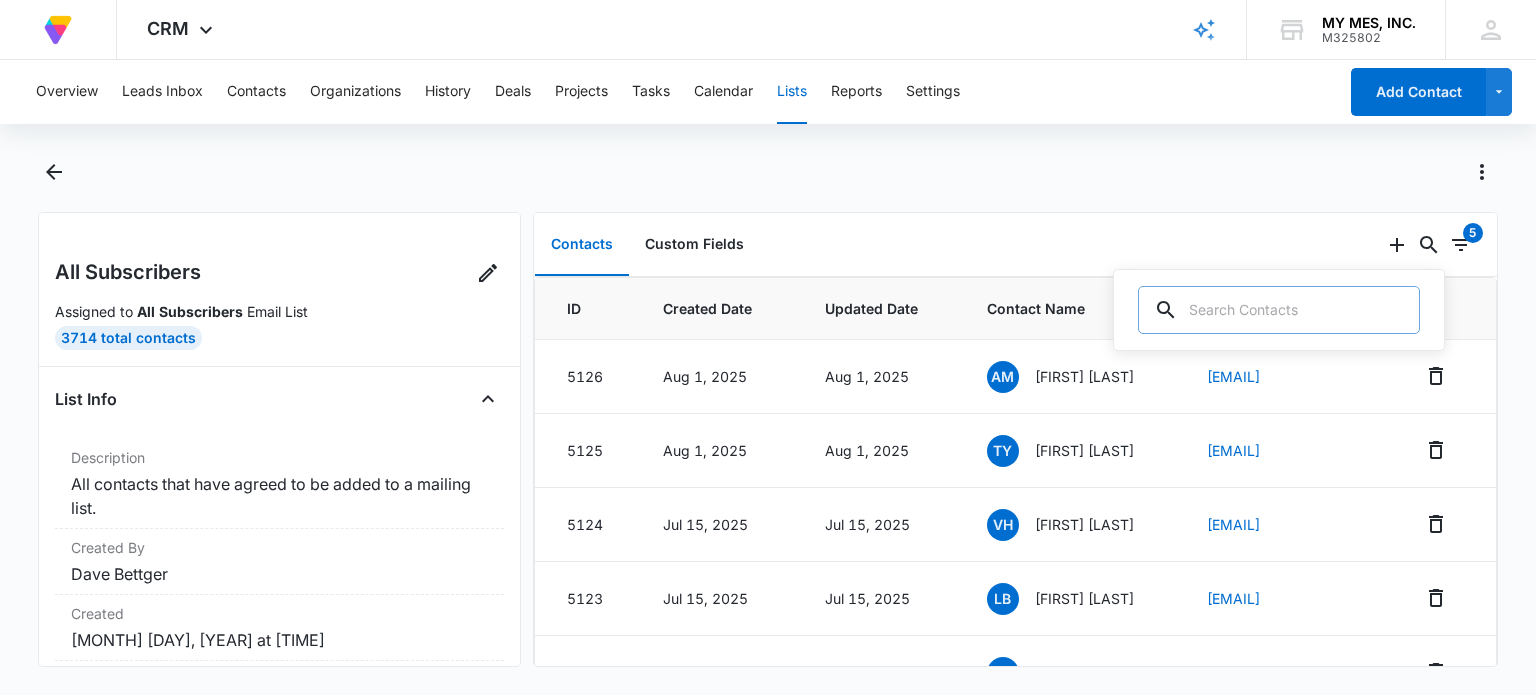 click at bounding box center [1279, 310] 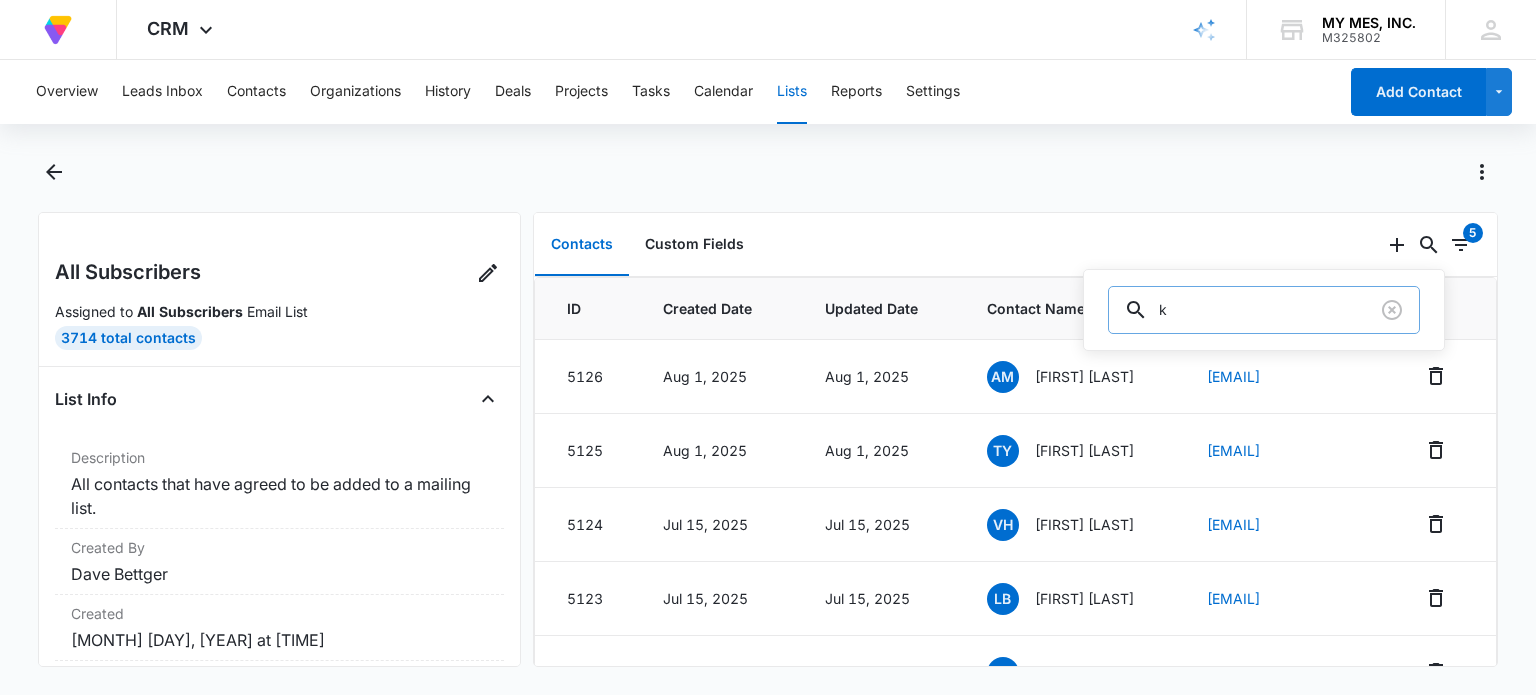 type on "kp" 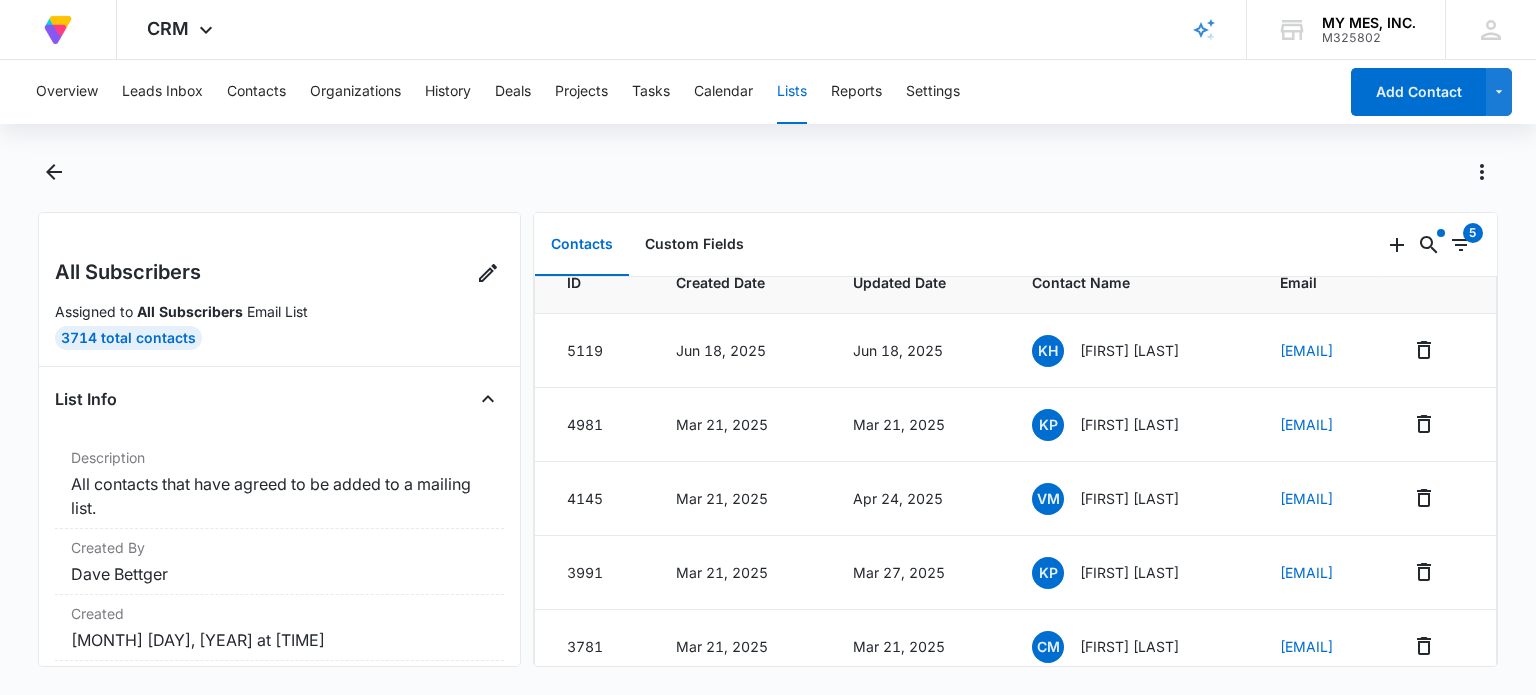 scroll, scrollTop: 0, scrollLeft: 0, axis: both 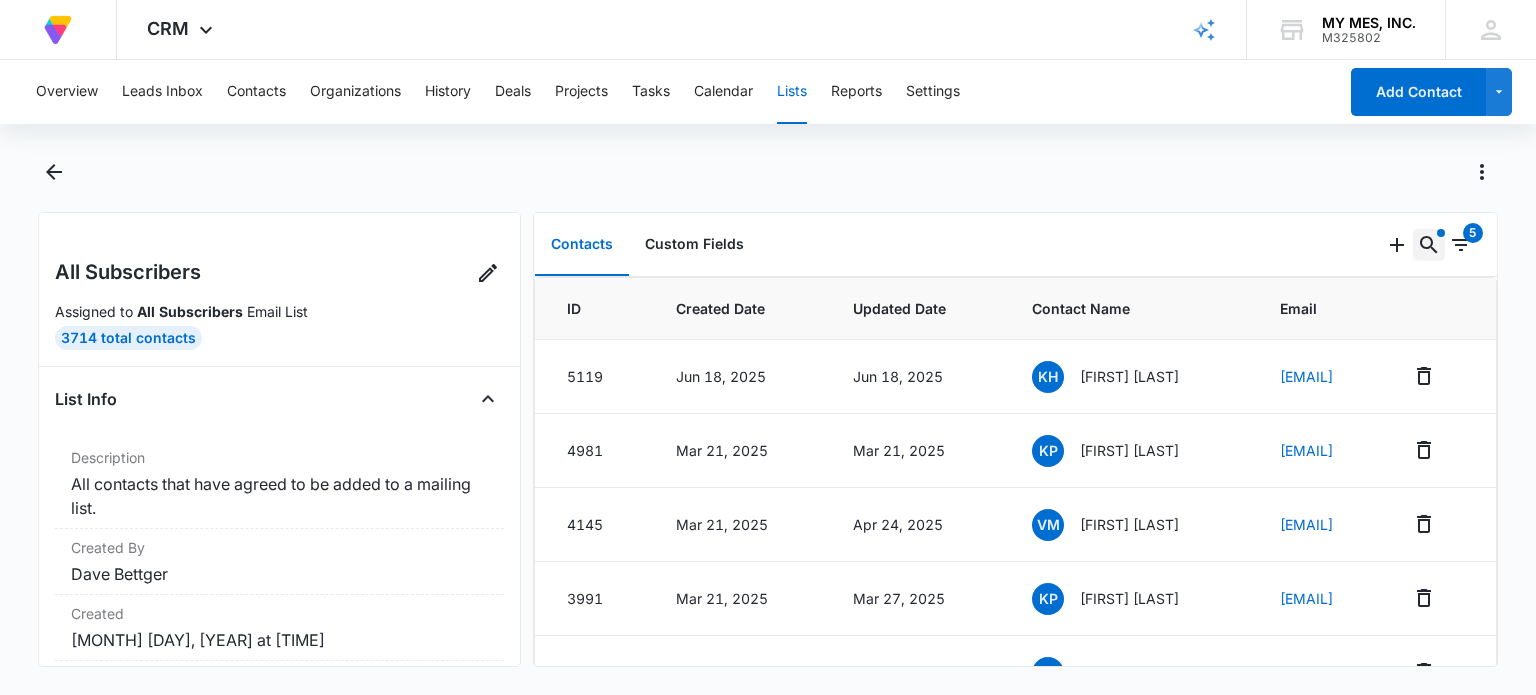 click 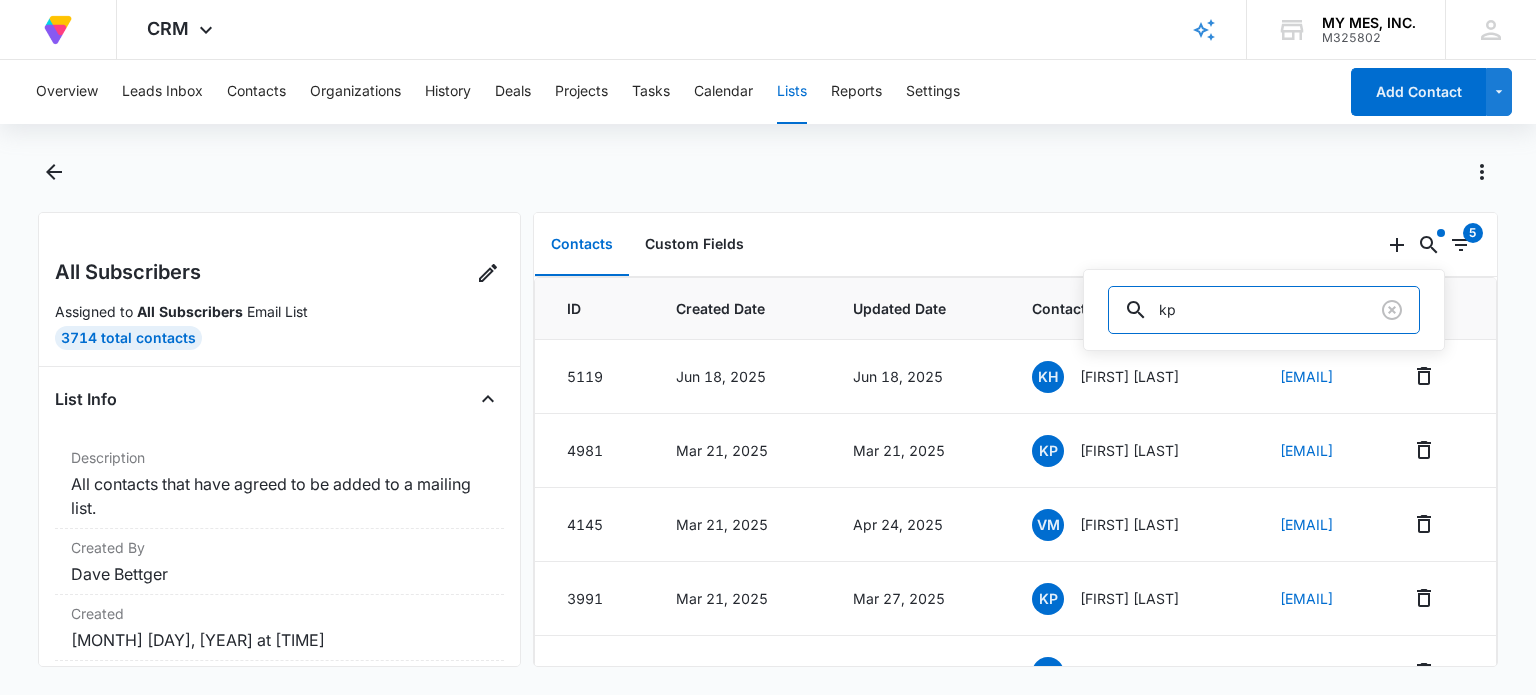drag, startPoint x: 1223, startPoint y: 309, endPoint x: 1090, endPoint y: 302, distance: 133.18408 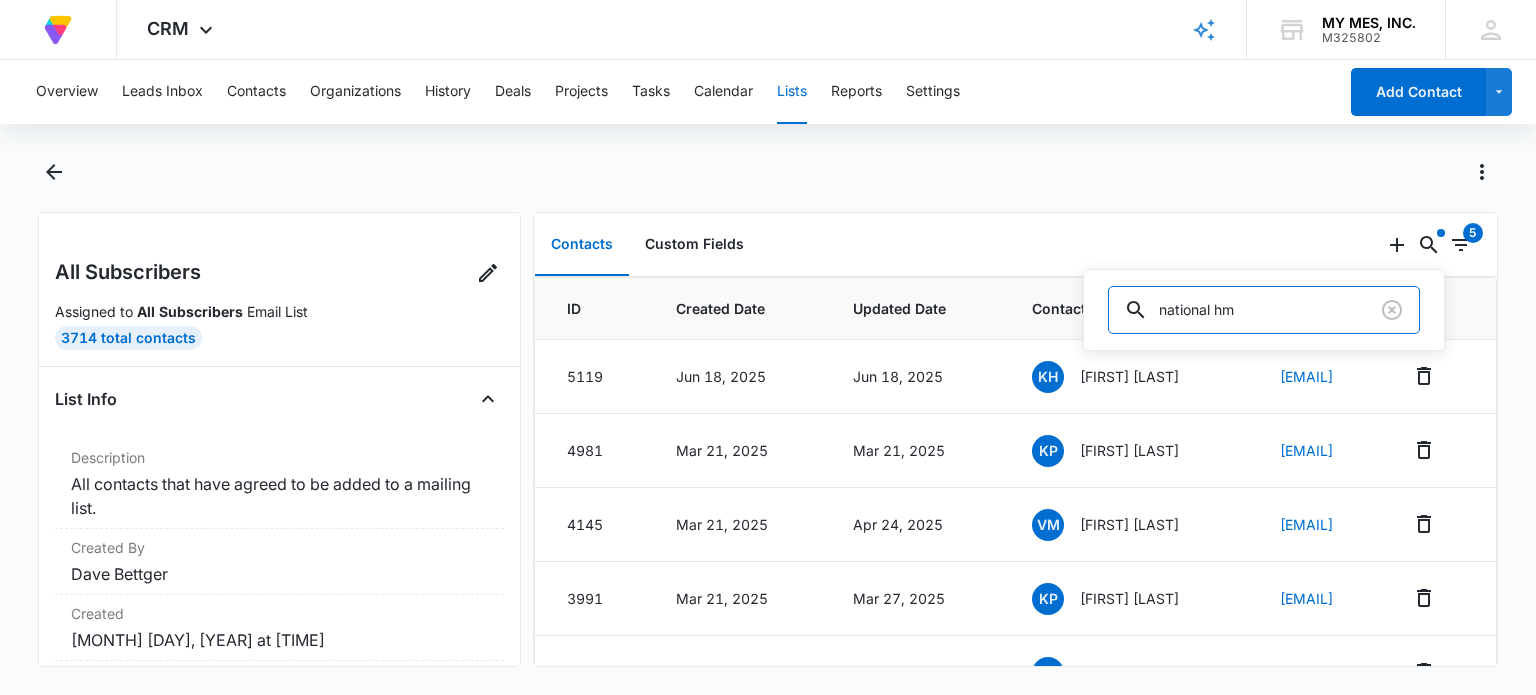 type on "national hme" 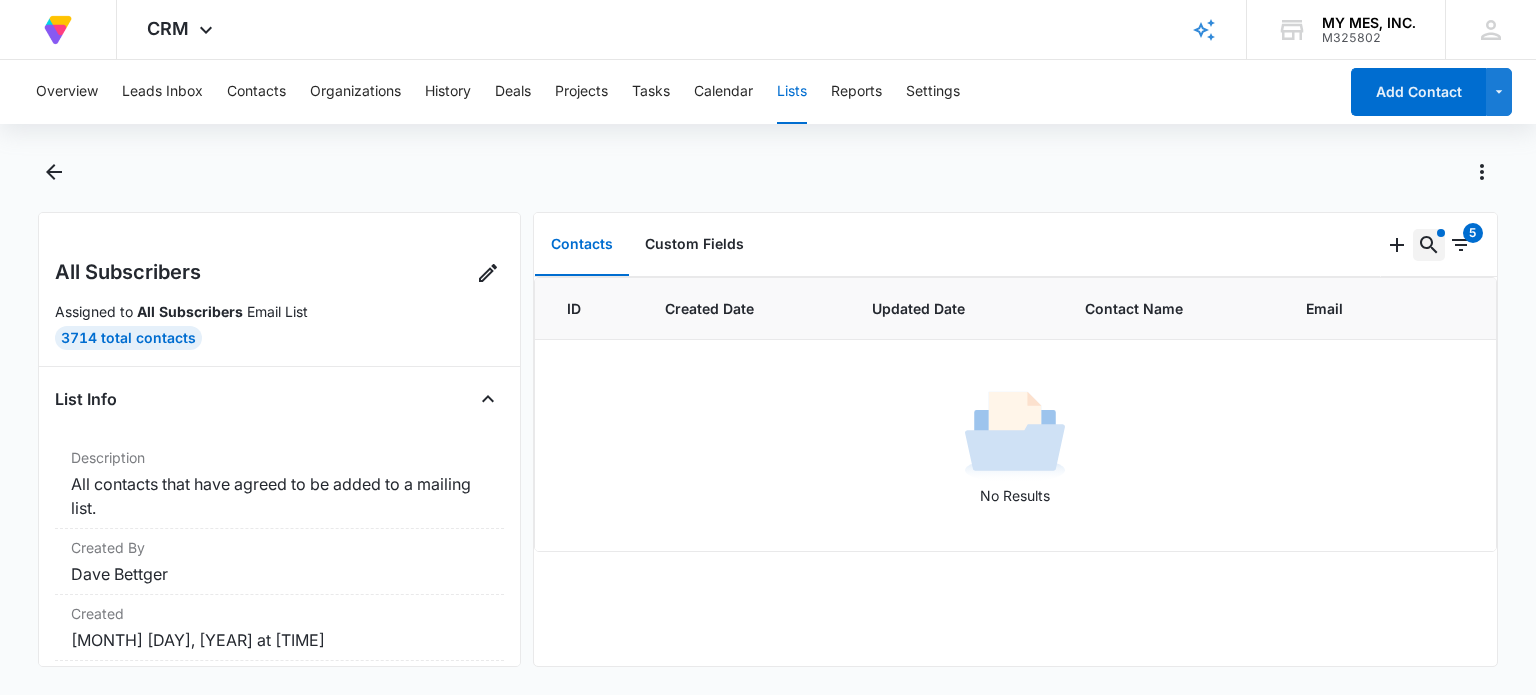click 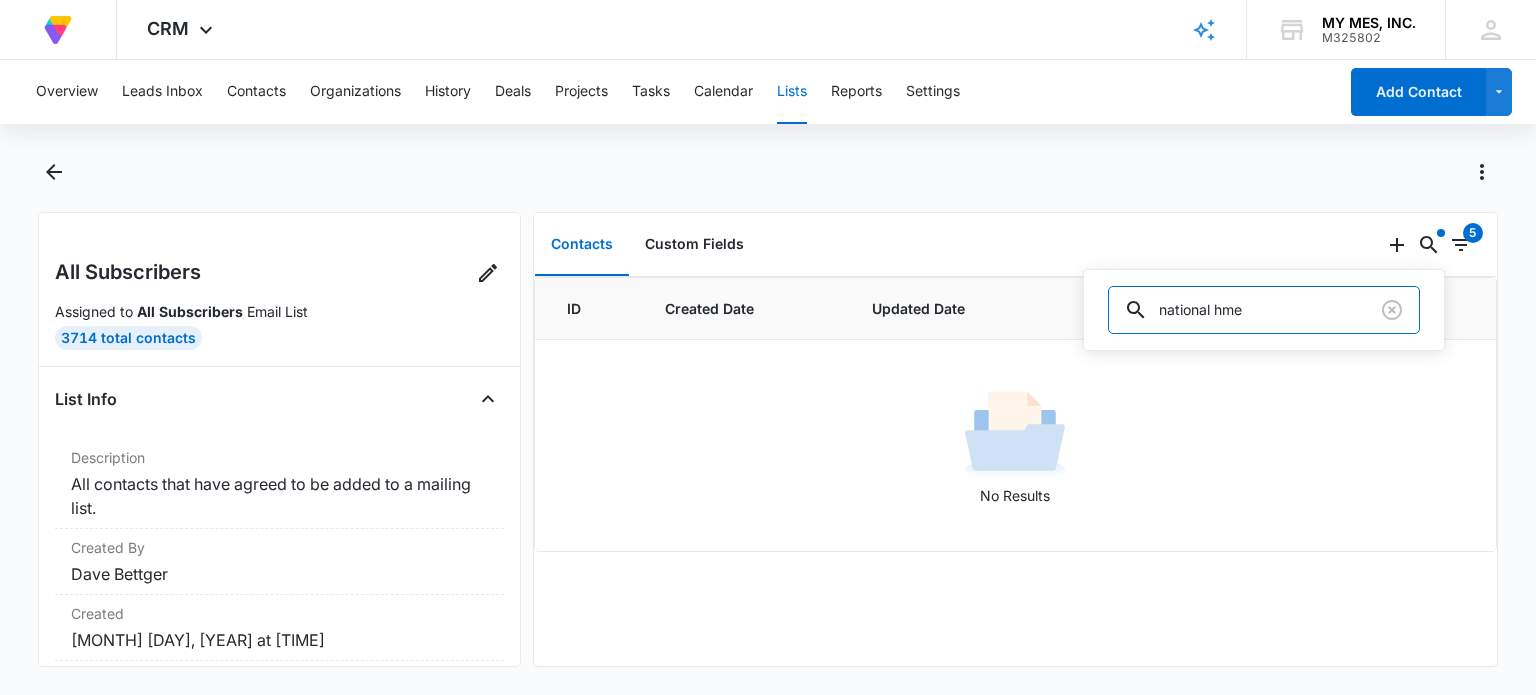 drag, startPoint x: 1296, startPoint y: 318, endPoint x: 1103, endPoint y: 303, distance: 193.58203 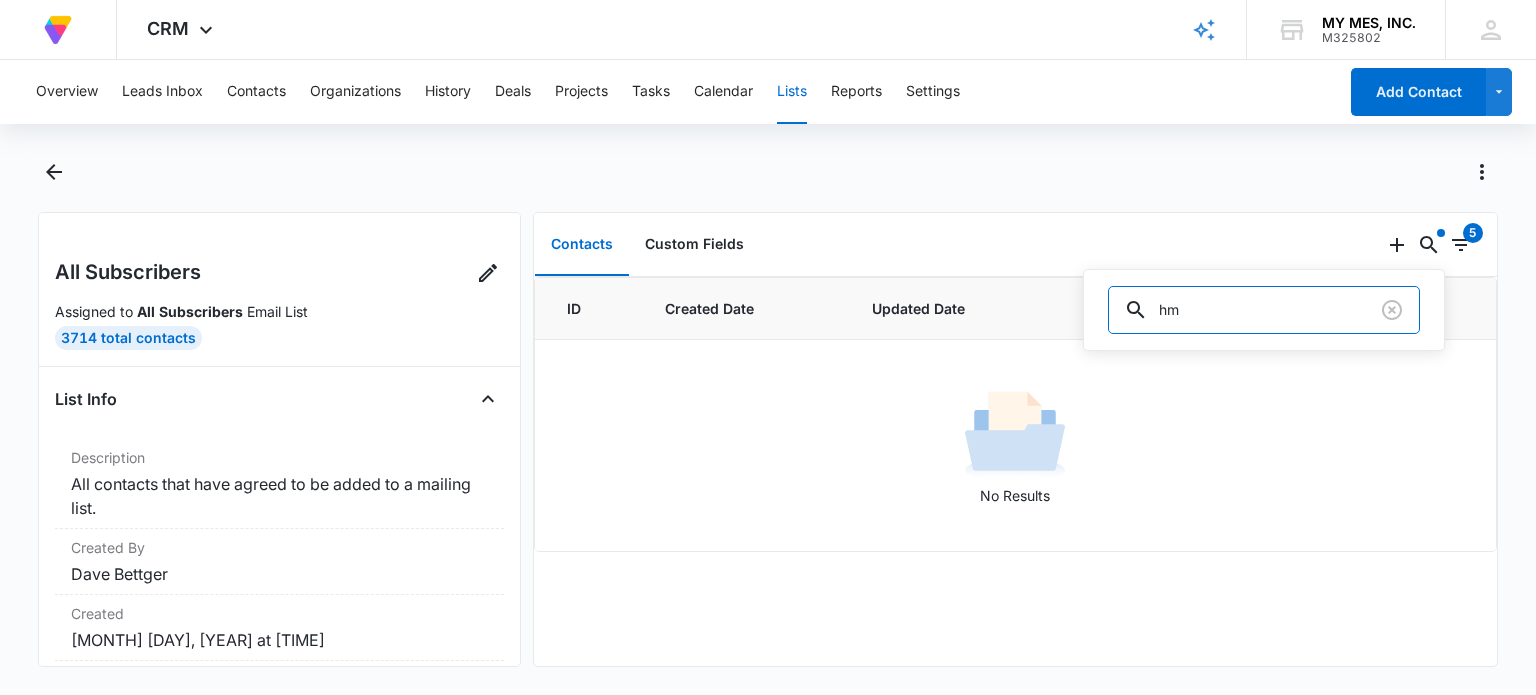 type on "hme" 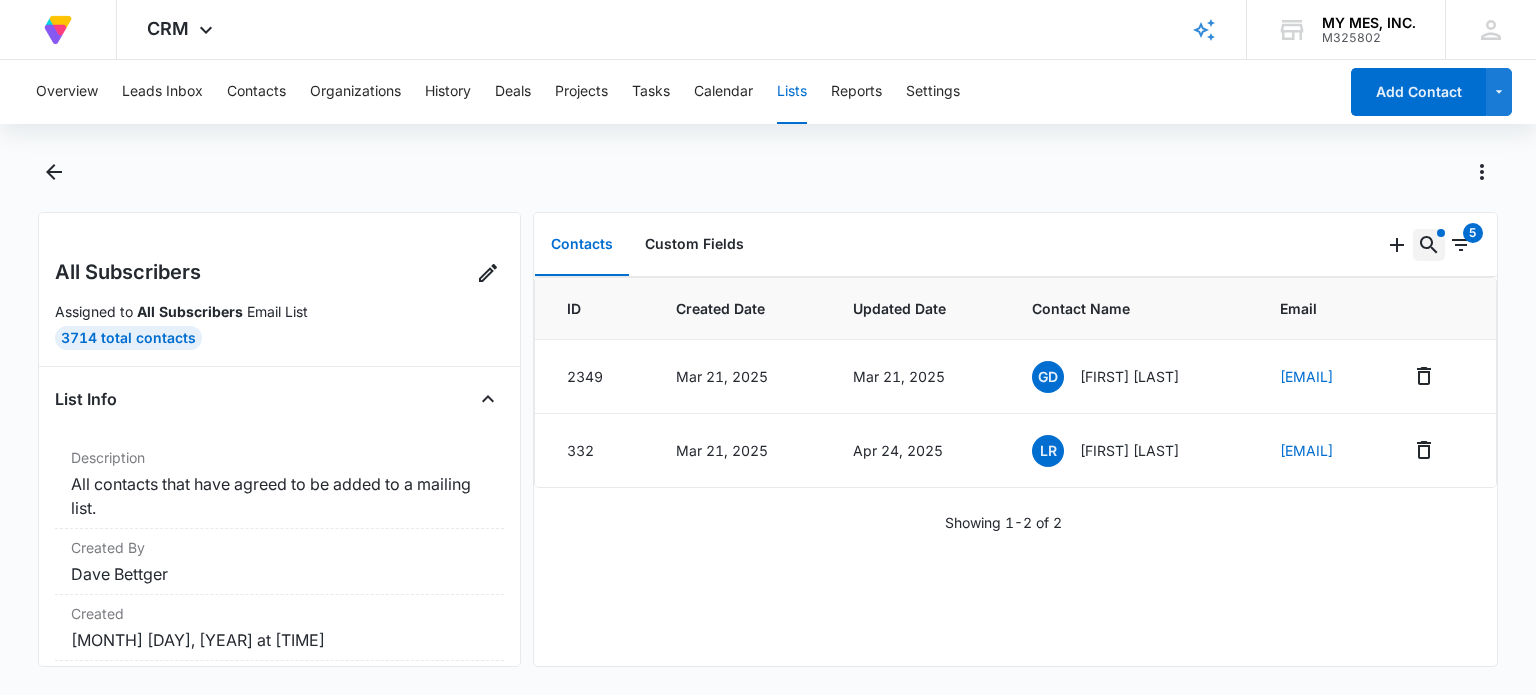 click 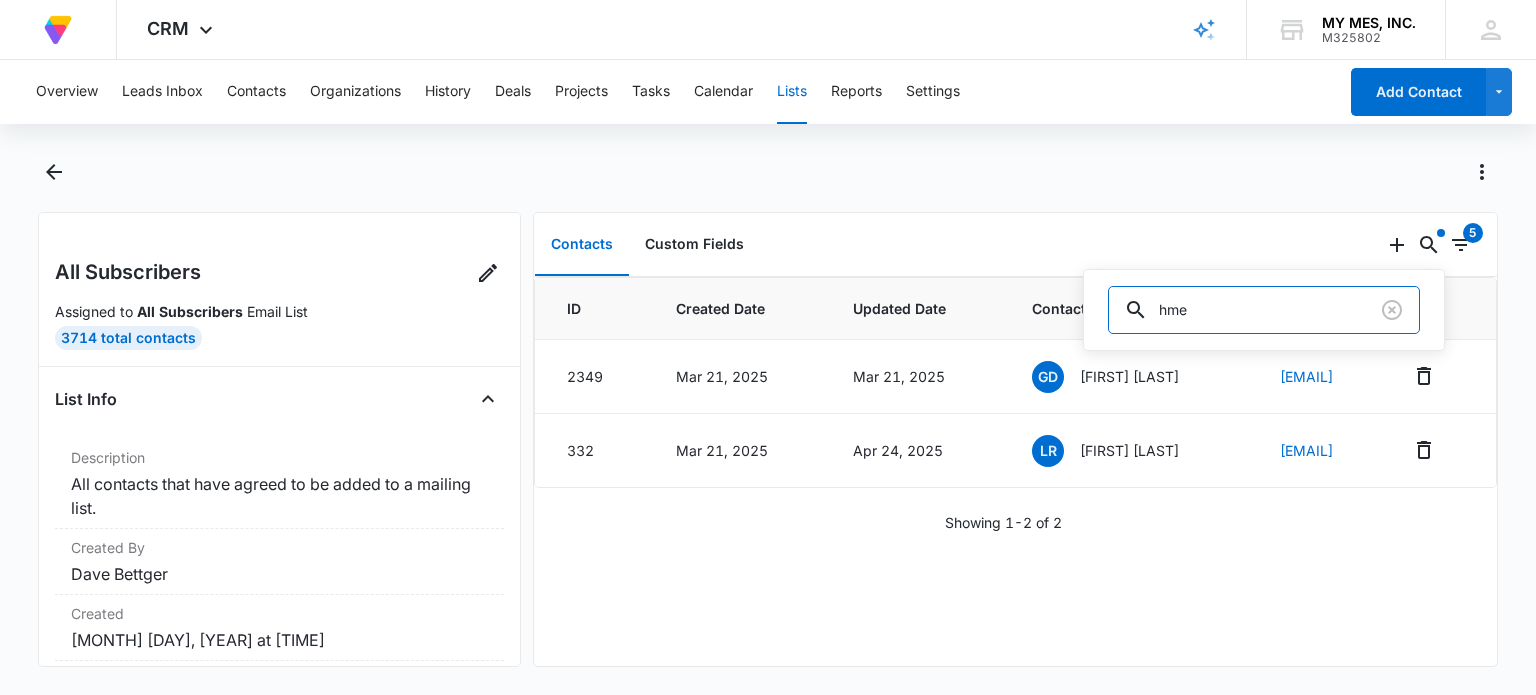 drag, startPoint x: 1196, startPoint y: 313, endPoint x: 1103, endPoint y: 302, distance: 93.64828 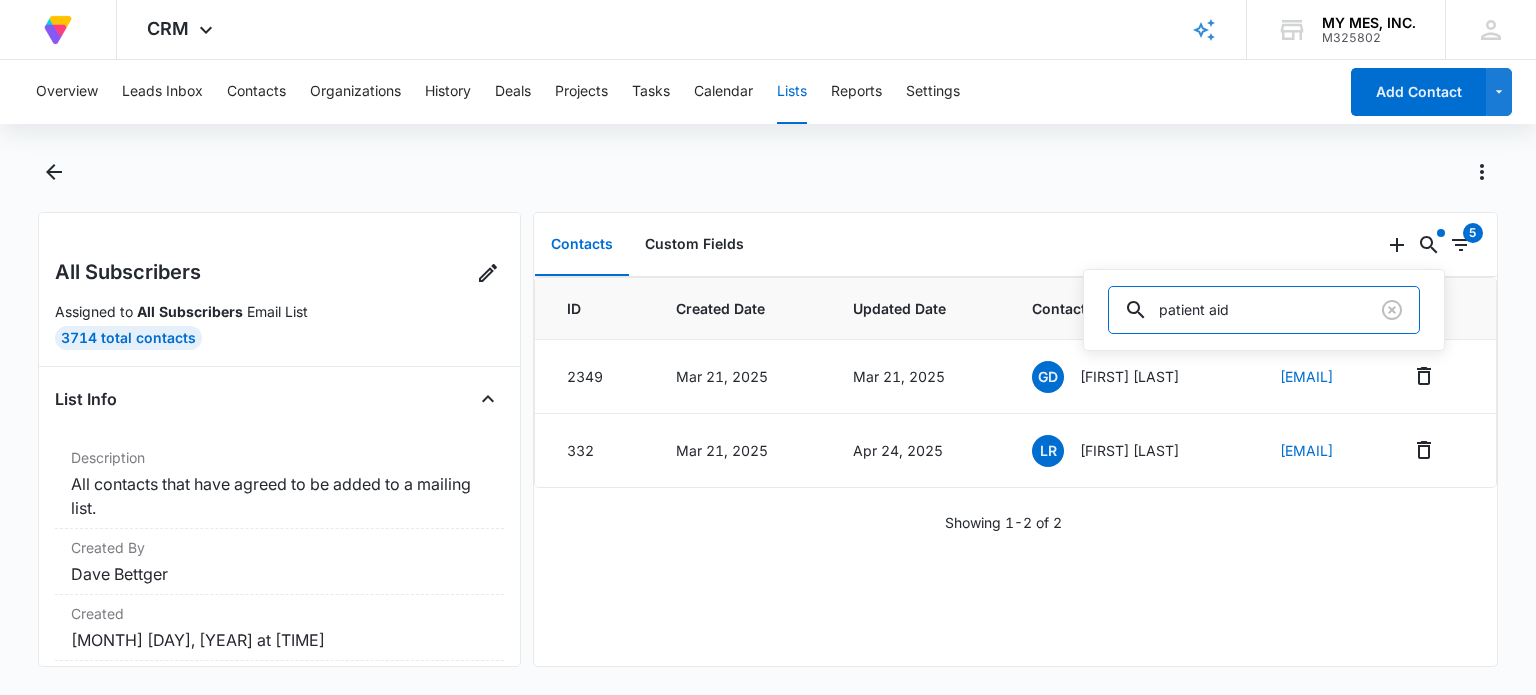 type on "patient aids" 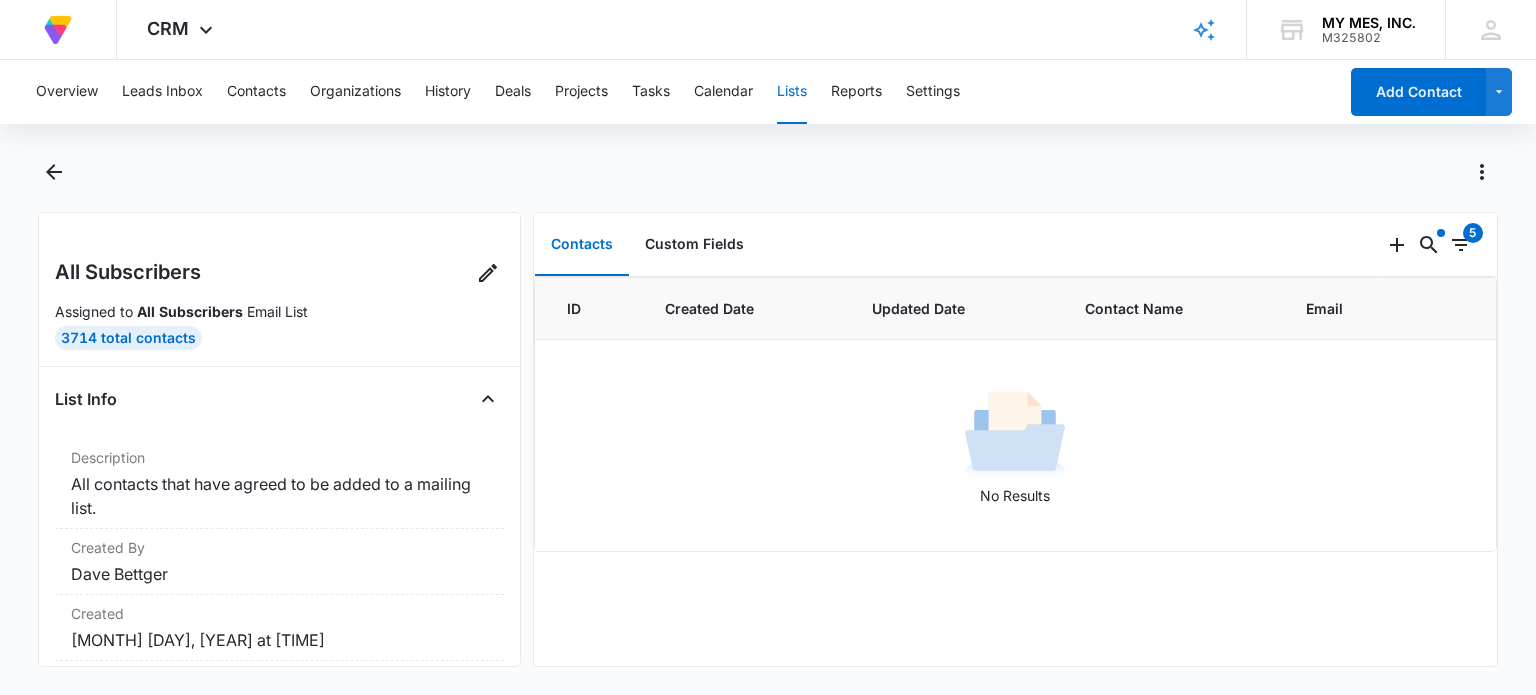 click on "Contacts" at bounding box center [582, 245] 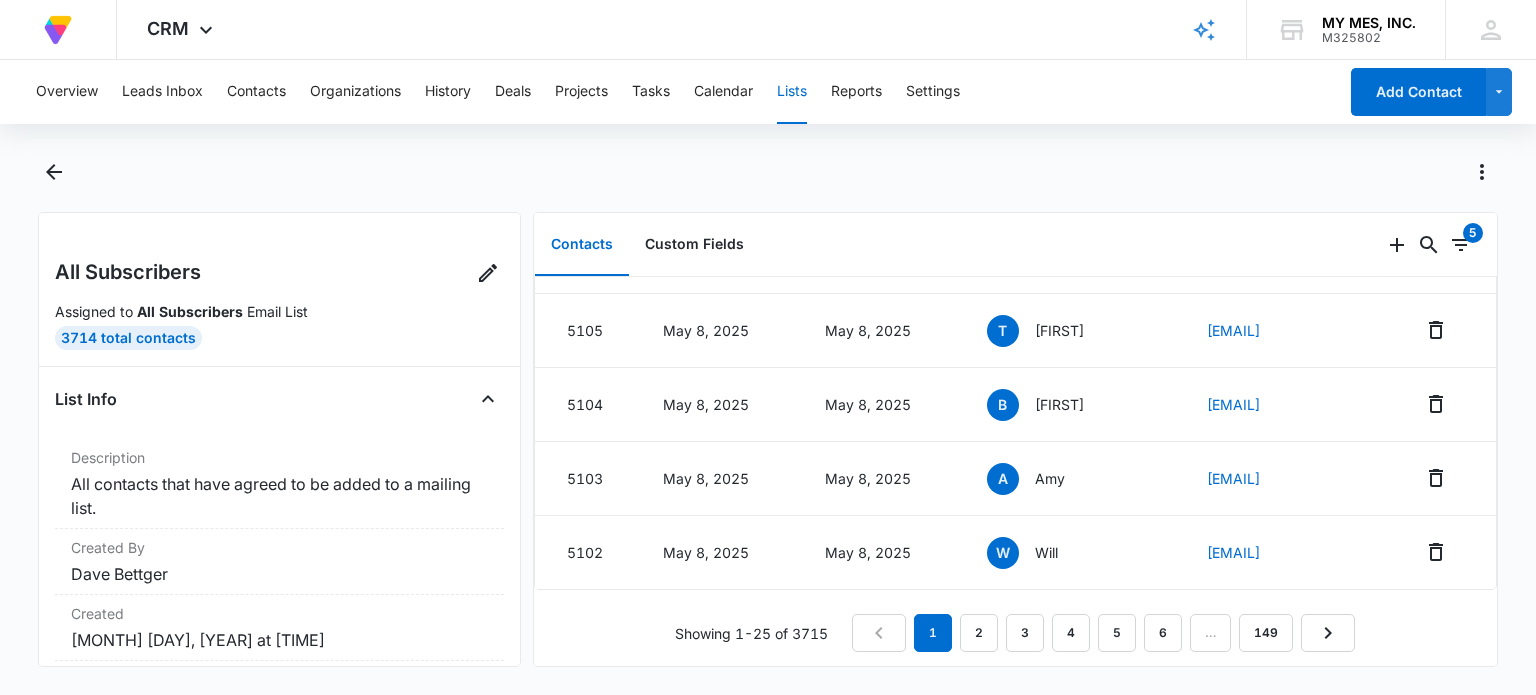scroll, scrollTop: 1646, scrollLeft: 0, axis: vertical 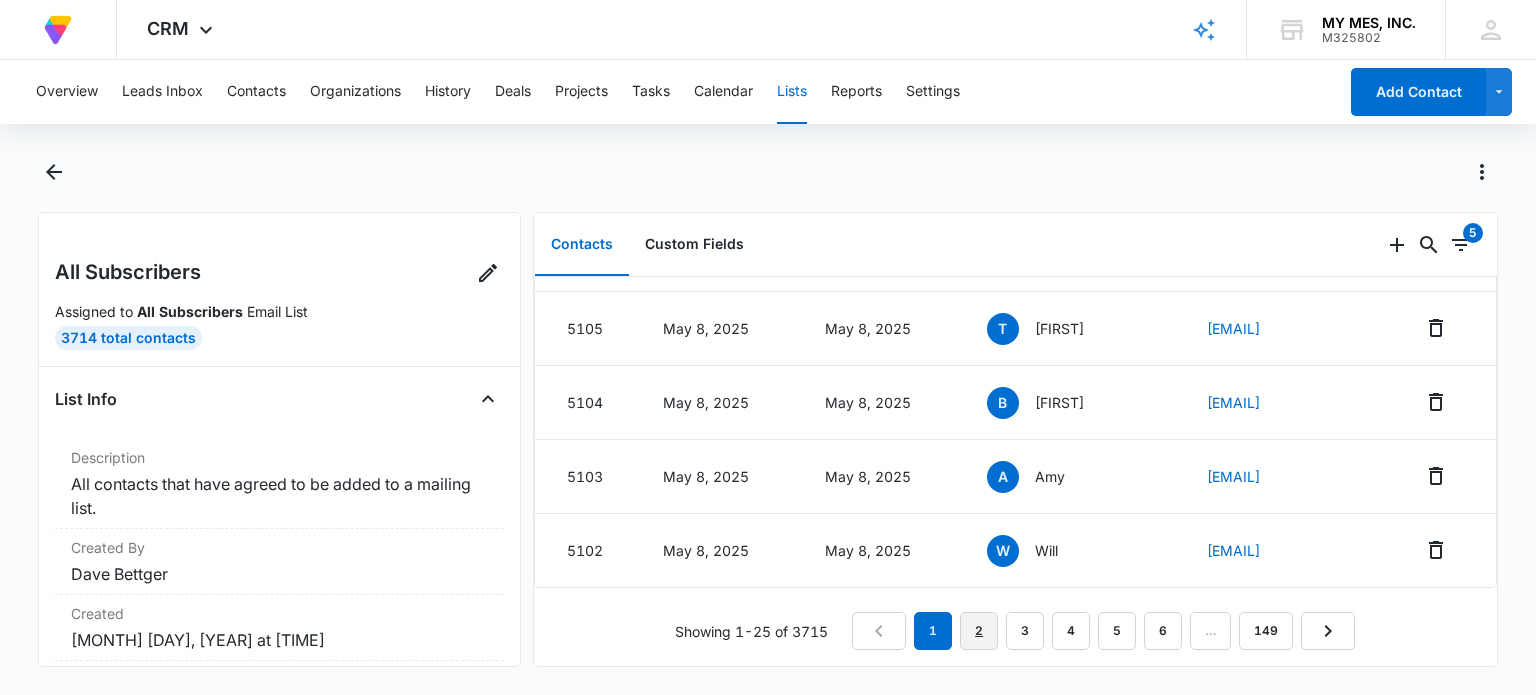 click on "2" at bounding box center [979, 631] 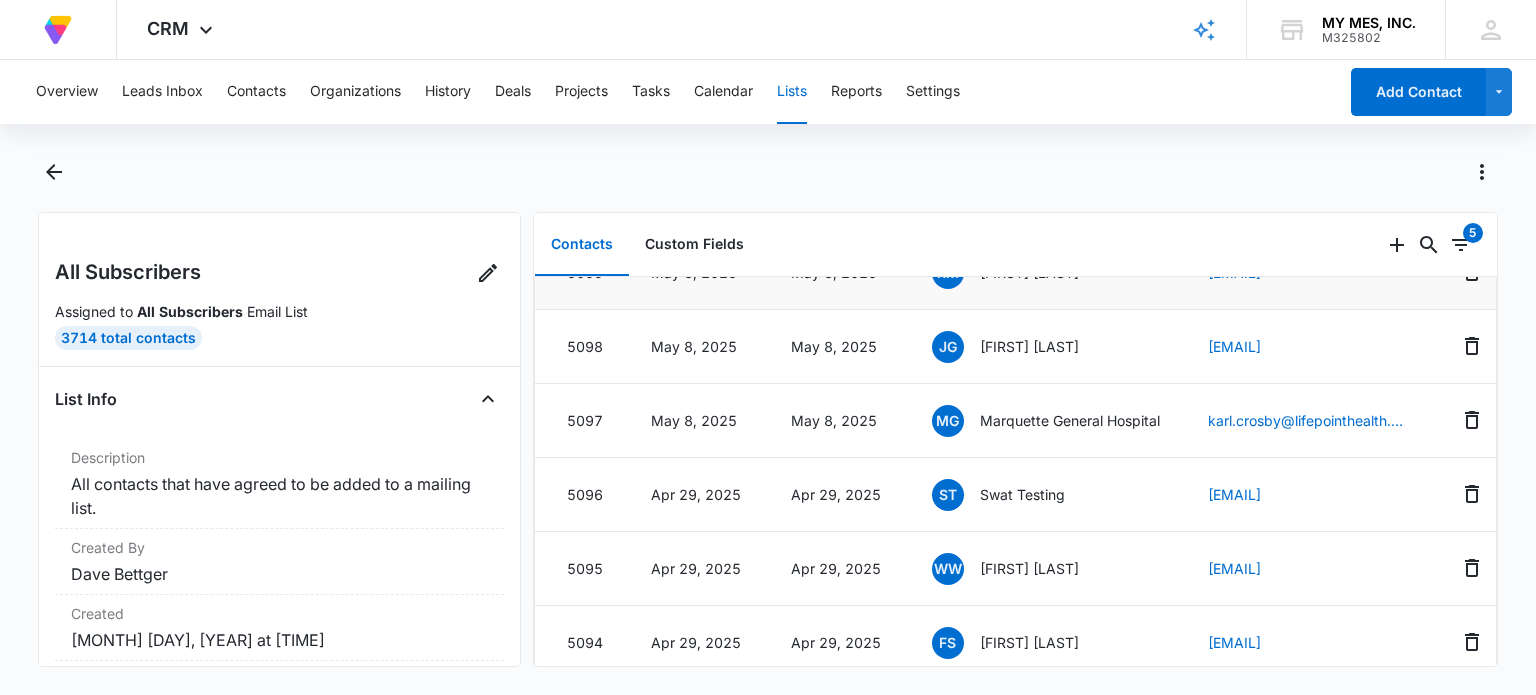 scroll, scrollTop: 300, scrollLeft: 0, axis: vertical 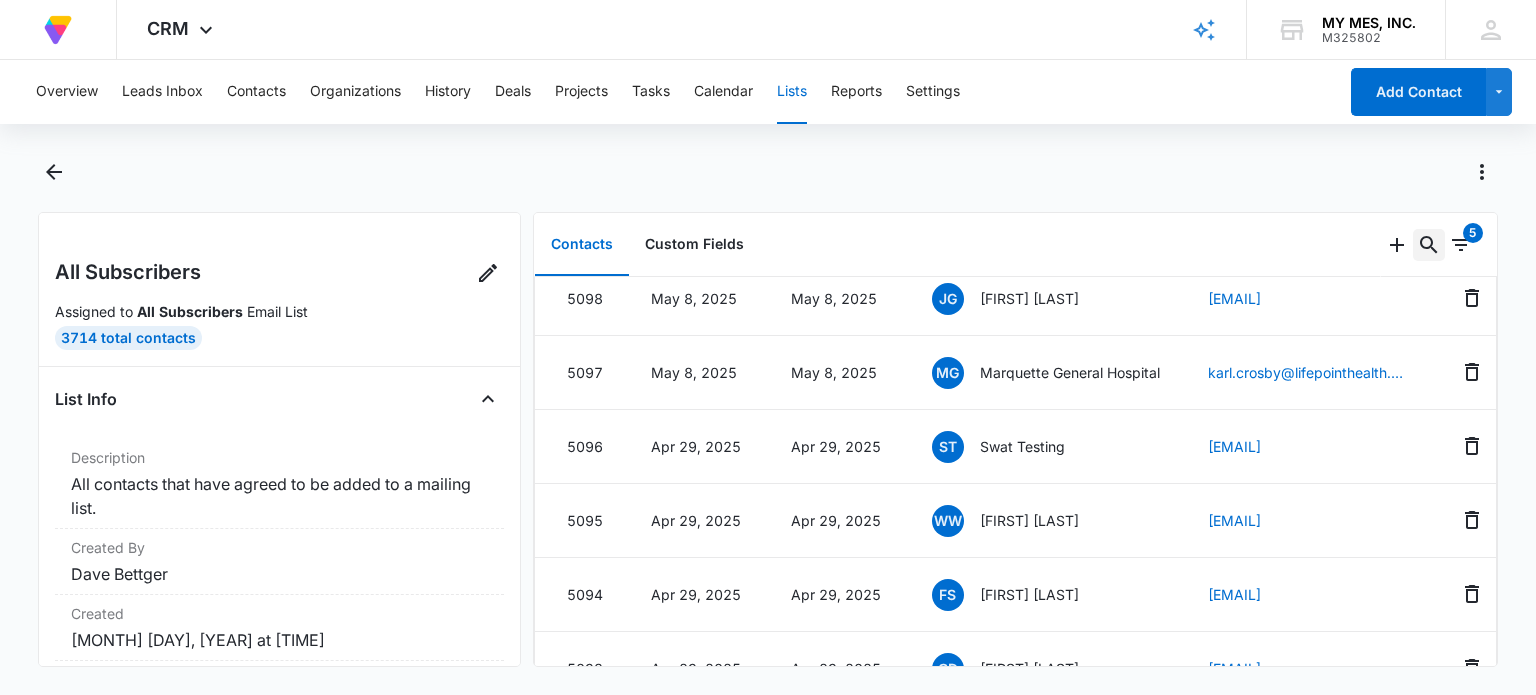 click 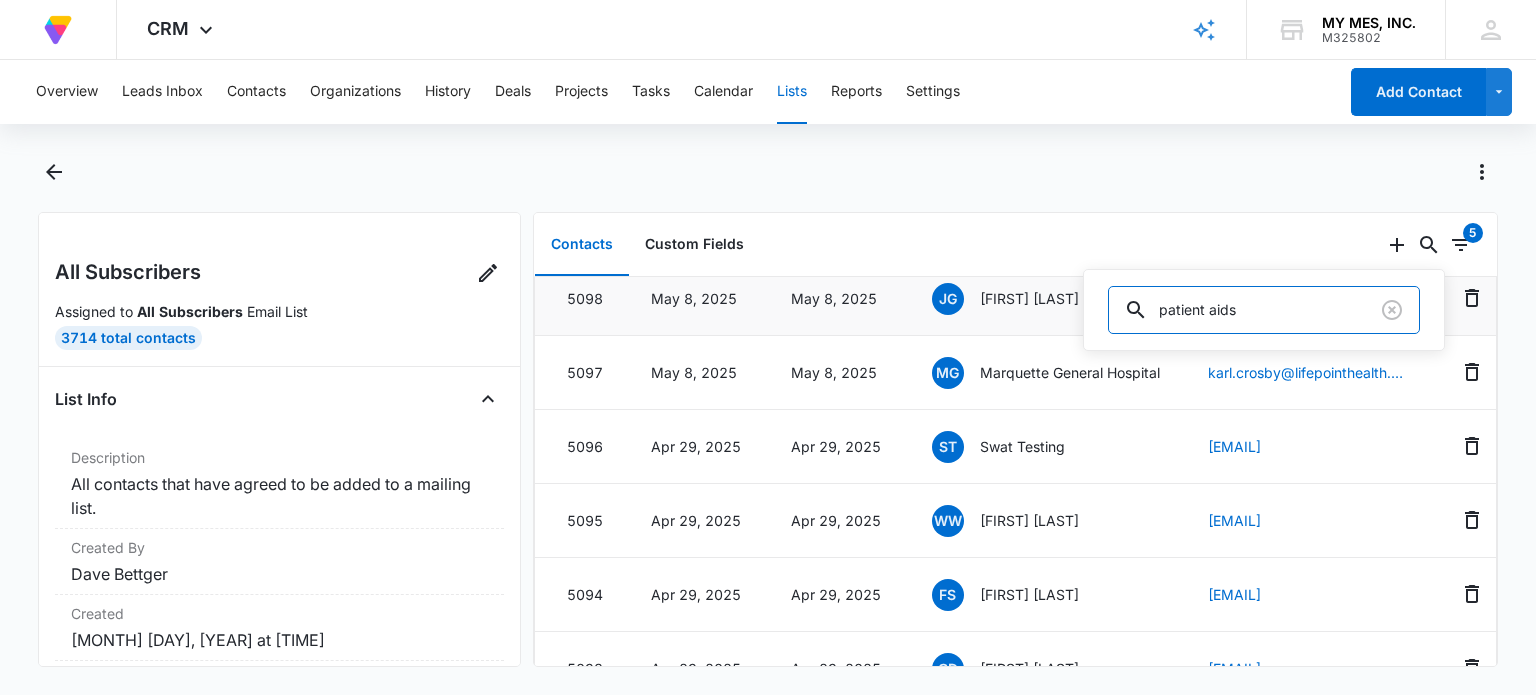 drag, startPoint x: 1260, startPoint y: 316, endPoint x: 826, endPoint y: 291, distance: 434.71945 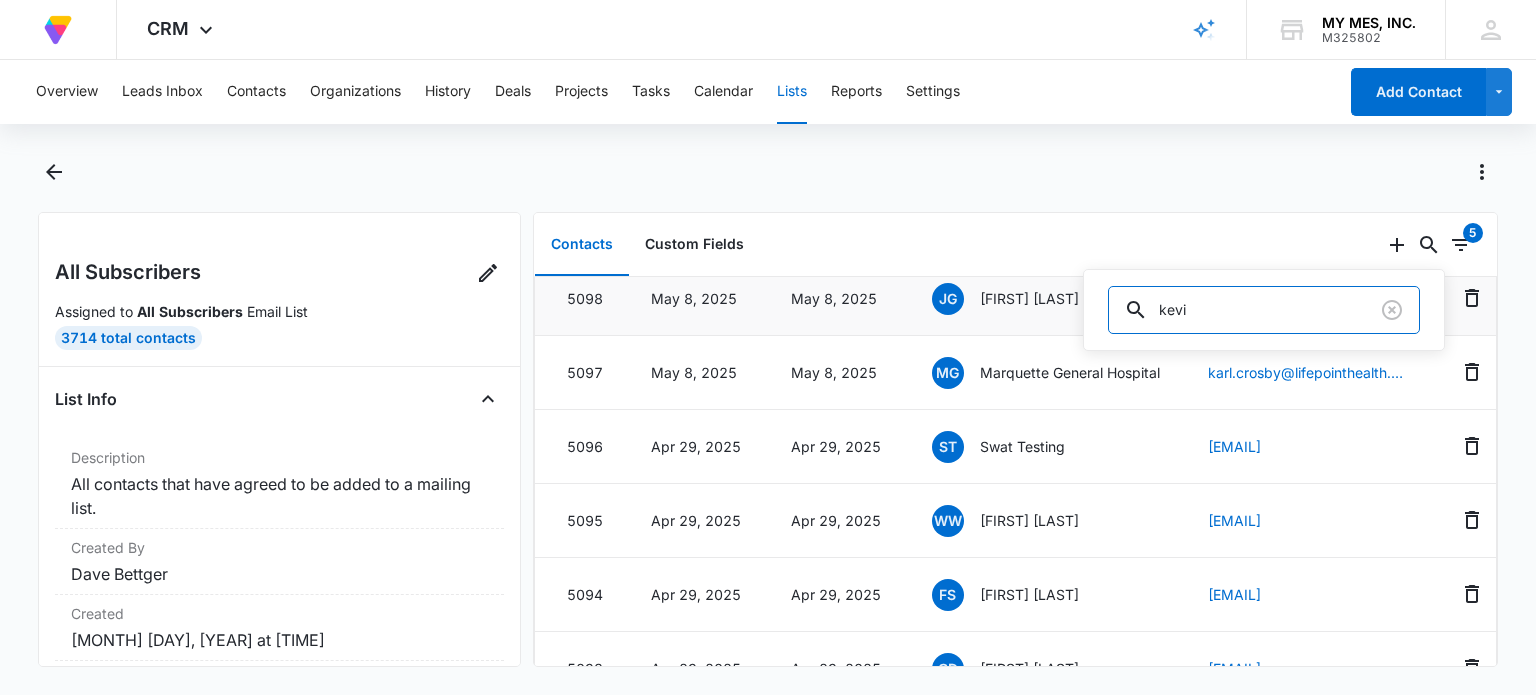 type on "kevin" 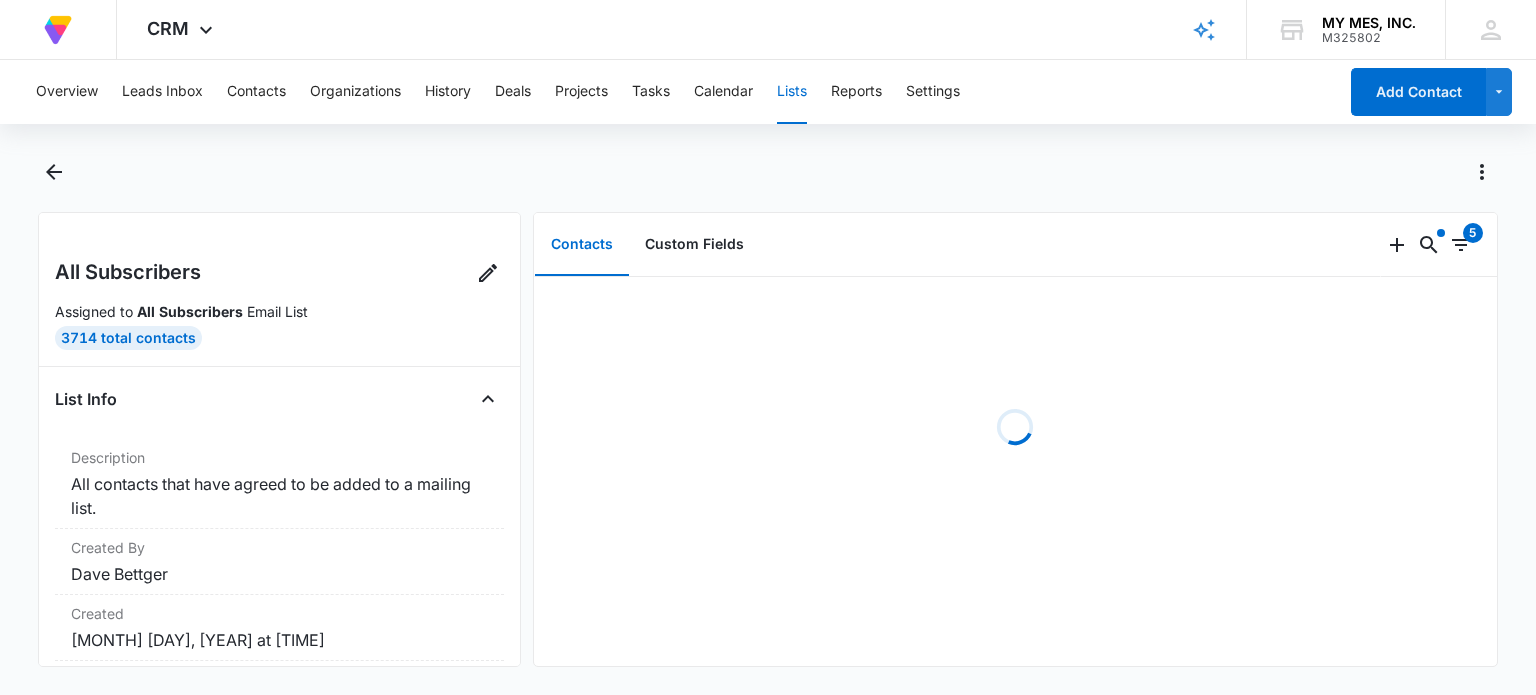 scroll, scrollTop: 0, scrollLeft: 0, axis: both 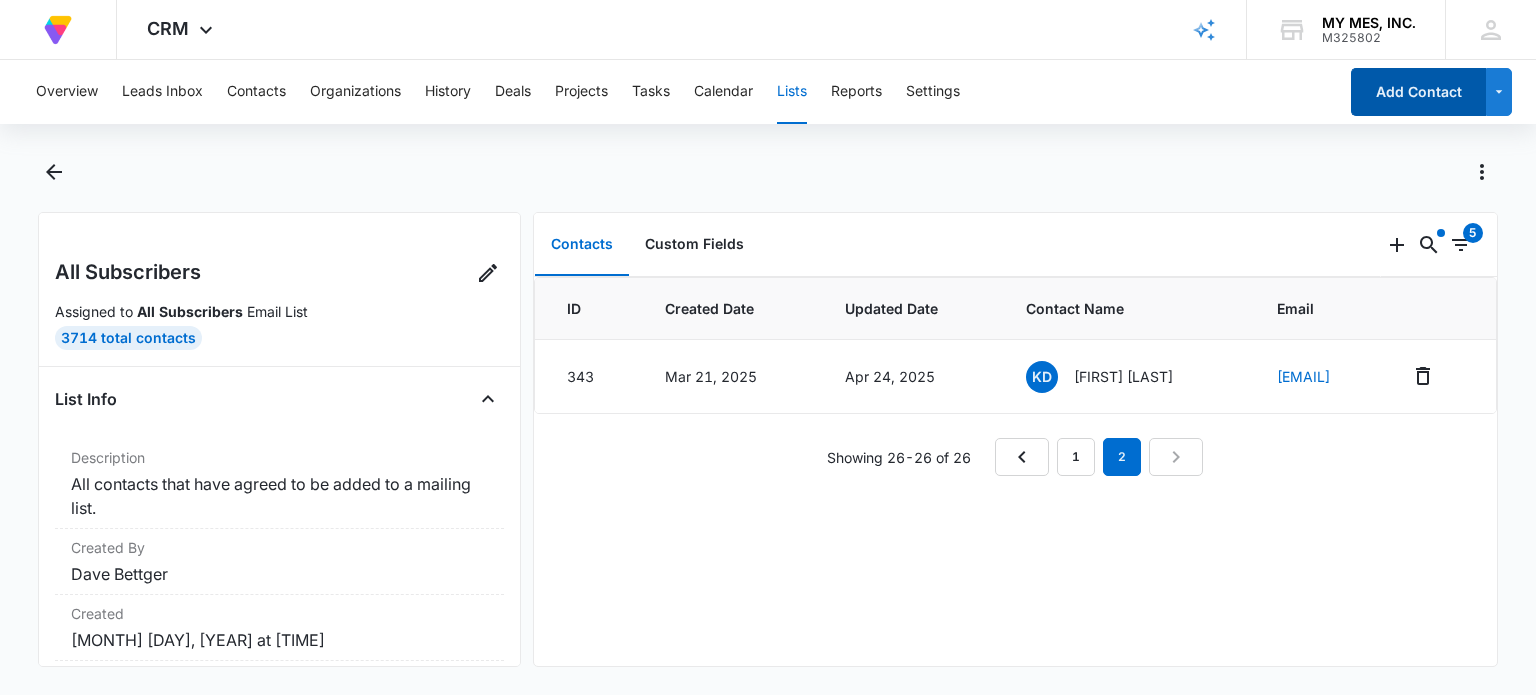 click on "Add Contact" at bounding box center [1418, 92] 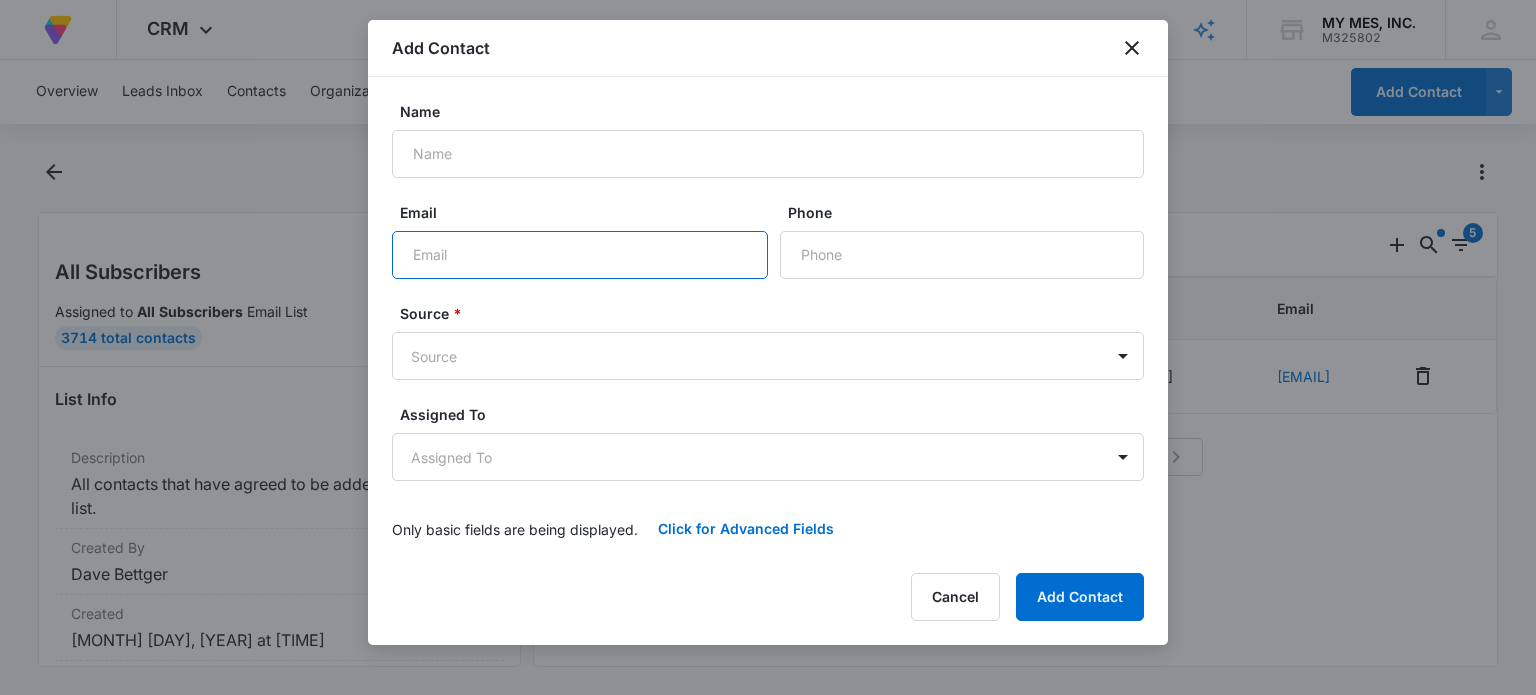 click on "Email" at bounding box center (580, 255) 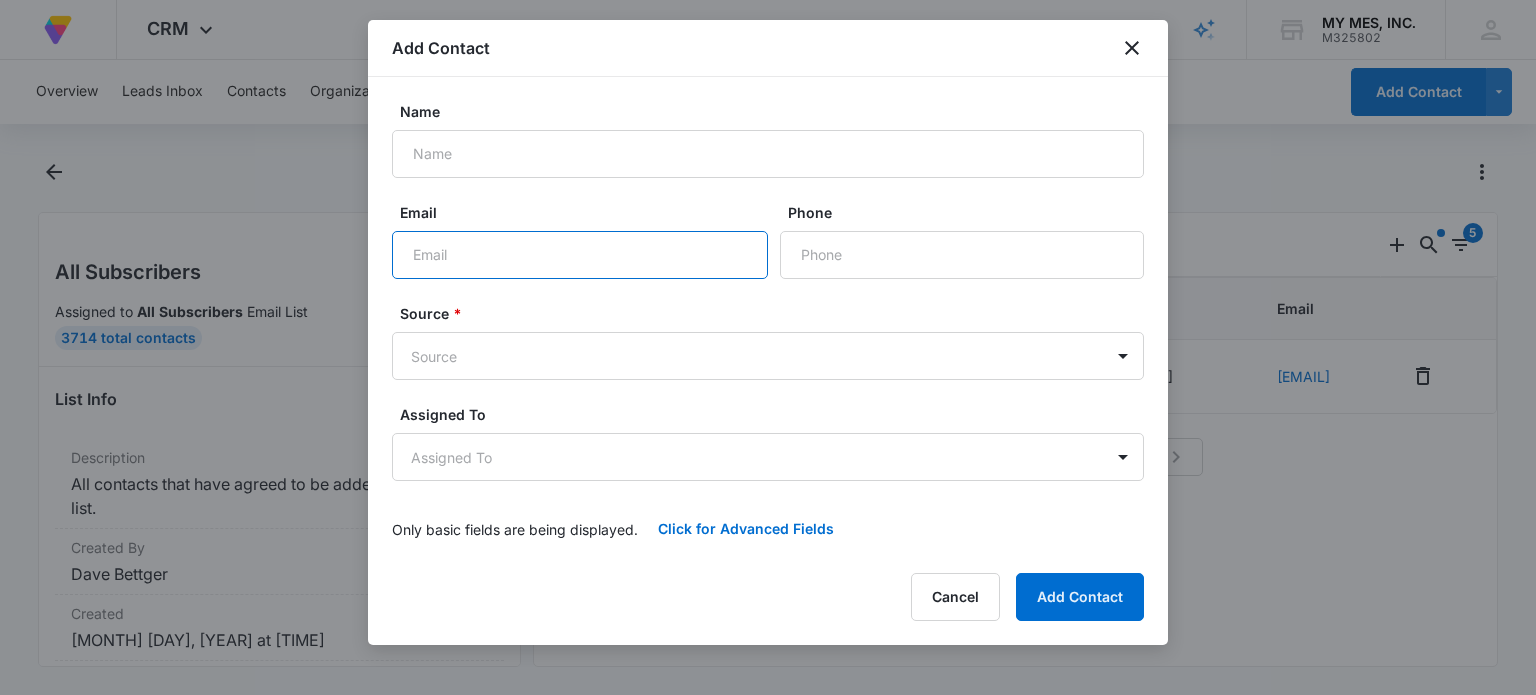 paste on "[EMAIL]" 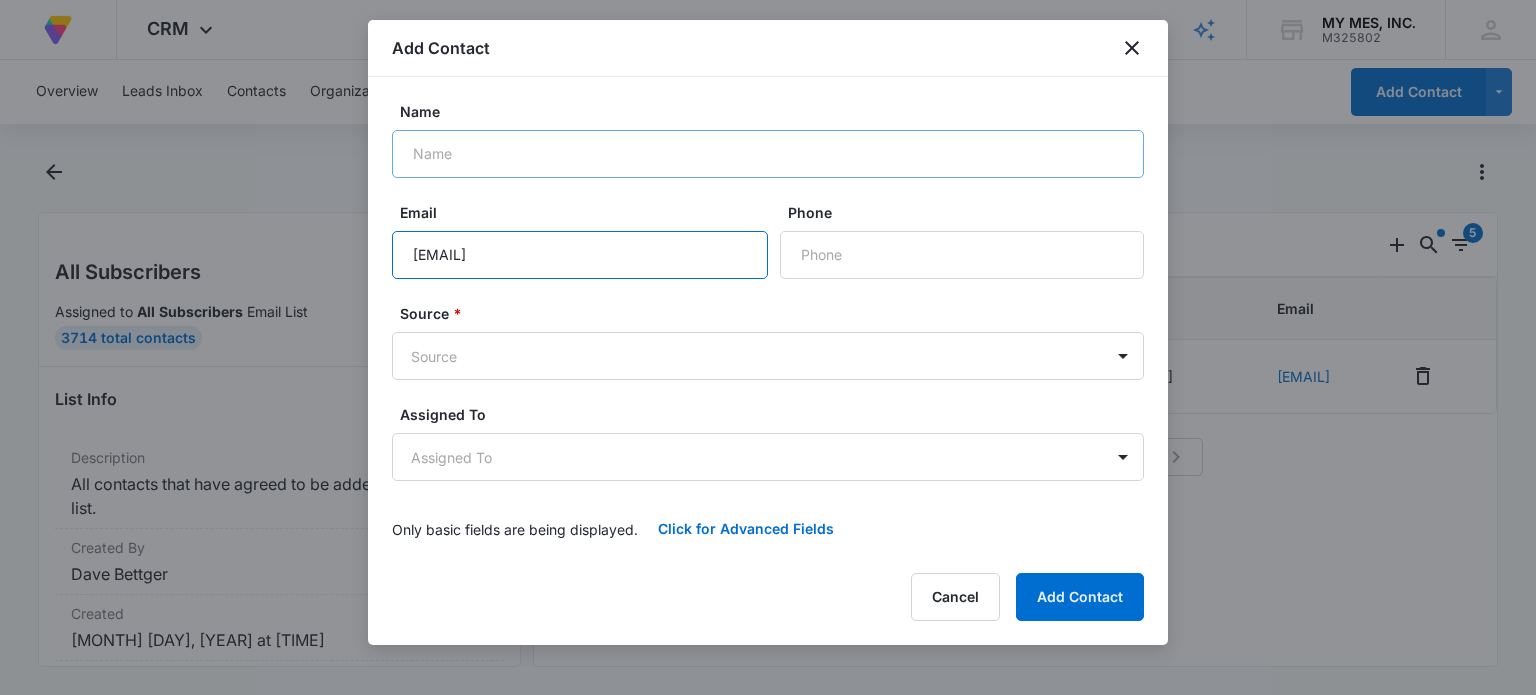 type on "[EMAIL]" 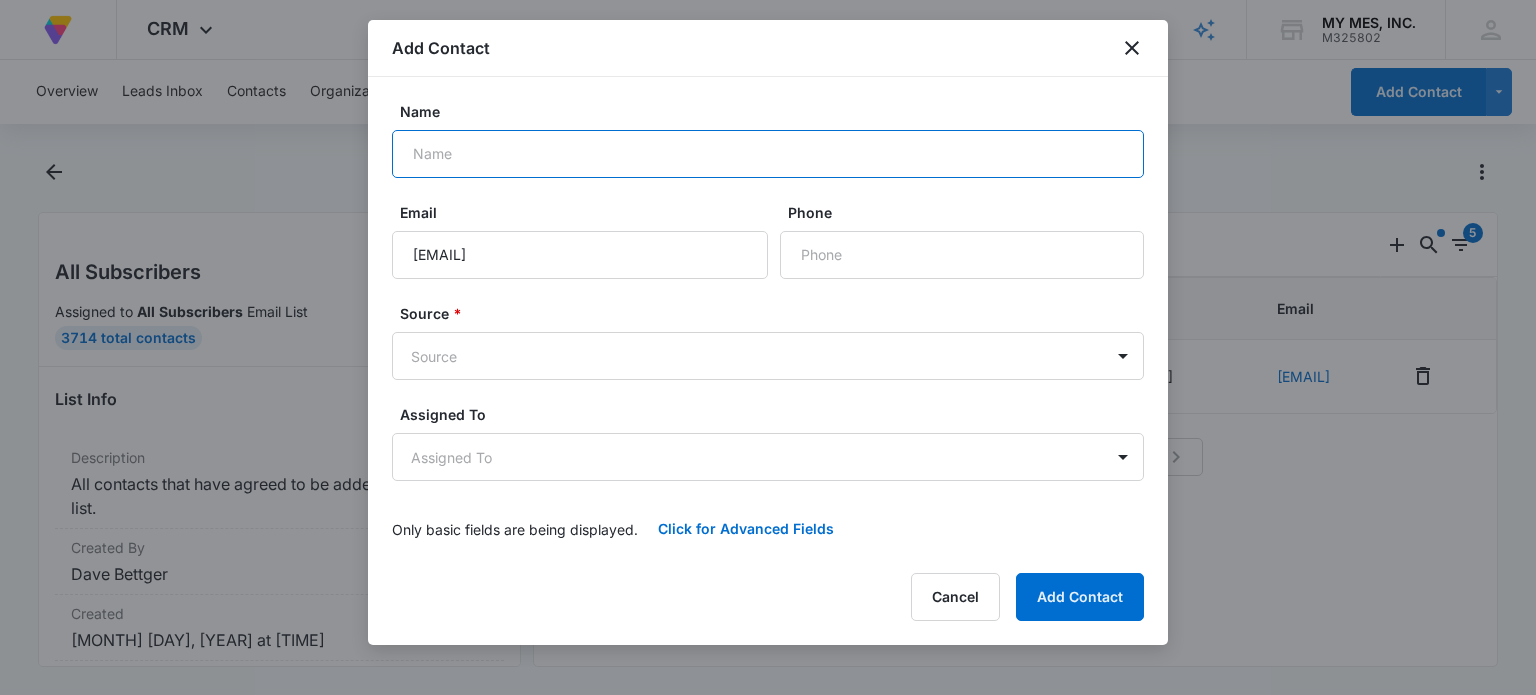 click on "Name" at bounding box center (768, 154) 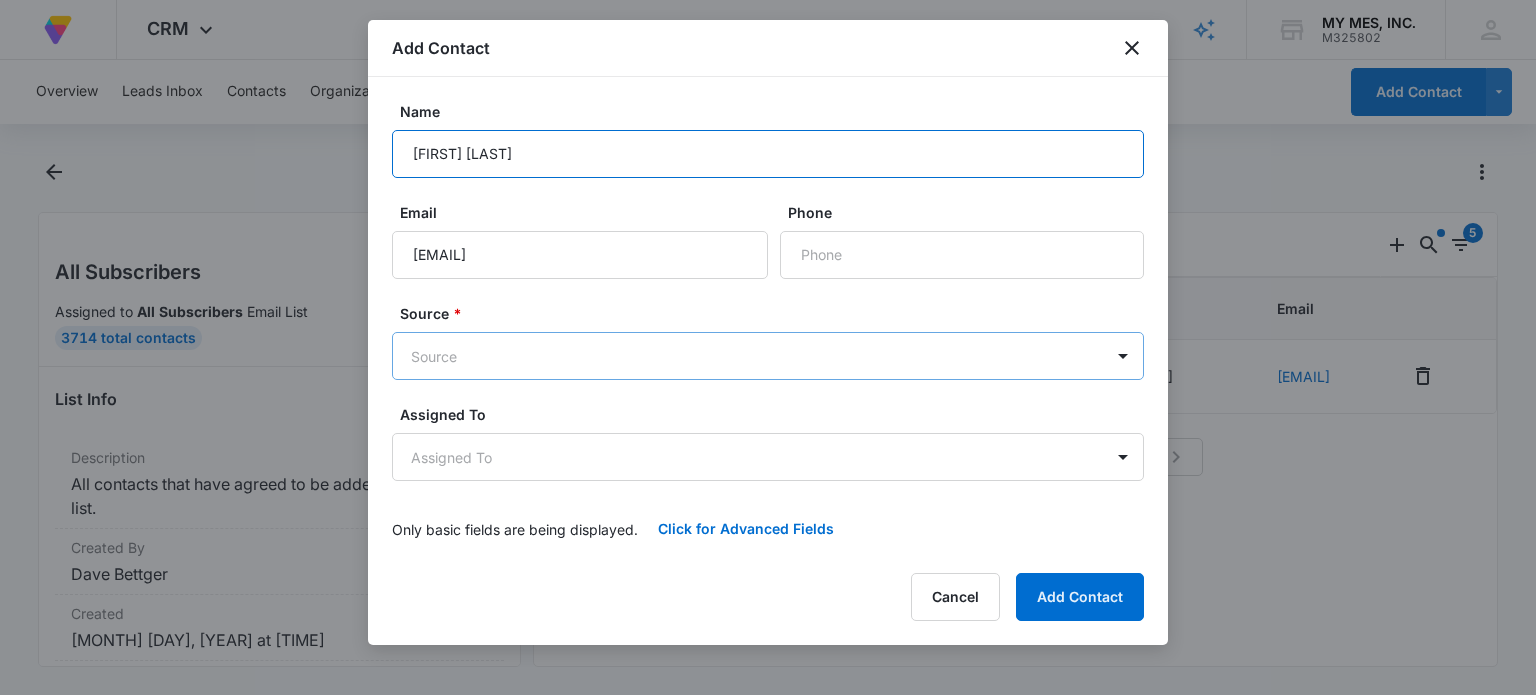 type on "[FIRST] [LAST]" 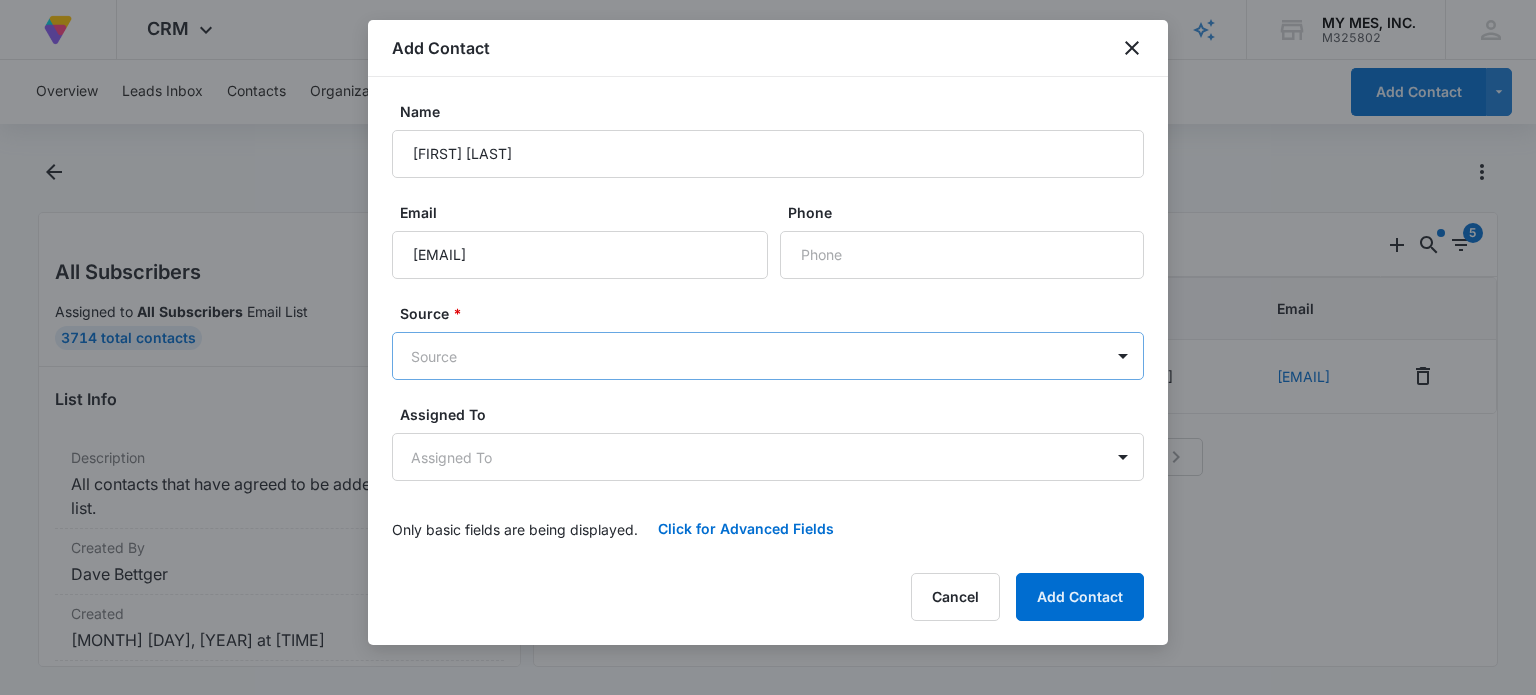 click on "At Volusion, we work hard to foster a great work environment where everyone feels welcome and excited to grow the company—and our merchants' businesses. Go to Dashboard Powered by   CRM Apps Reputation Forms CRM Email Files Brand Settings MY MES, INC. M325802 Your Accounts View All JB Jennifer  Burgess burgessjbsb@gmail.com My Profile Notifications Support Logout Terms & Conditions   •   Privacy Policy Overview Leads Inbox Contacts Organizations History Deals Projects Tasks Calendar Lists Reports Settings Add Contact All Subscribers Assigned to   All Subscribers   Email List 3714 Total Contacts List Info Description All contacts that have agreed to be added to a mailing list. Created By Dave Bettger Created Nov 26, 2024 at 3:33pm Updated Apr 29, 2025 at 1:25pm List Filter Settings Agree to Subscribe Is "Yes" Assigned To Any User Include contacts with these types All Contact Types Include contacts with these statuses All Contact Statuses Contacts Custom Fields 5 ID Created Date Updated Date Contact Name" at bounding box center (768, 347) 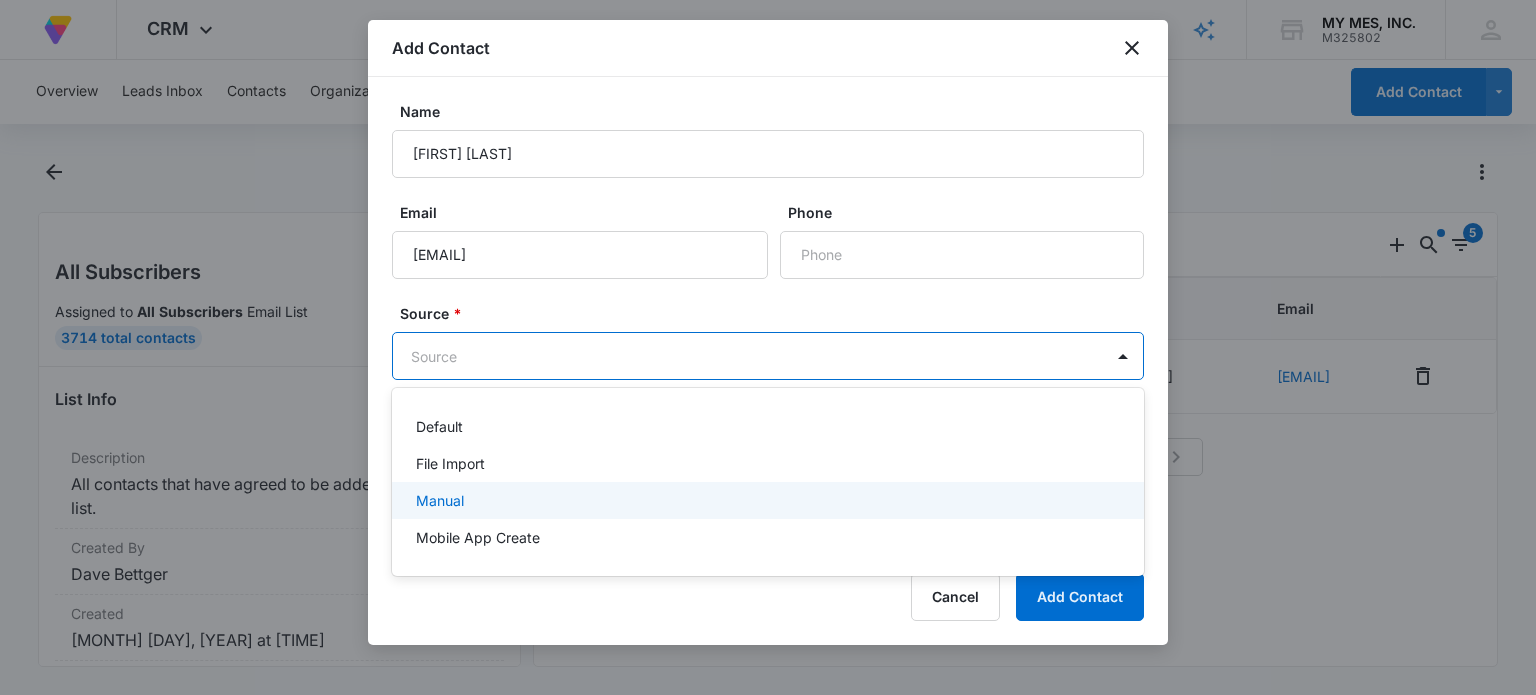 click on "Manual" at bounding box center (766, 500) 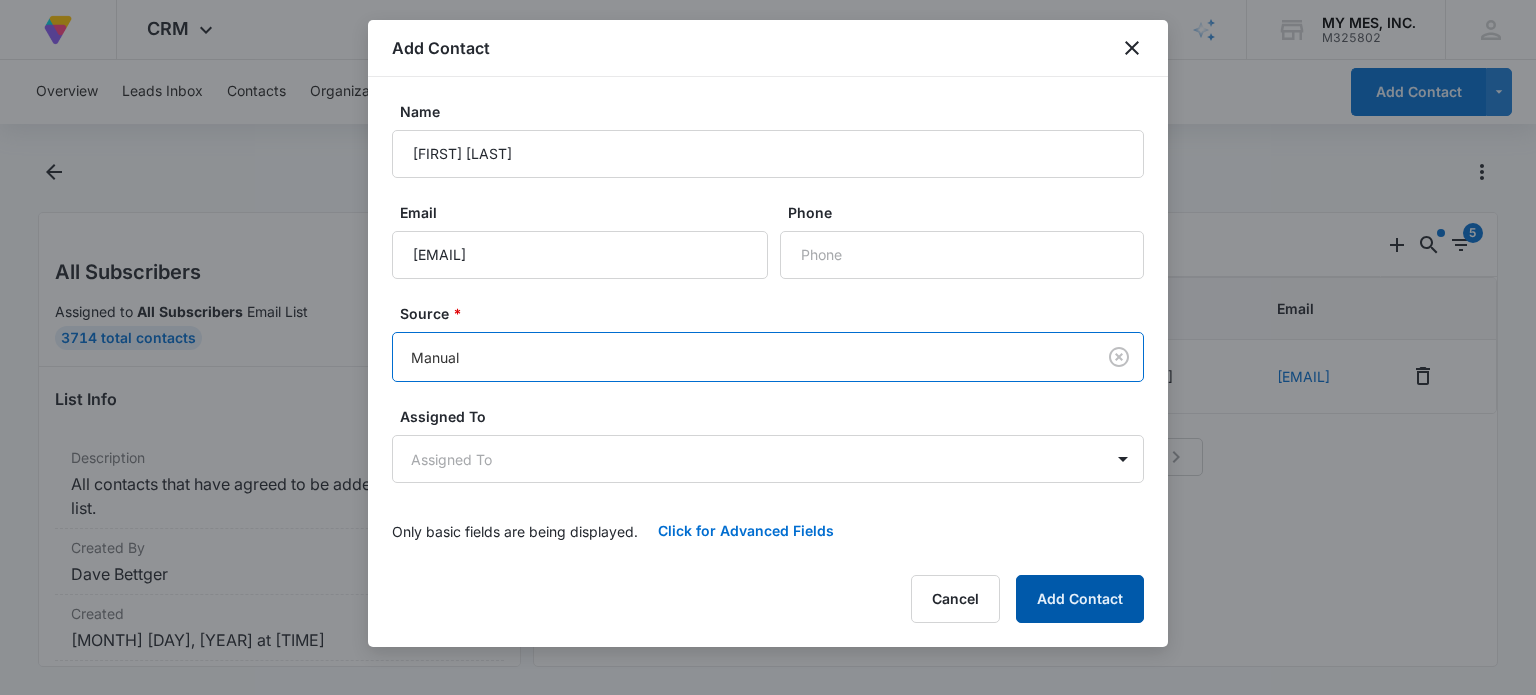 click on "Add Contact" at bounding box center (1080, 599) 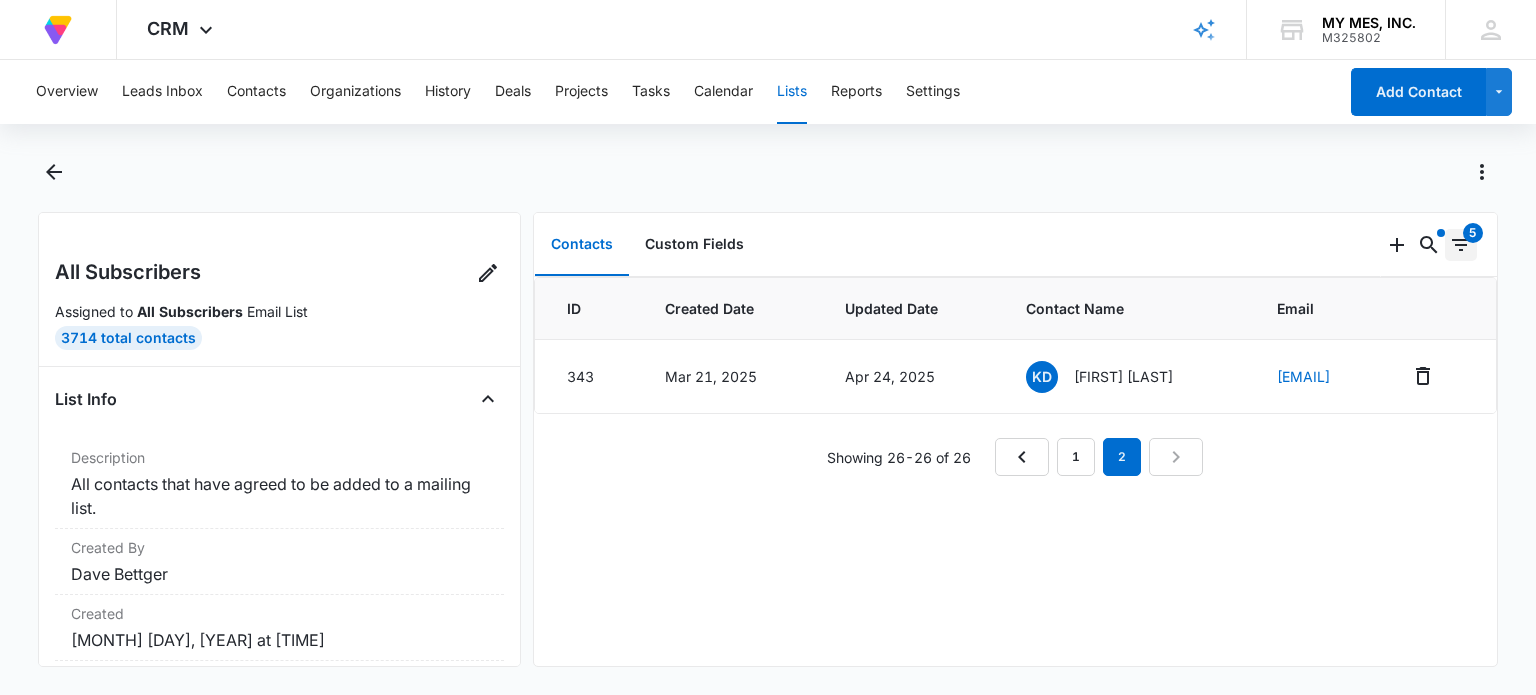 click 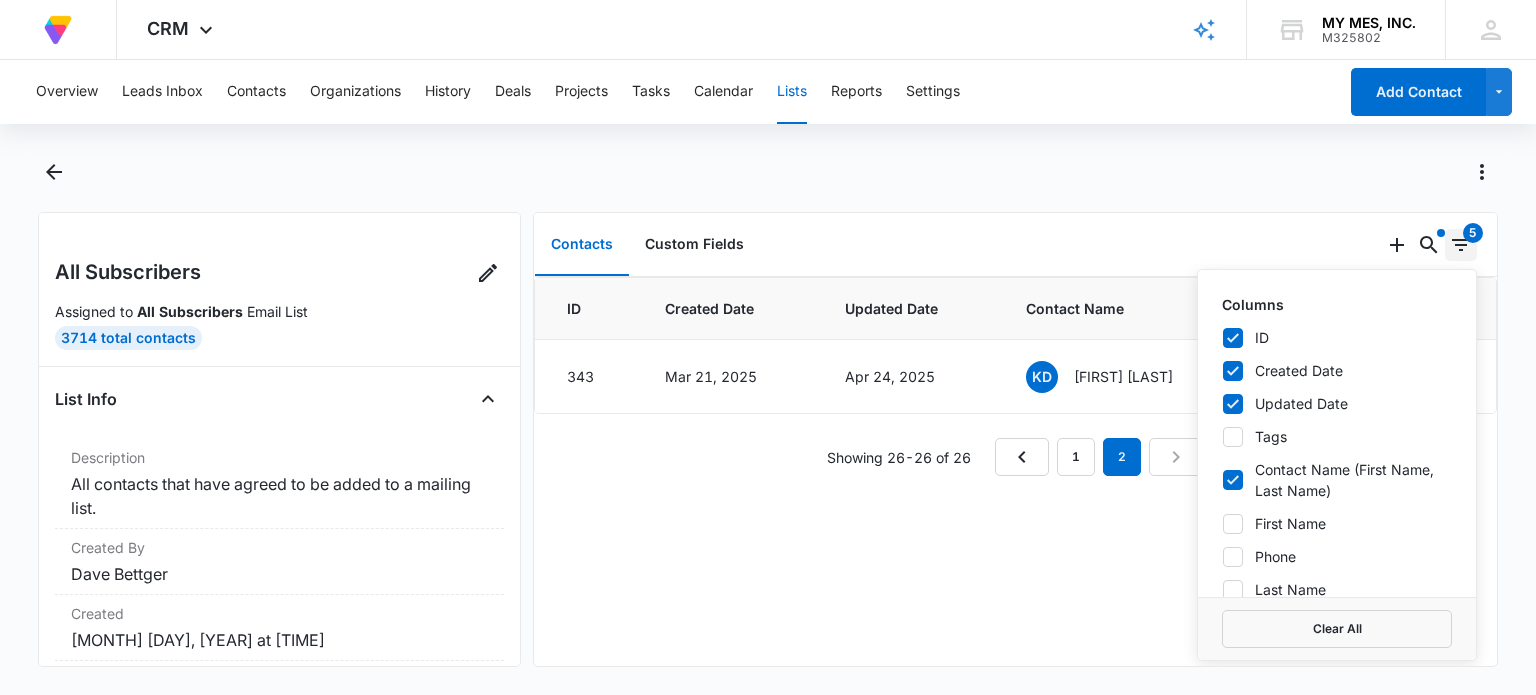 click 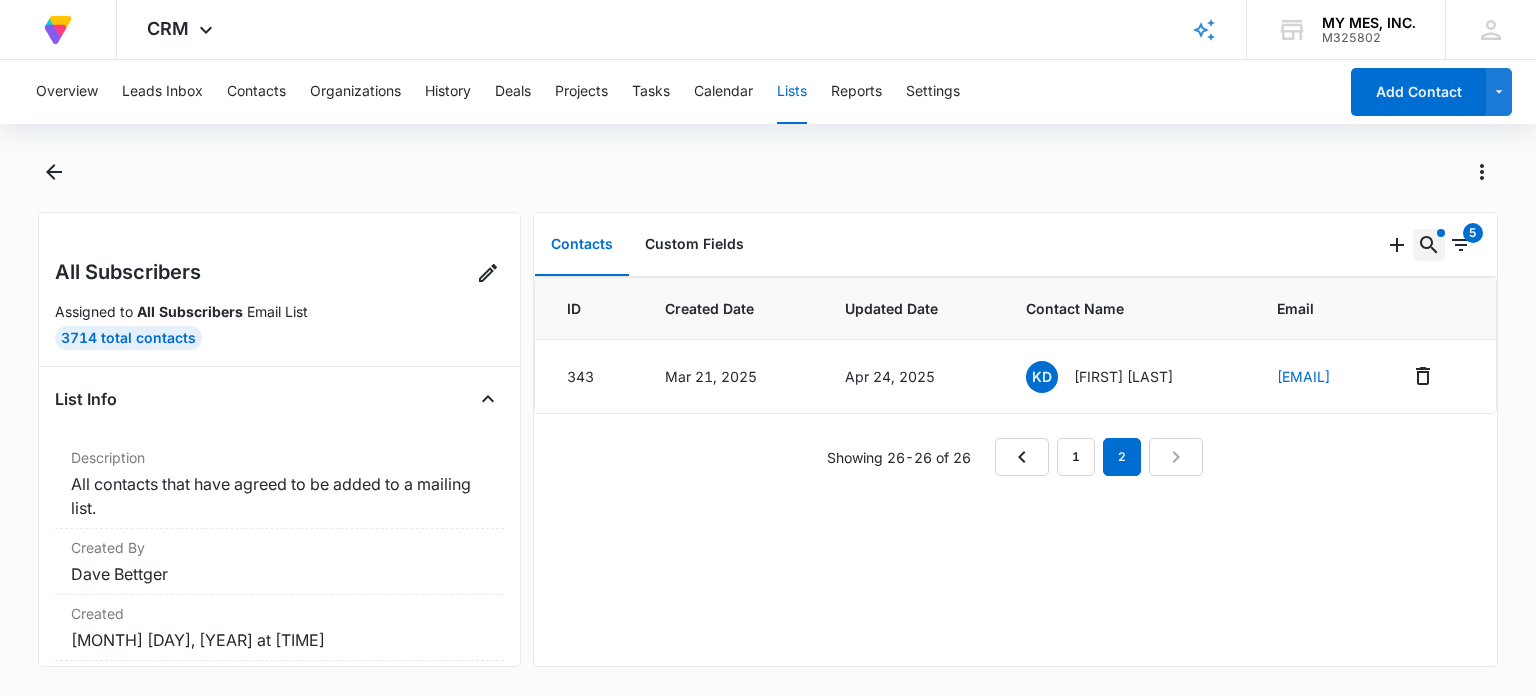 click 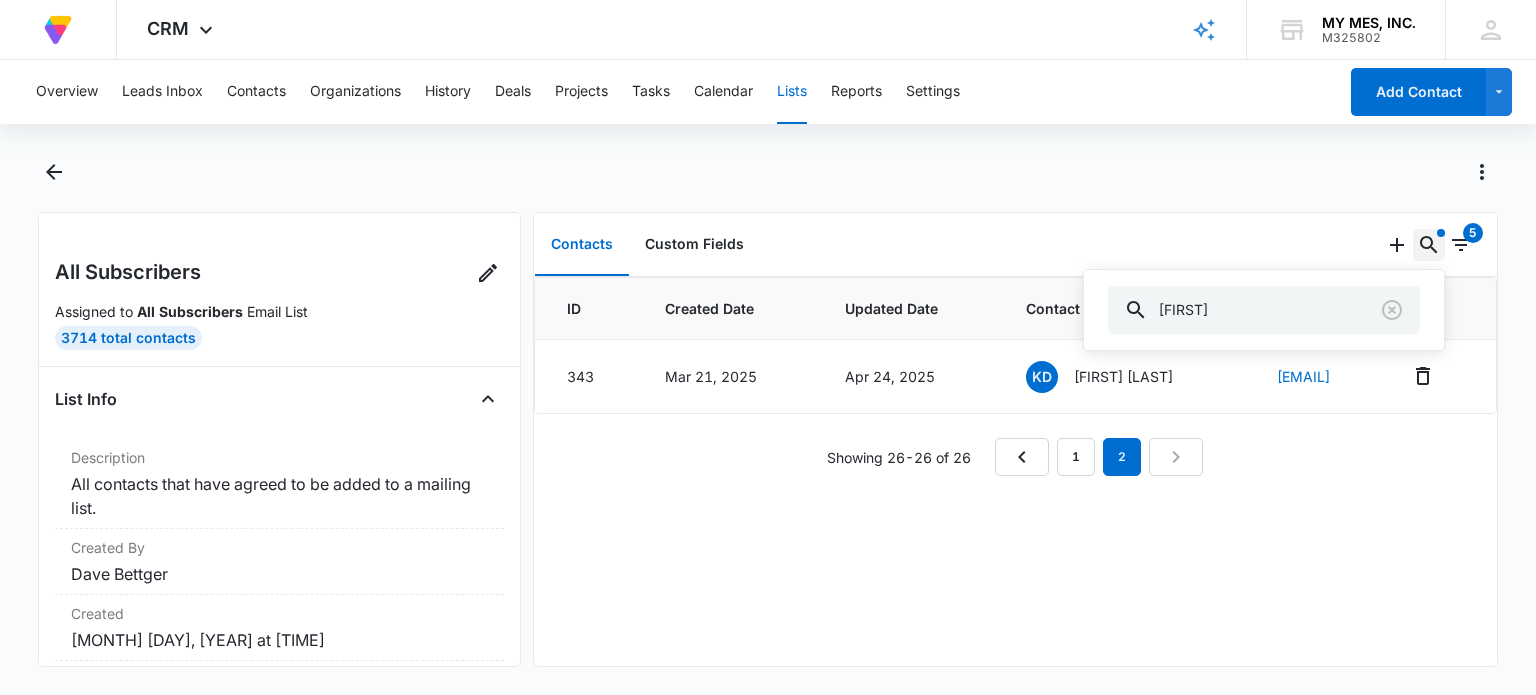 click 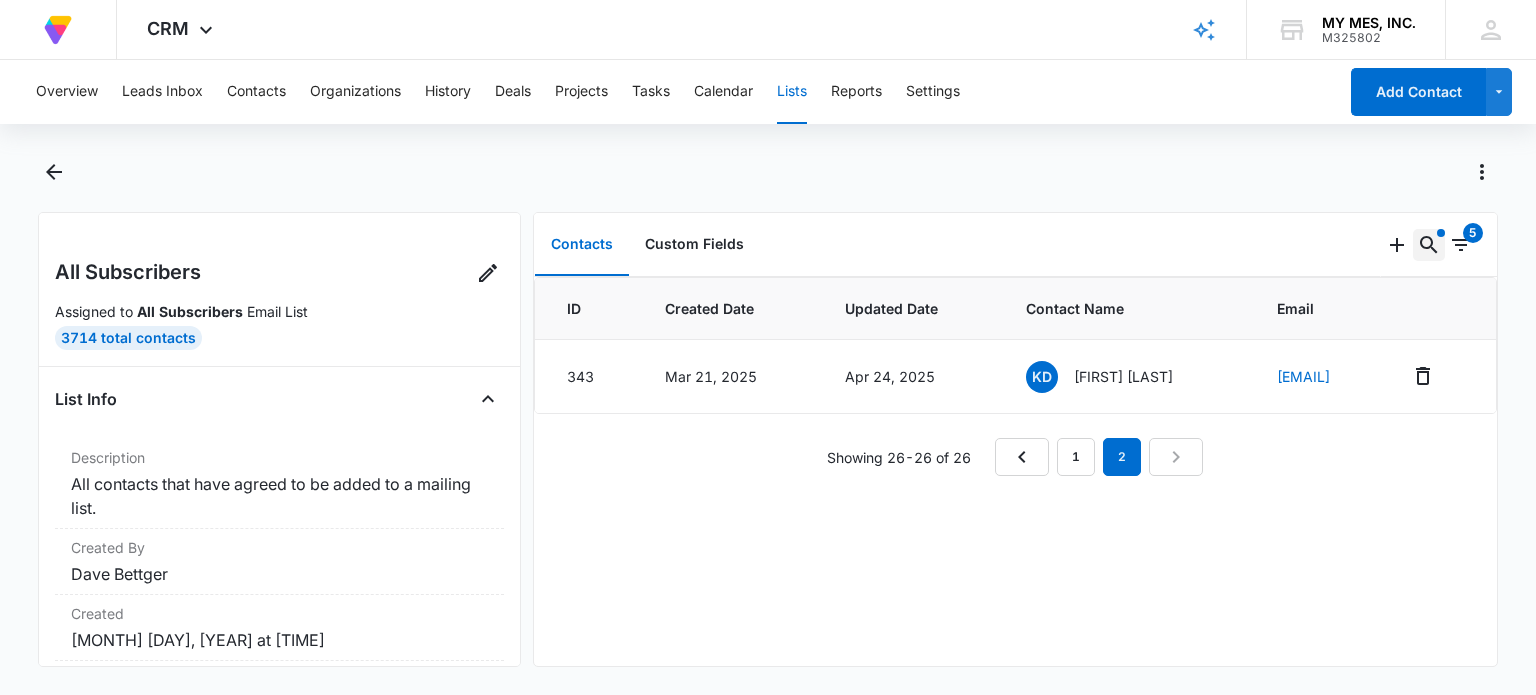 click 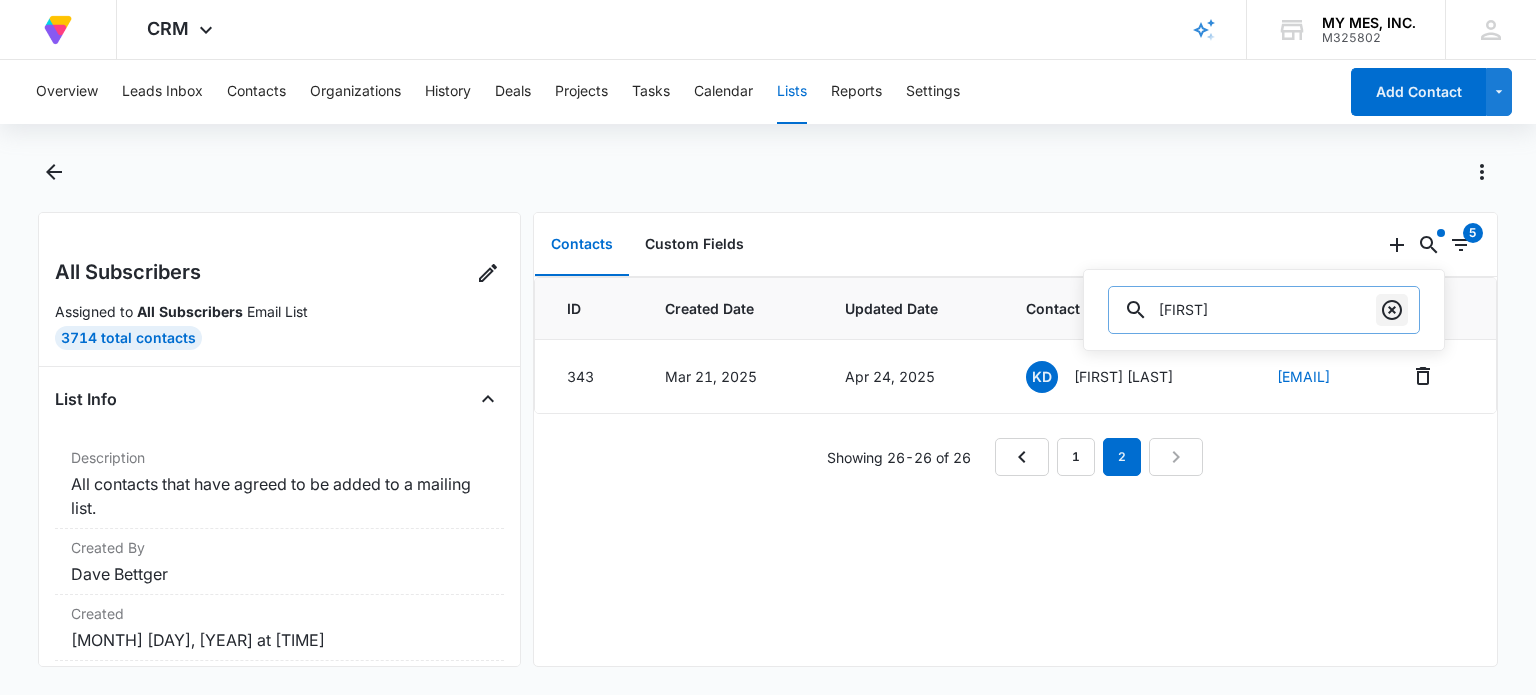 click 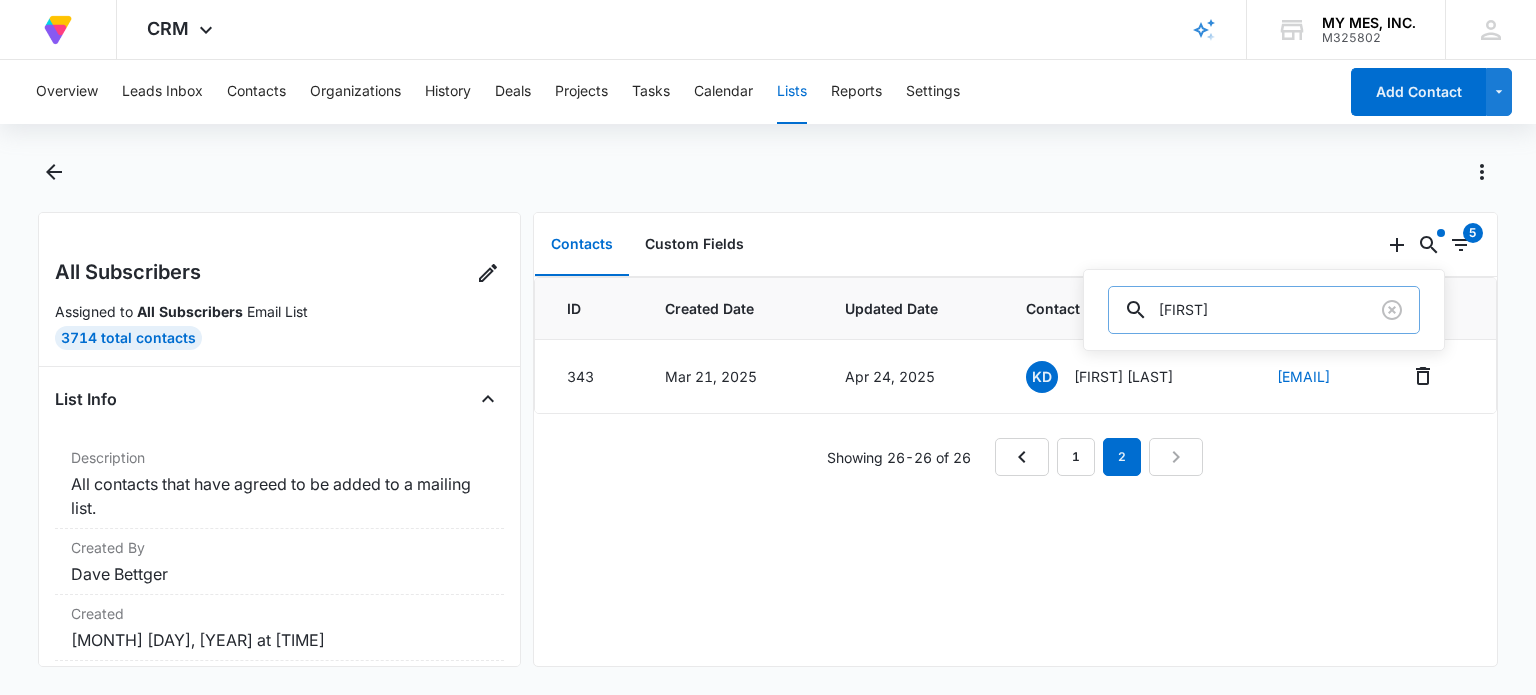 type 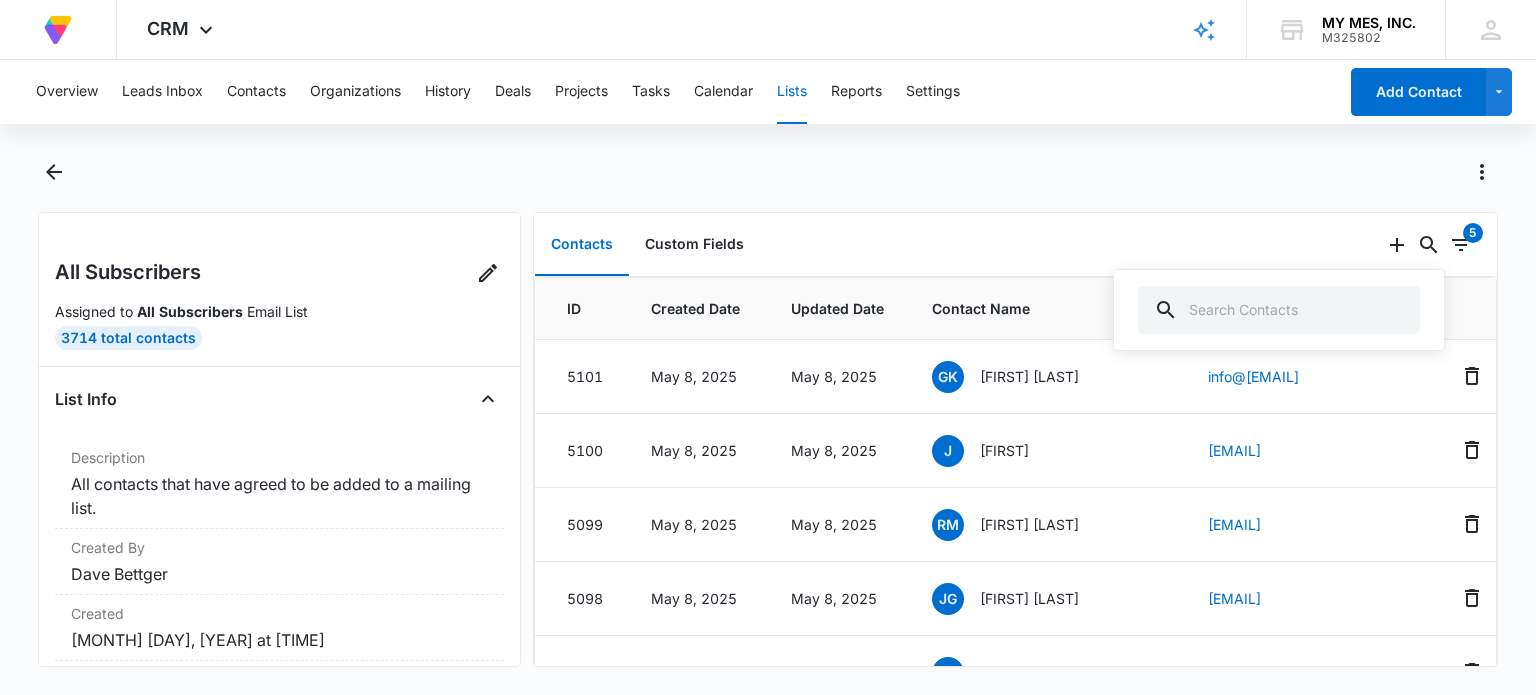click on "Contacts Custom Fields" at bounding box center (957, 245) 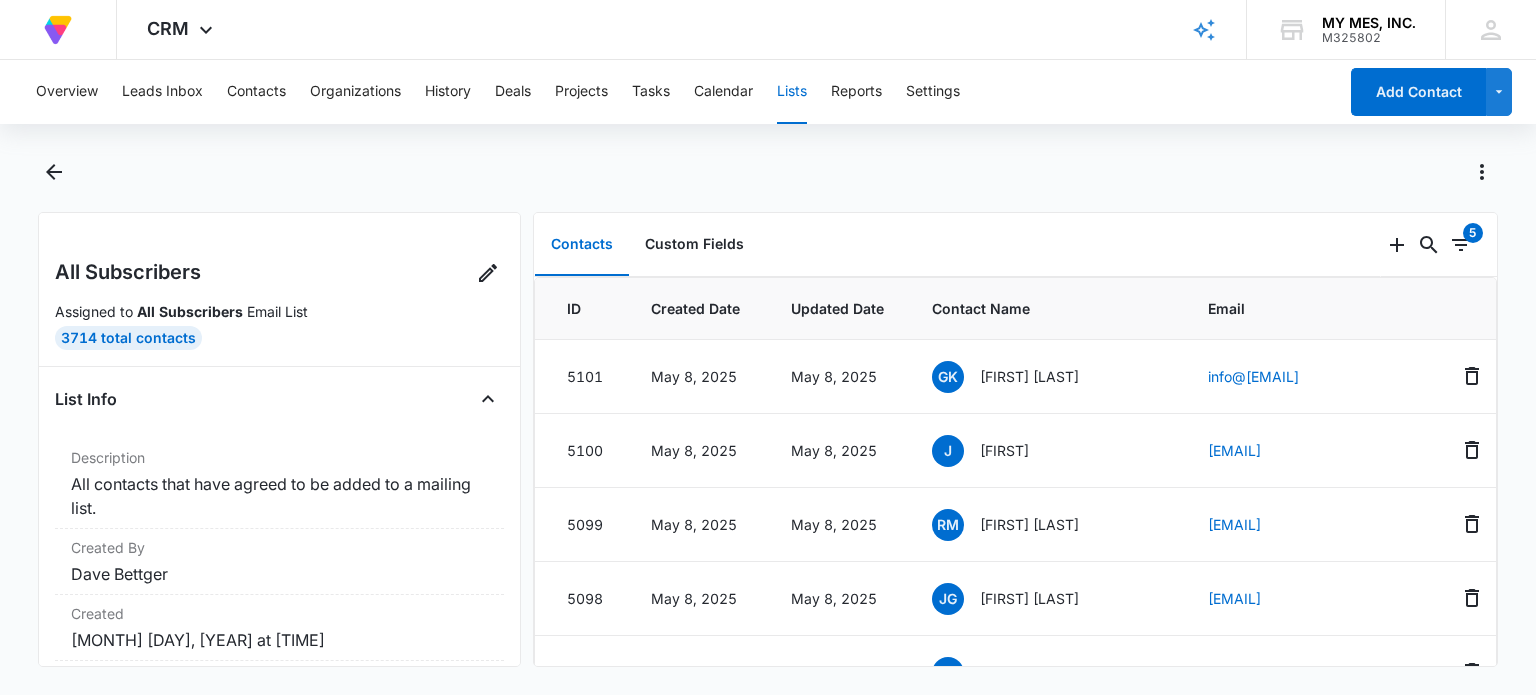 click on "Contacts" at bounding box center [582, 245] 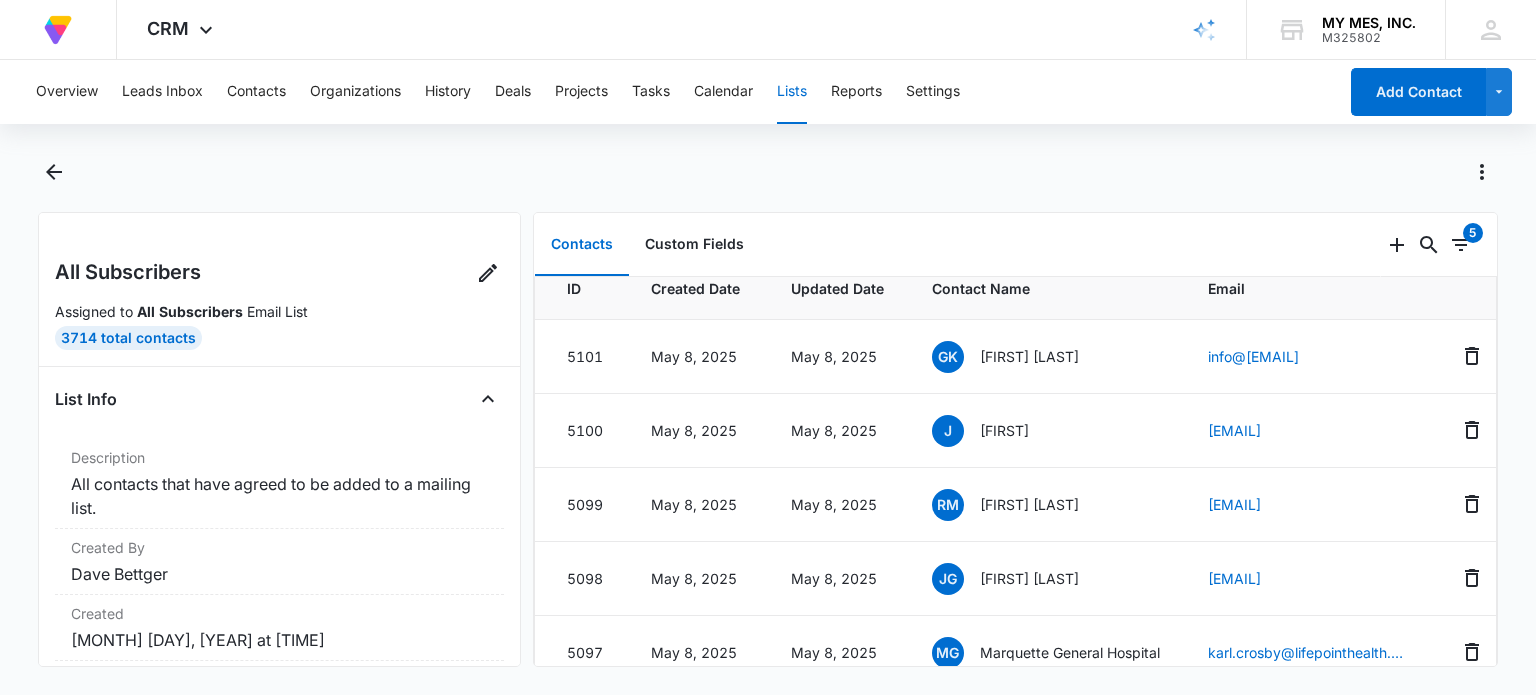 scroll, scrollTop: 0, scrollLeft: 0, axis: both 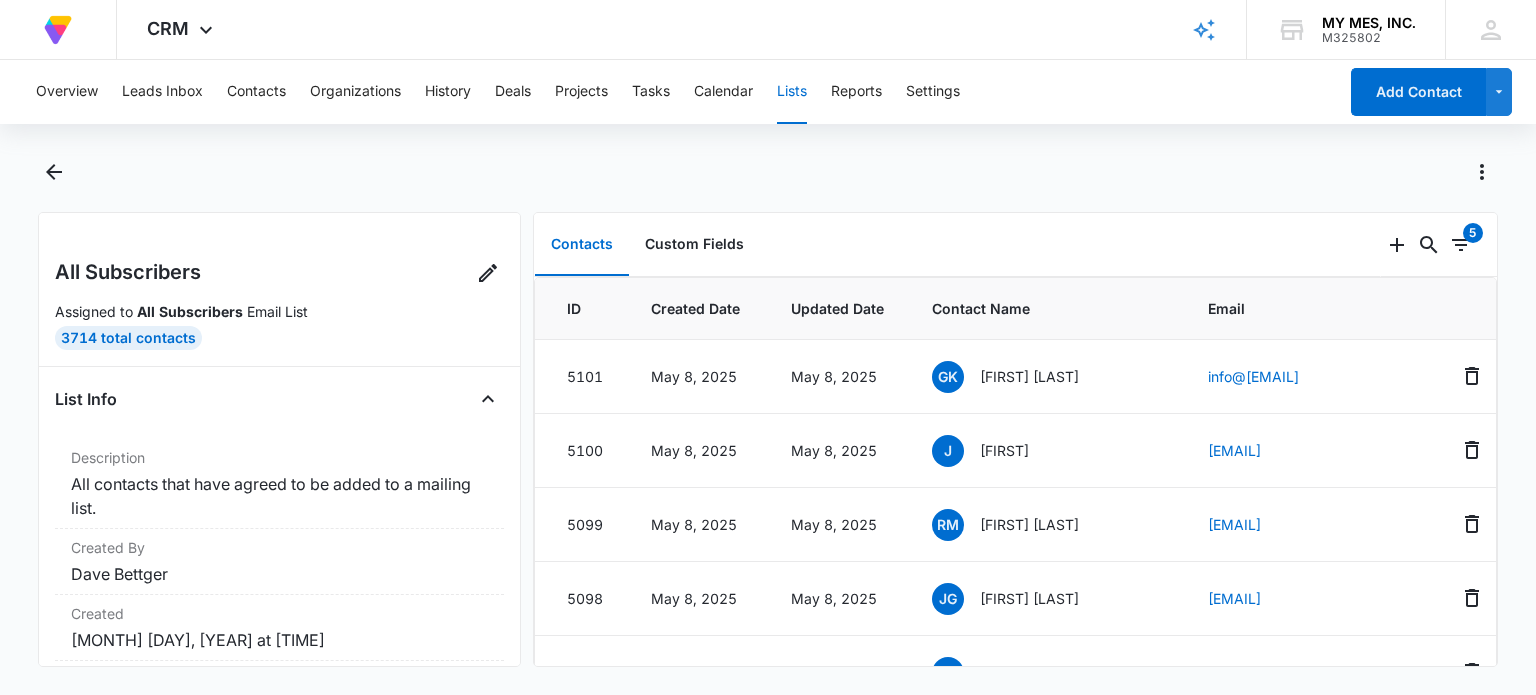 click on "3714 Total Contacts" at bounding box center (128, 338) 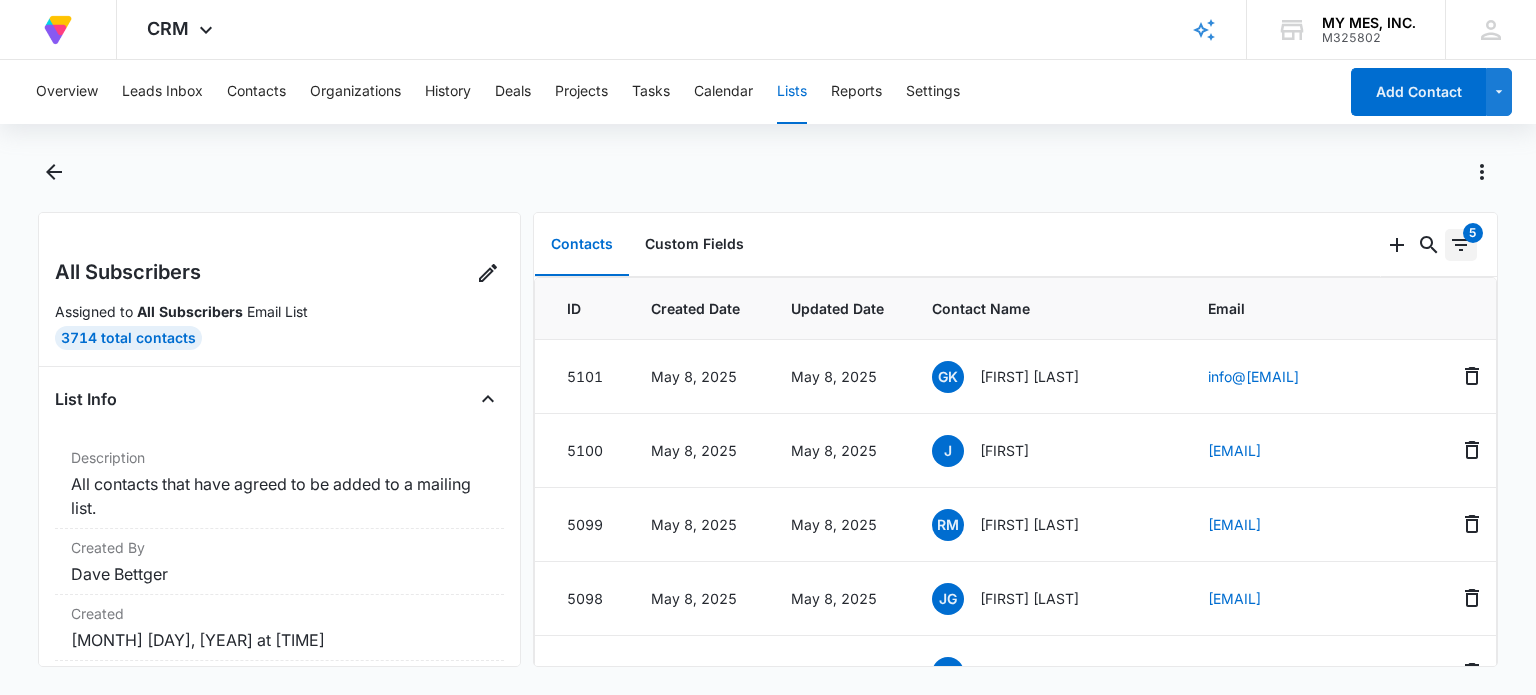 click 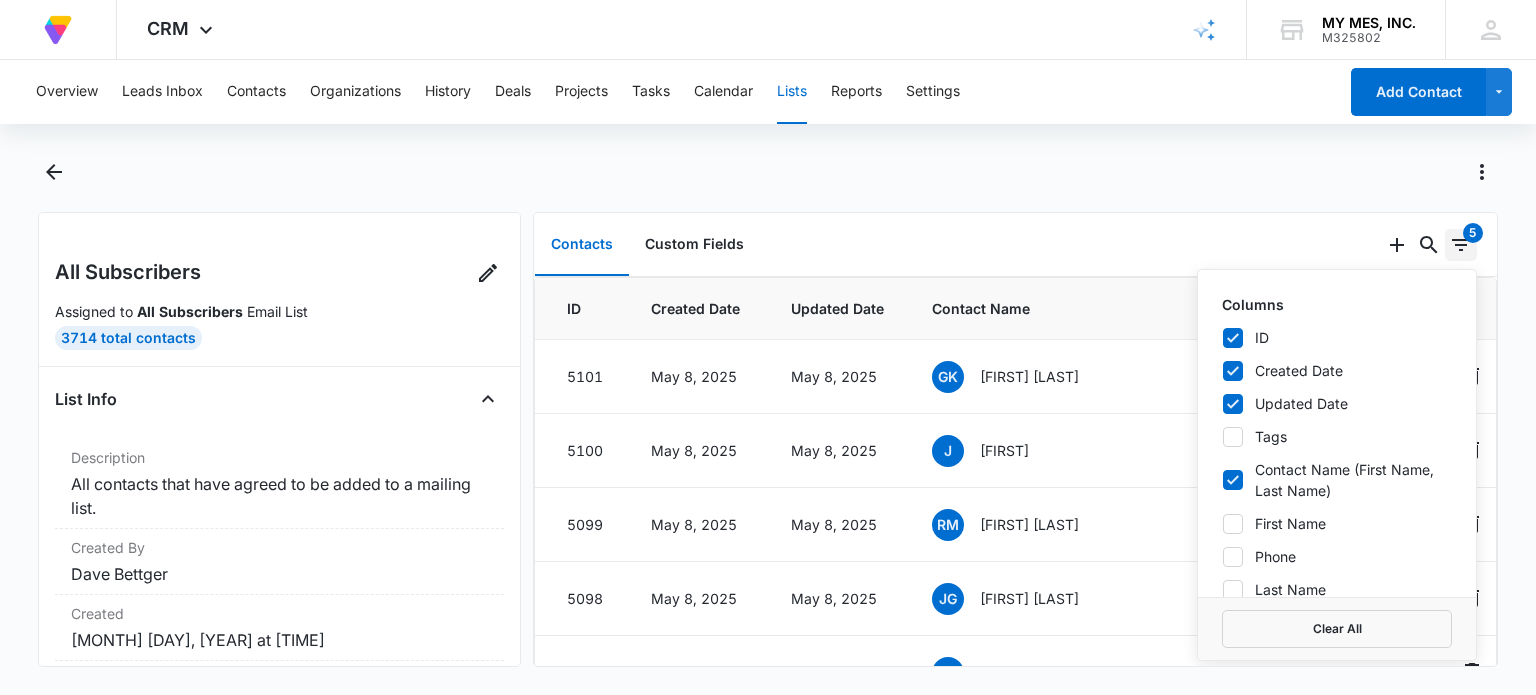 click 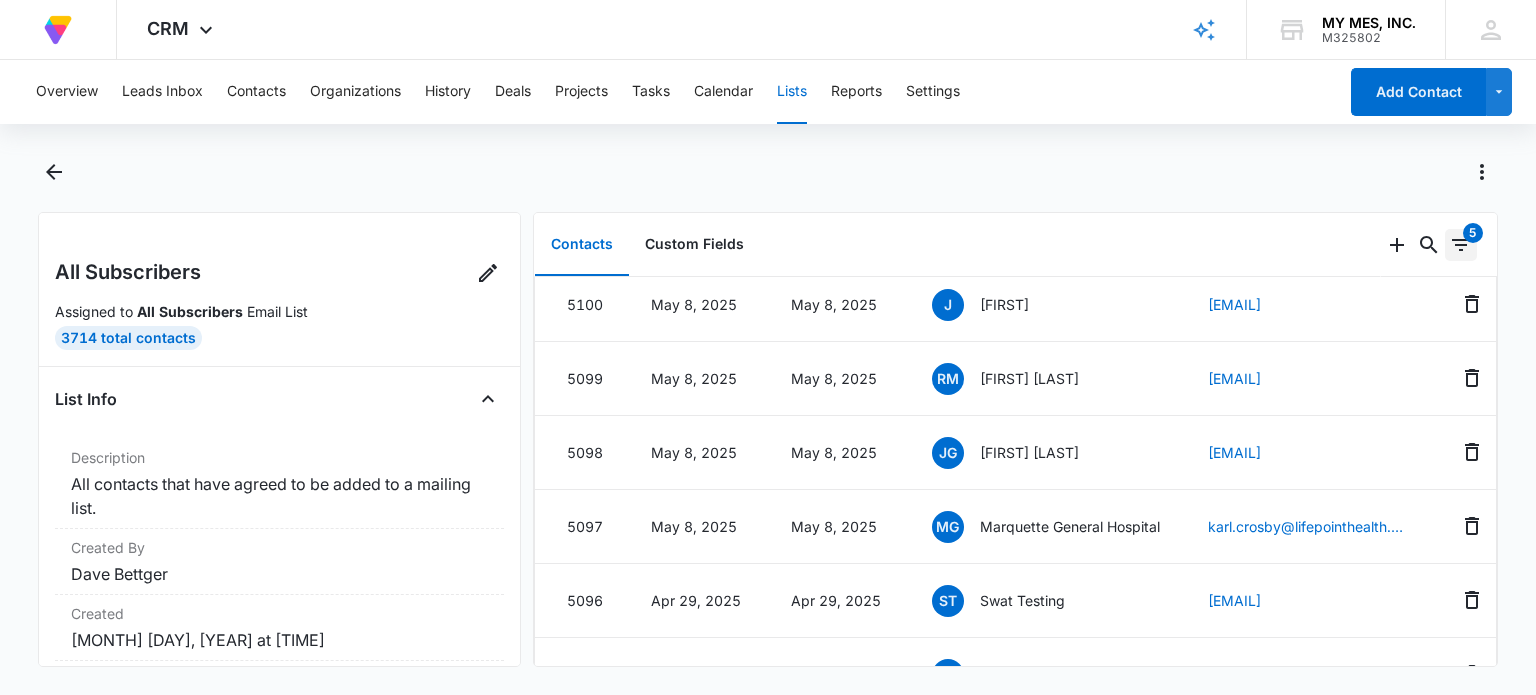 scroll, scrollTop: 0, scrollLeft: 0, axis: both 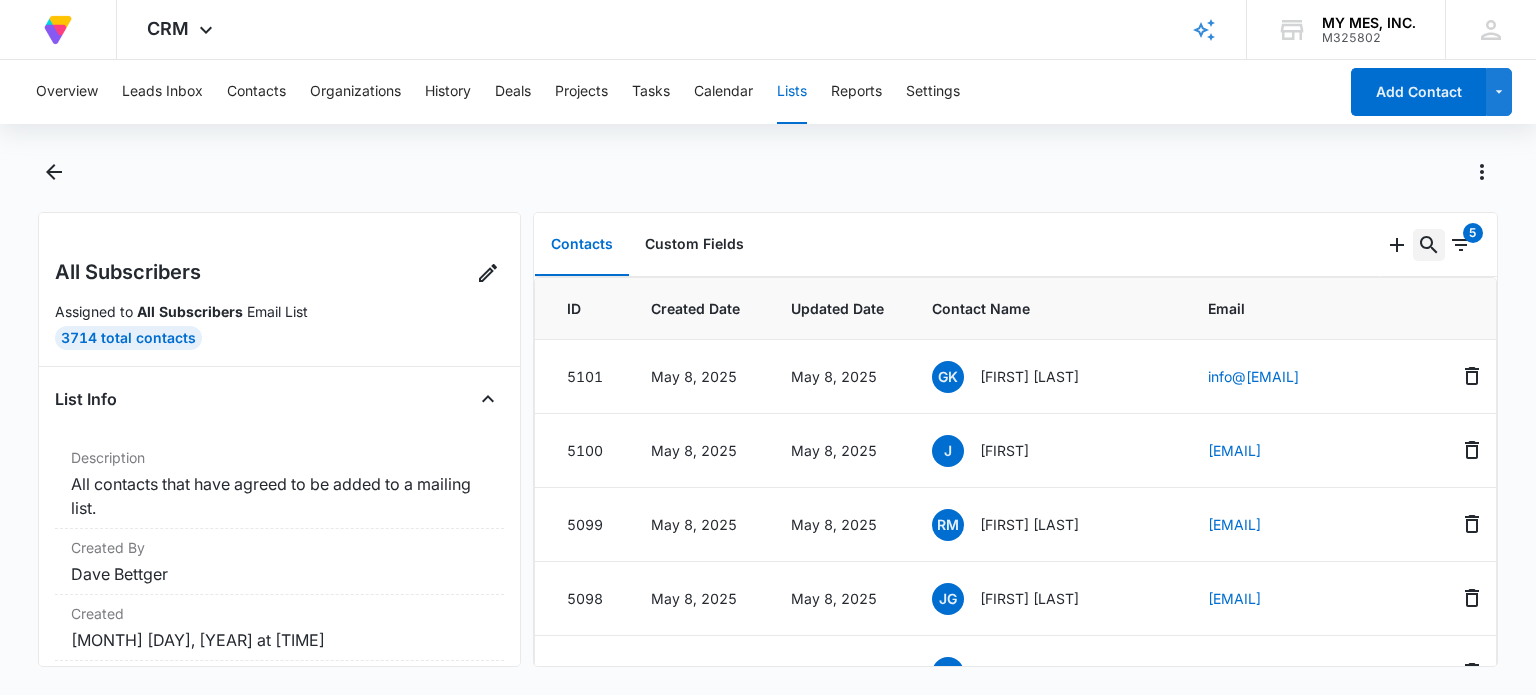 click 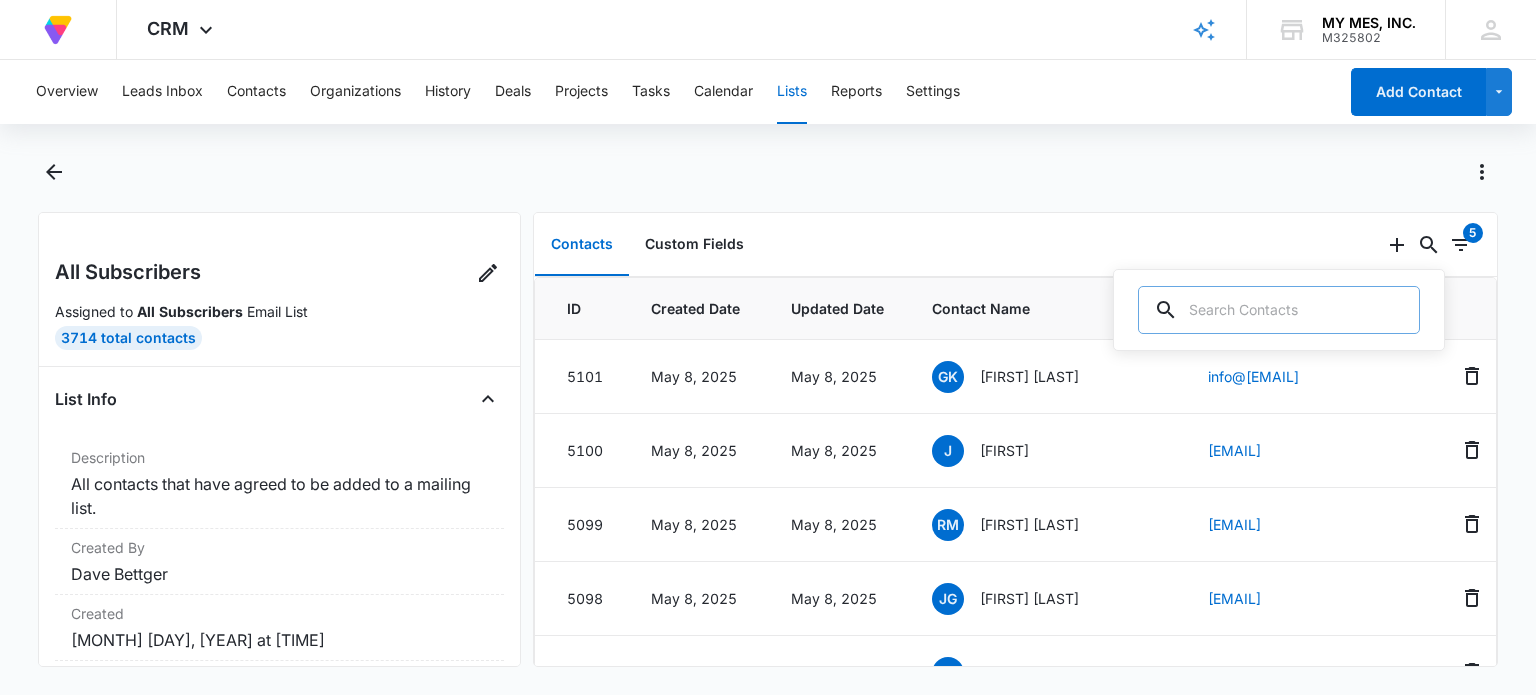click at bounding box center [1279, 310] 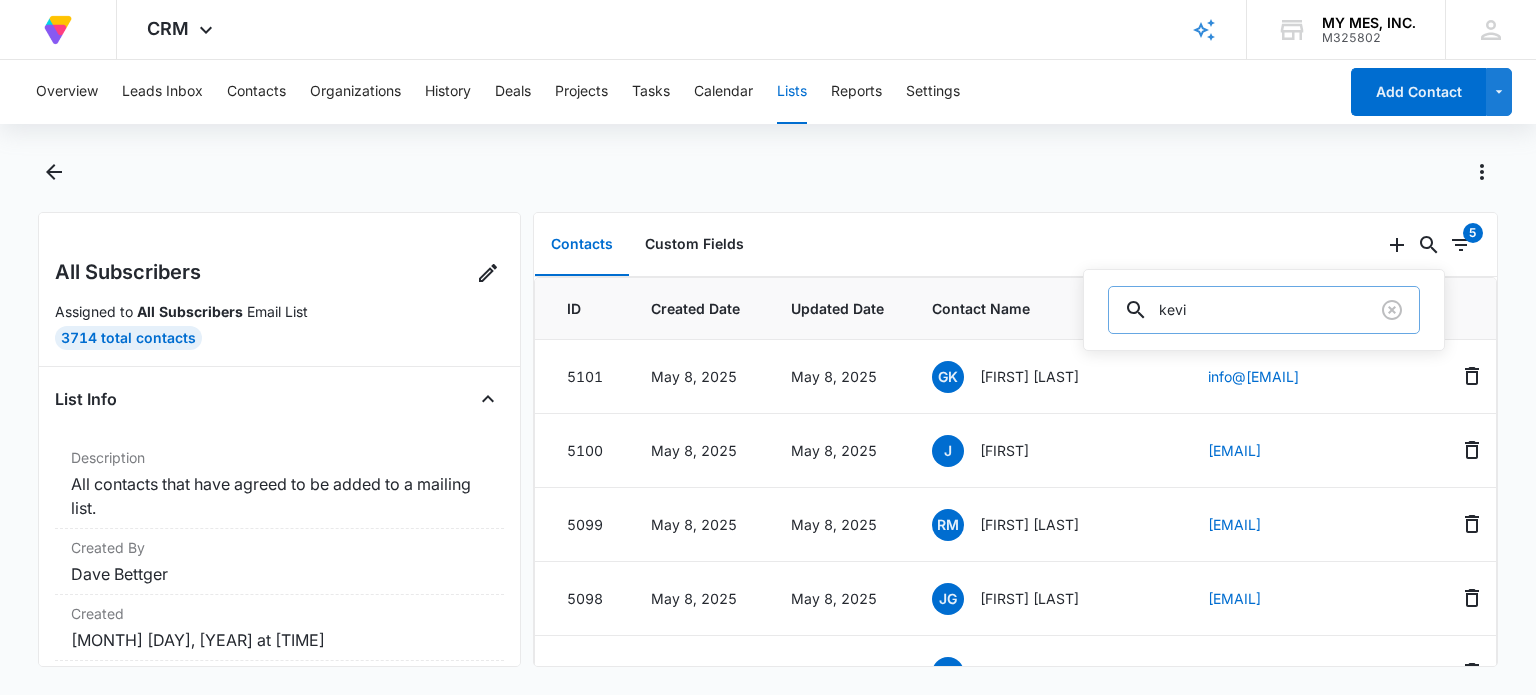 type on "kevin" 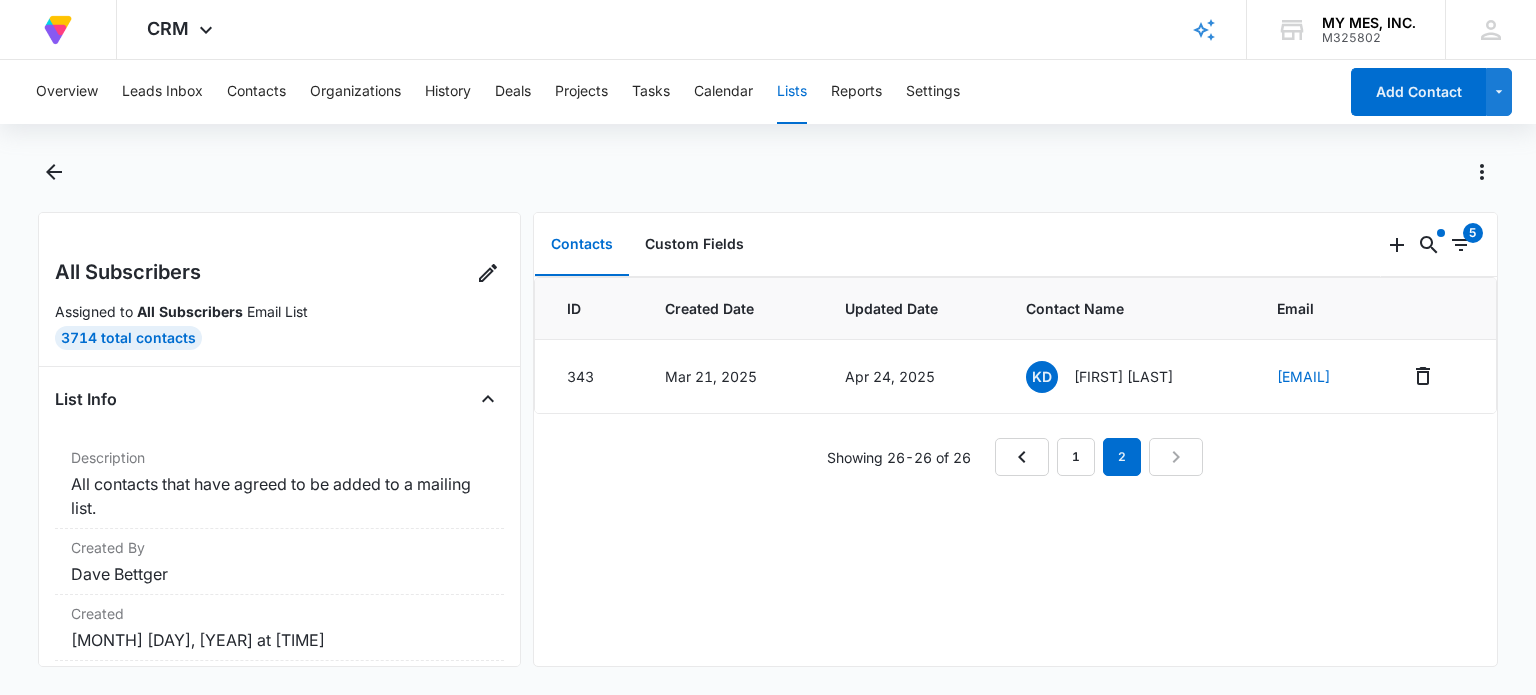 click on "Contacts Custom Fields" at bounding box center [957, 245] 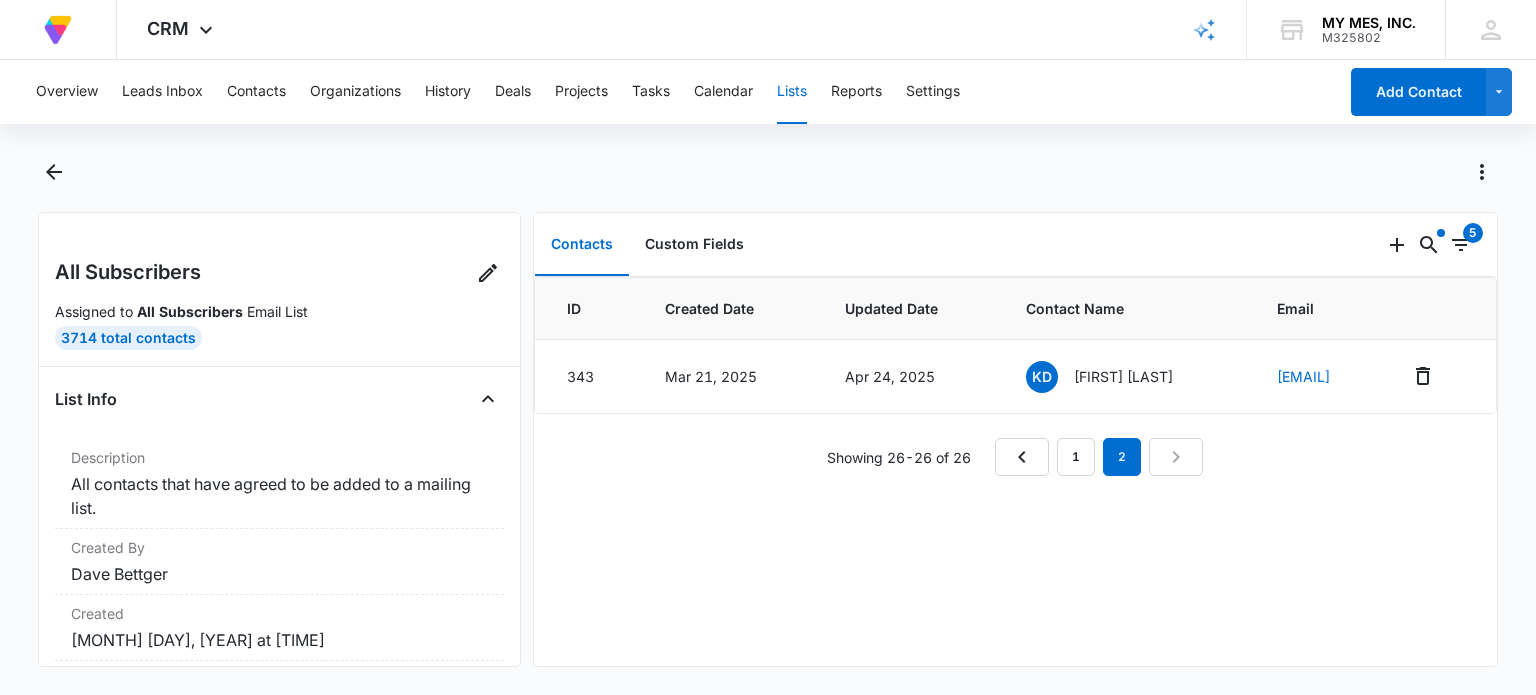 click on "Lists" at bounding box center [792, 92] 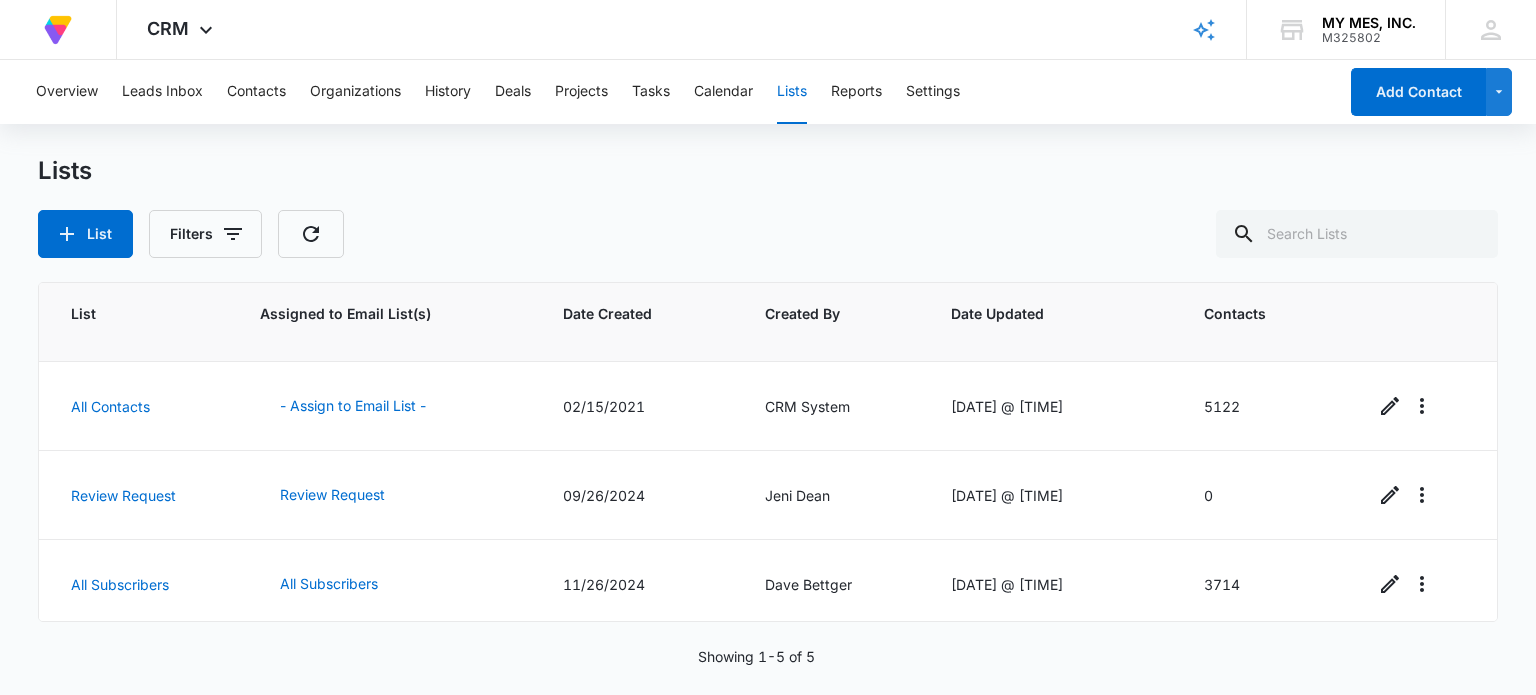 scroll, scrollTop: 166, scrollLeft: 0, axis: vertical 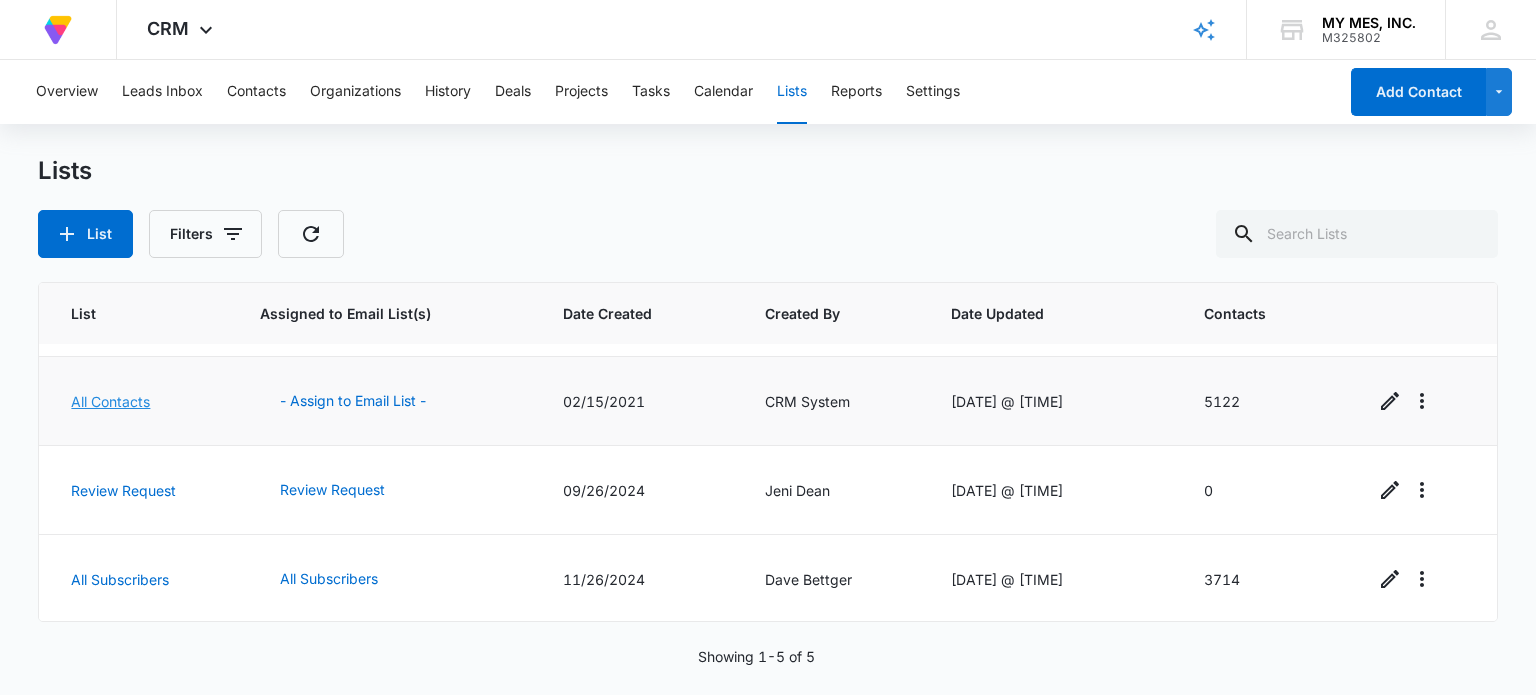 click on "All Contacts" at bounding box center [110, 401] 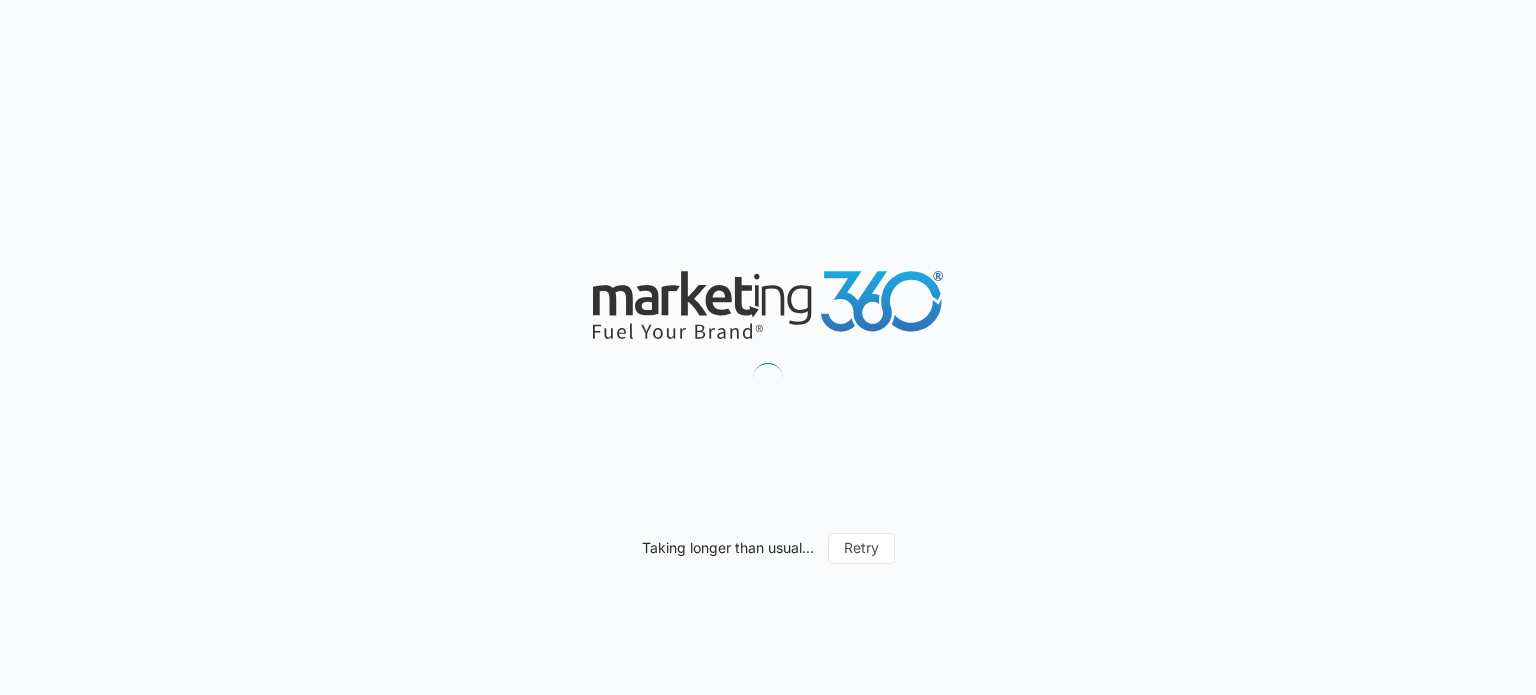 scroll, scrollTop: 0, scrollLeft: 0, axis: both 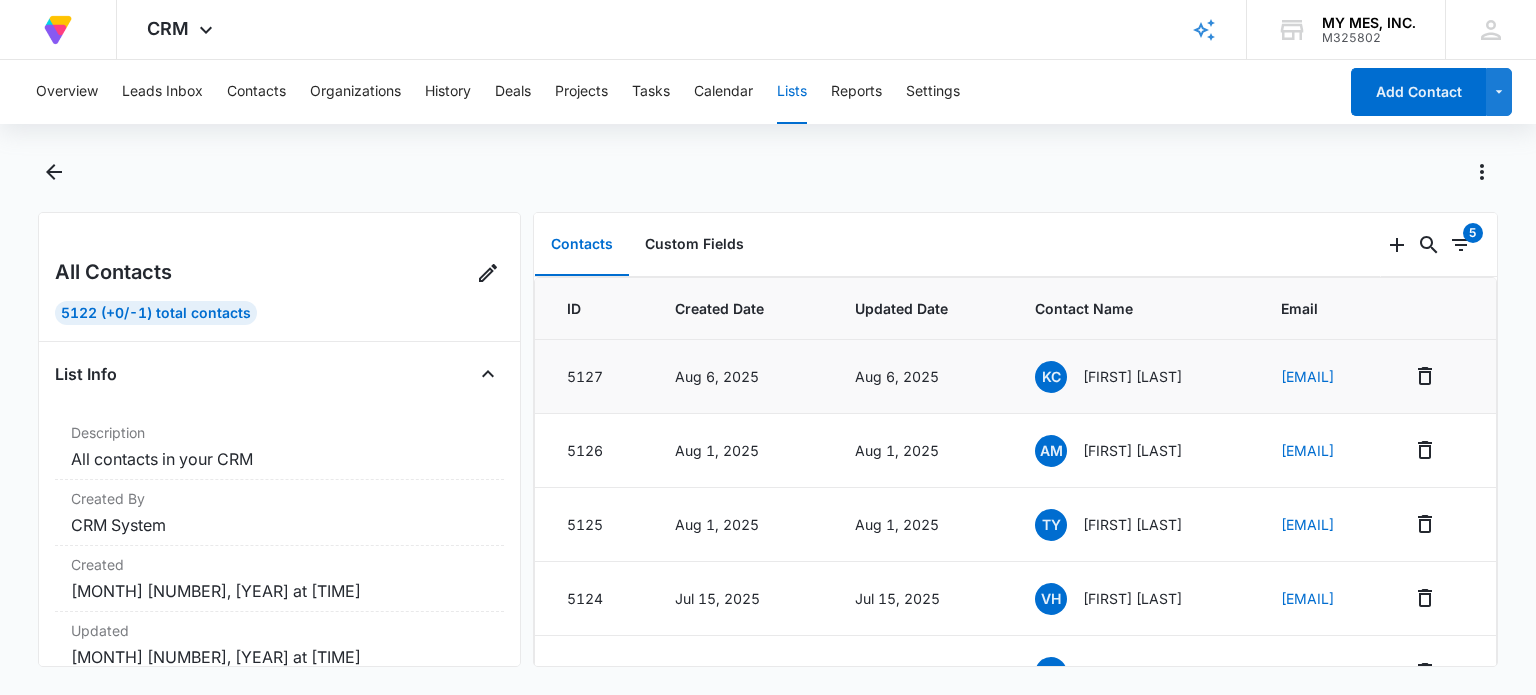 click on "[FIRST] [LAST]" at bounding box center [1132, 376] 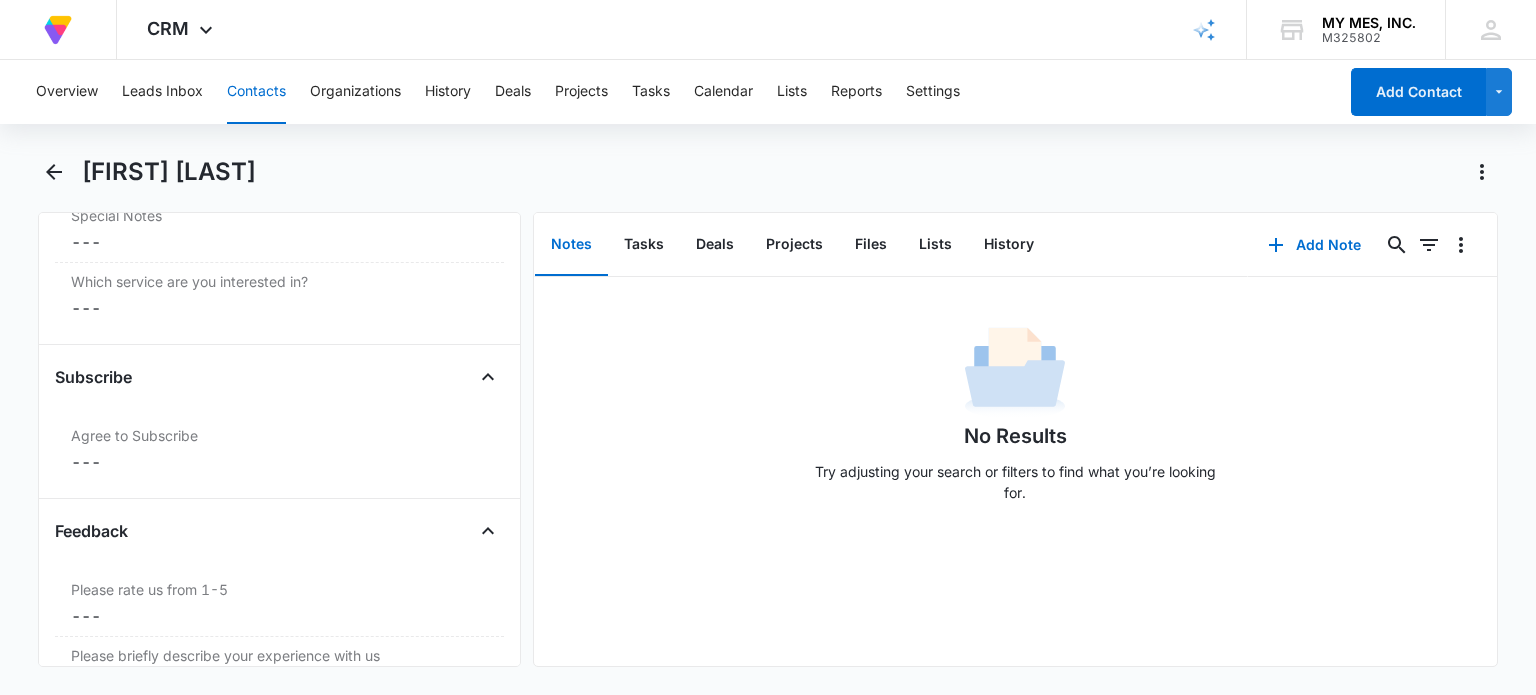 scroll, scrollTop: 2000, scrollLeft: 0, axis: vertical 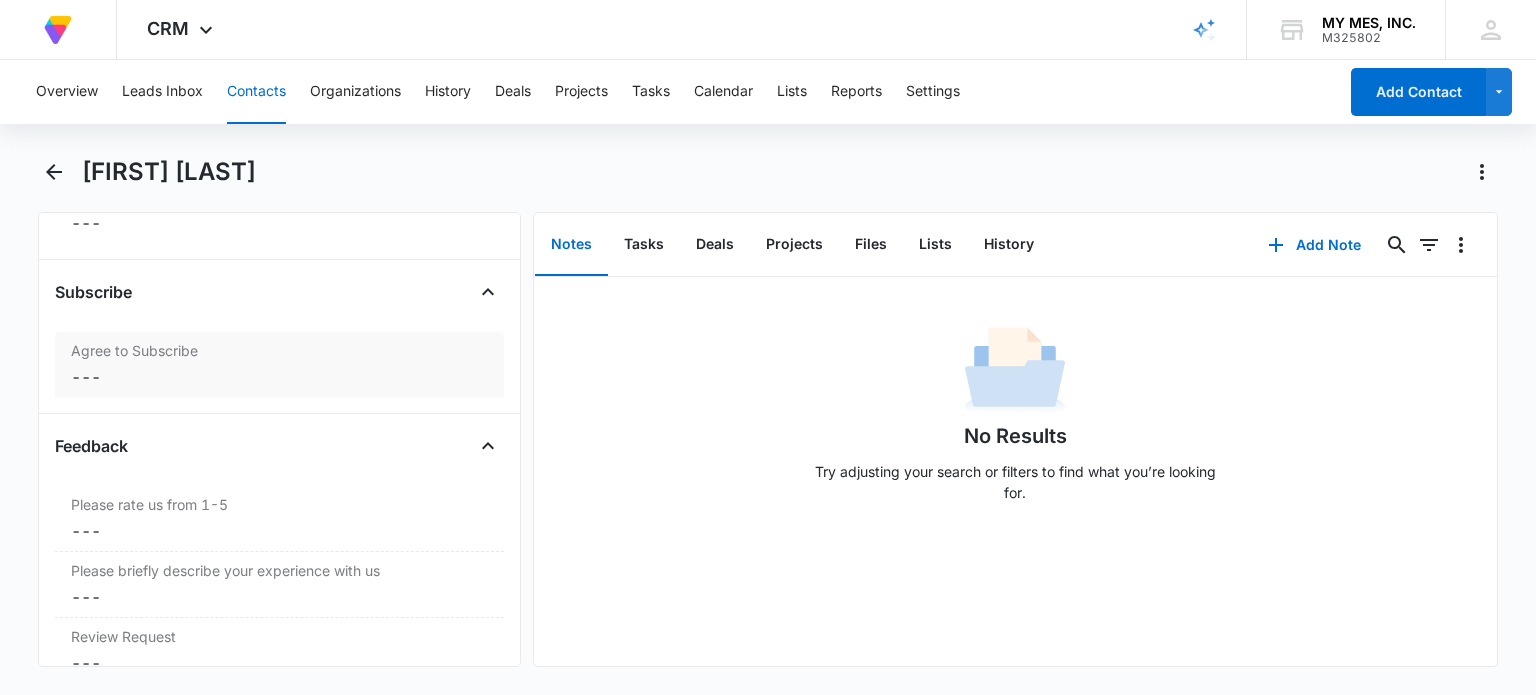 click on "Agree to Subscribe Cancel Save Changes ---" at bounding box center [279, 364] 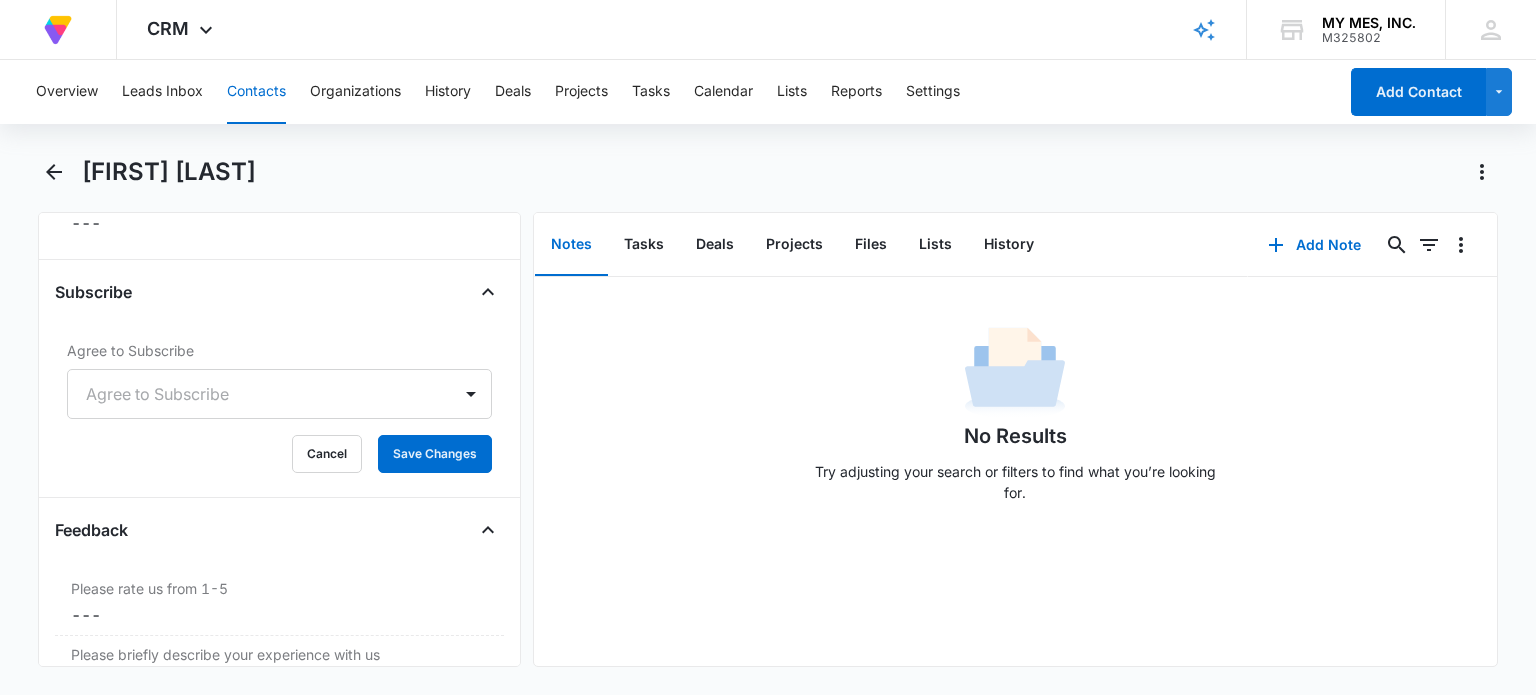 click at bounding box center (255, 394) 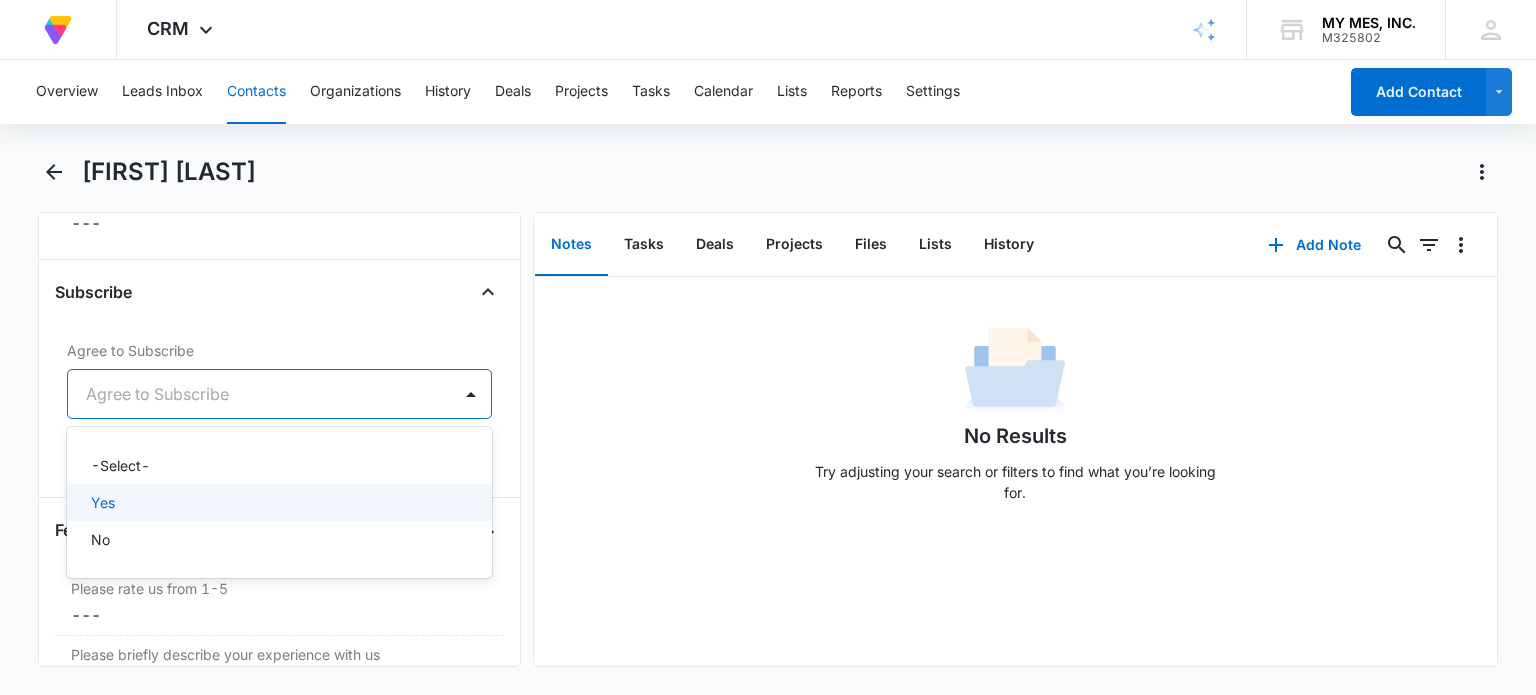 click on "Yes" at bounding box center (277, 502) 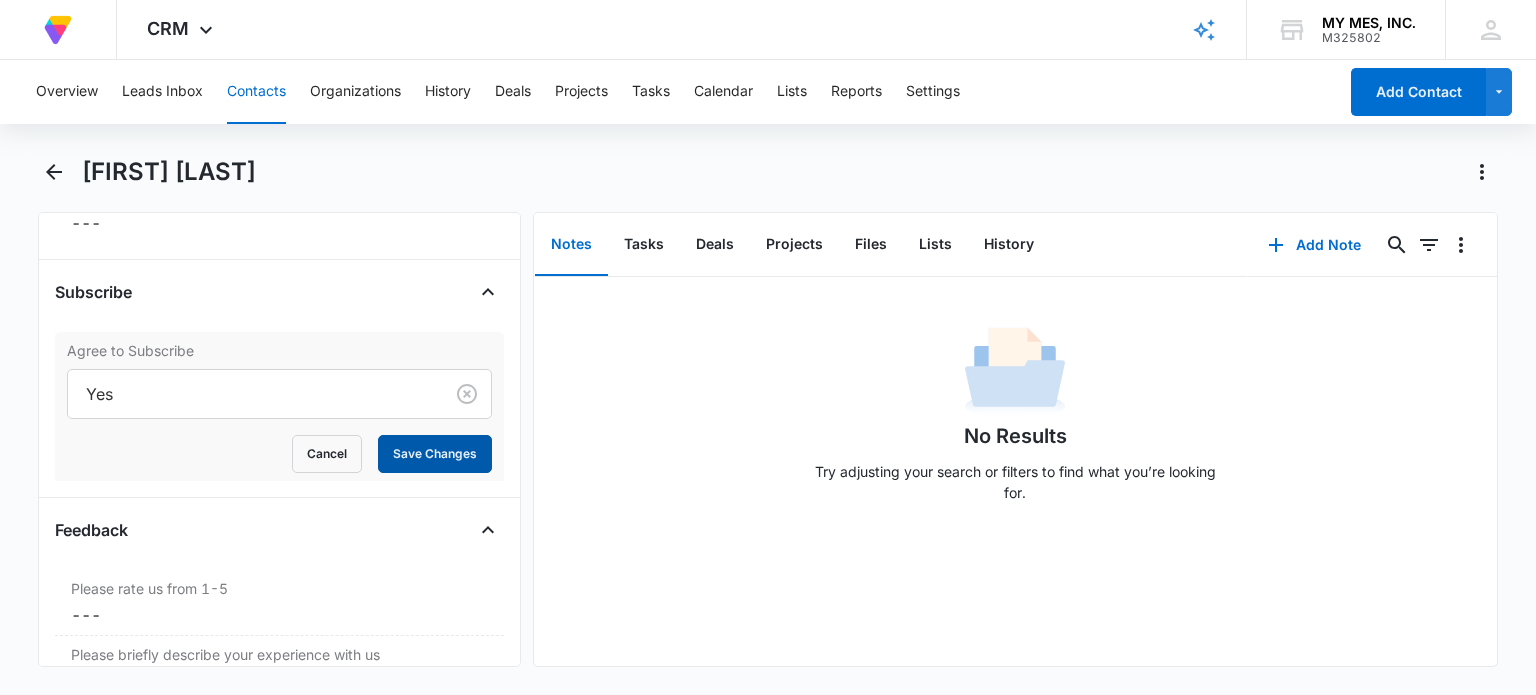 click on "Save Changes" at bounding box center [435, 454] 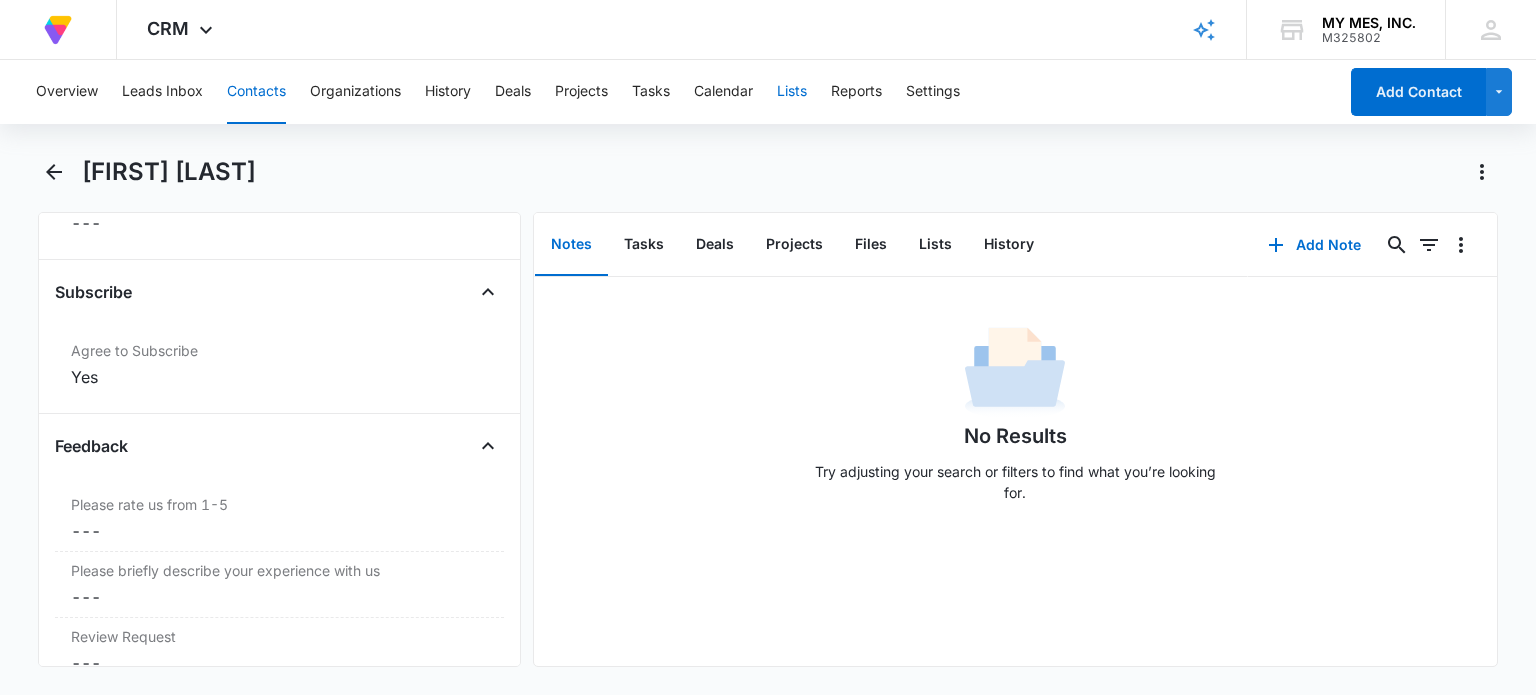click on "Lists" at bounding box center [792, 92] 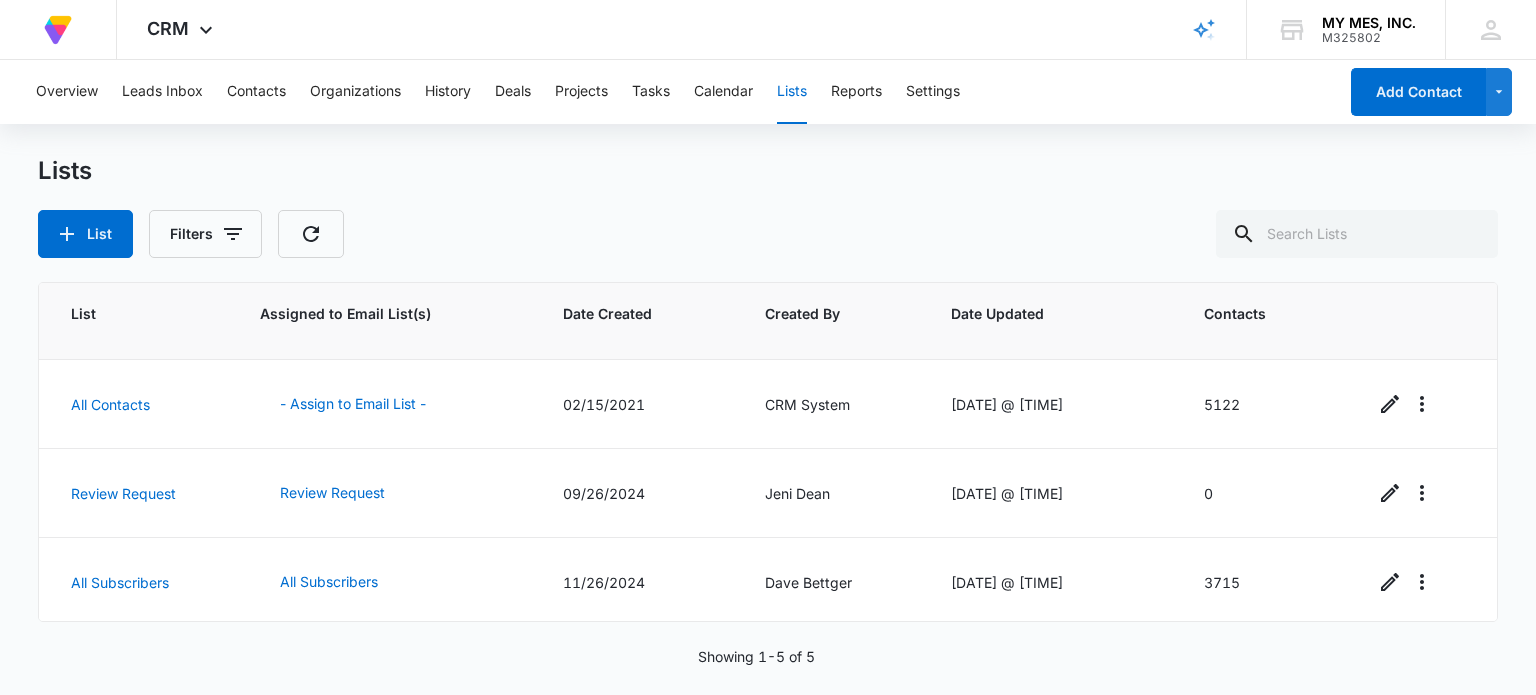 scroll, scrollTop: 166, scrollLeft: 0, axis: vertical 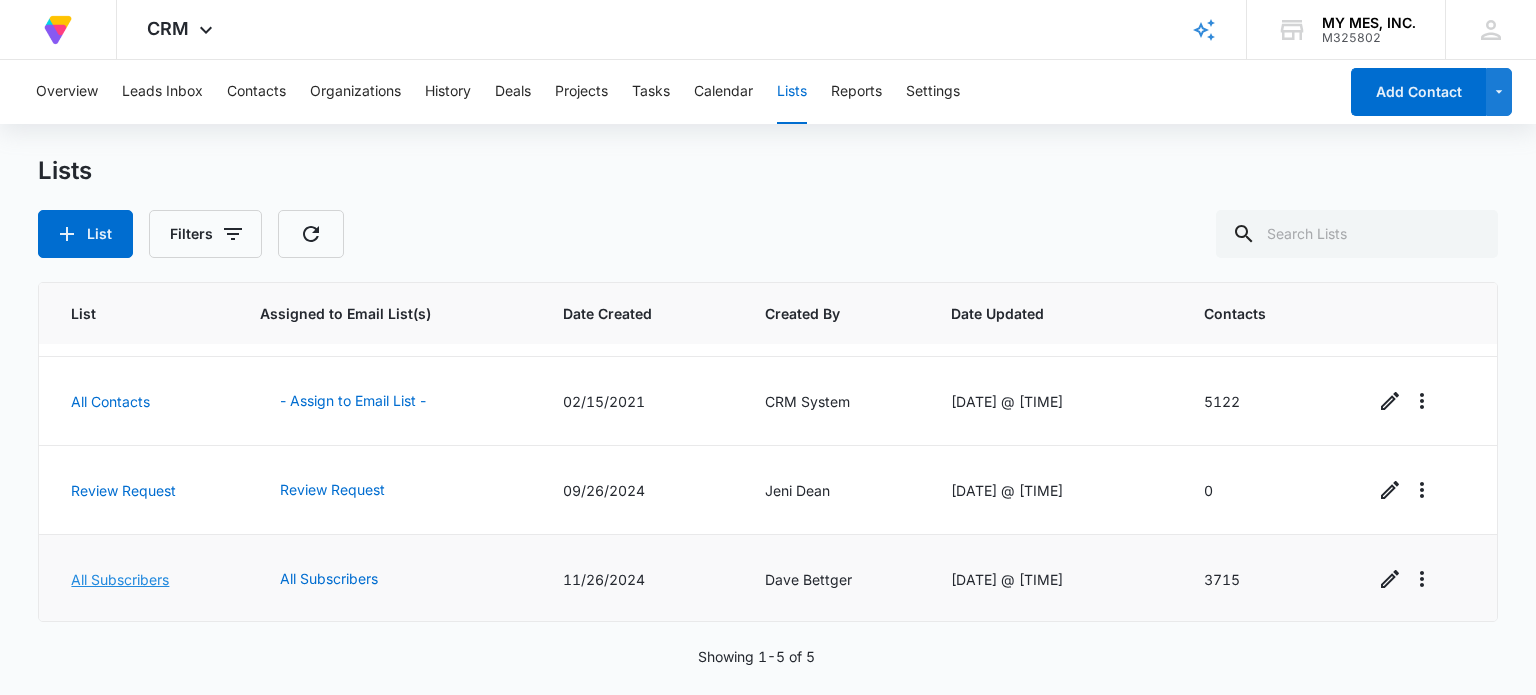 click on "All Subscribers" at bounding box center (120, 579) 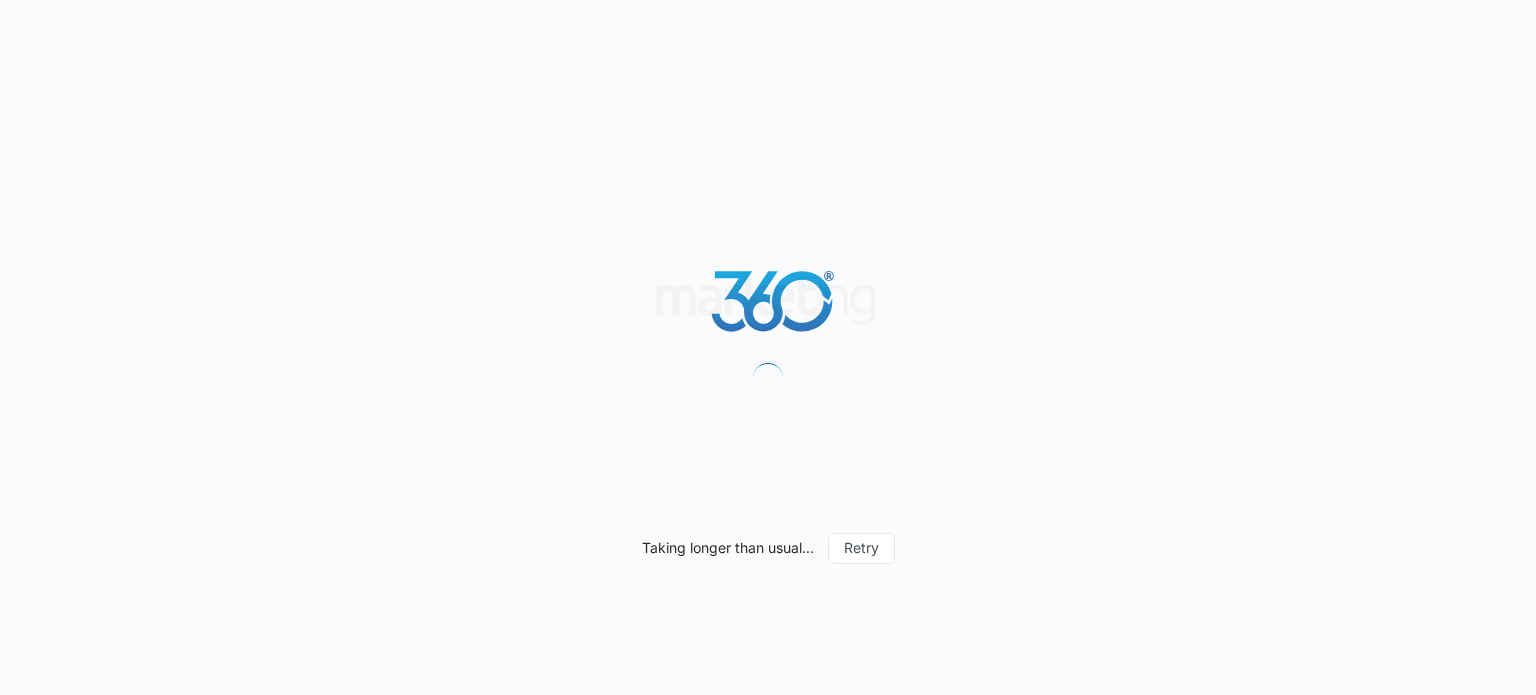 scroll, scrollTop: 0, scrollLeft: 0, axis: both 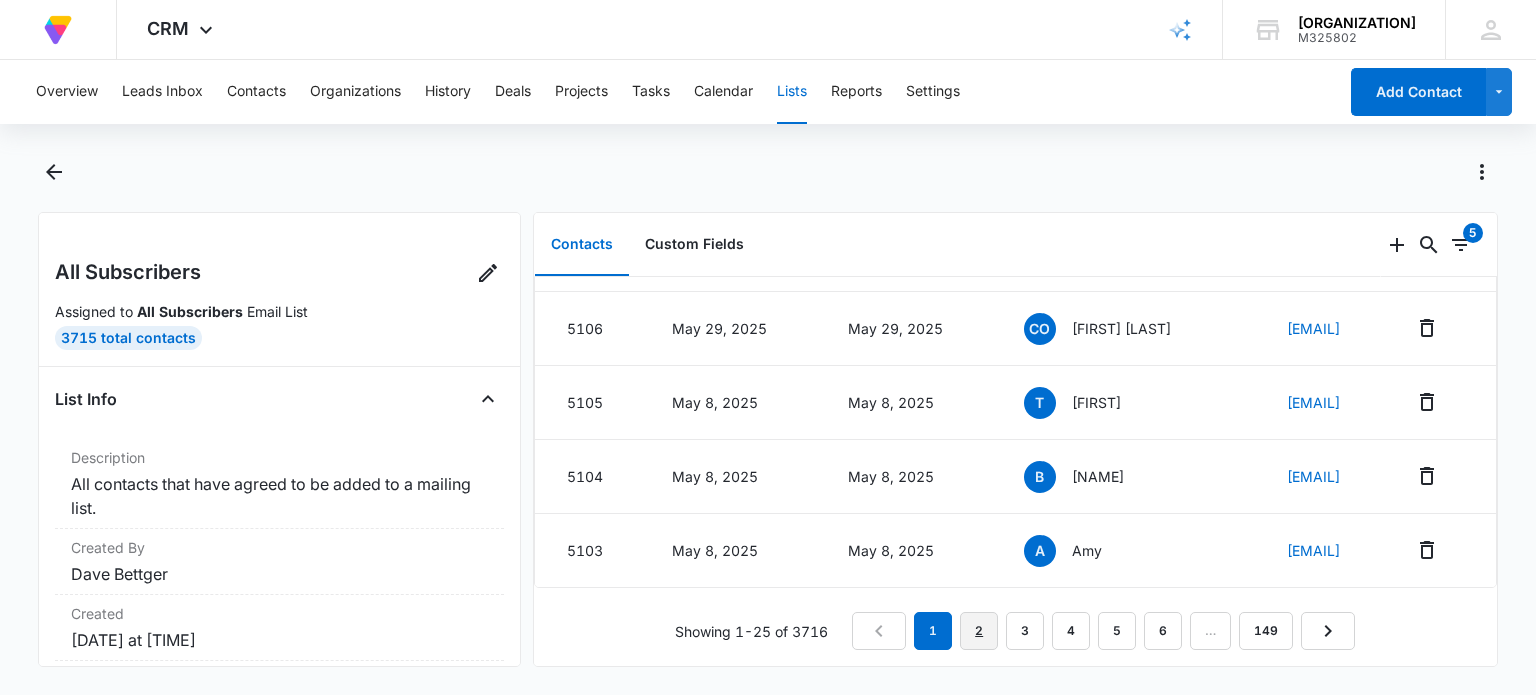 click on "2" at bounding box center (979, 631) 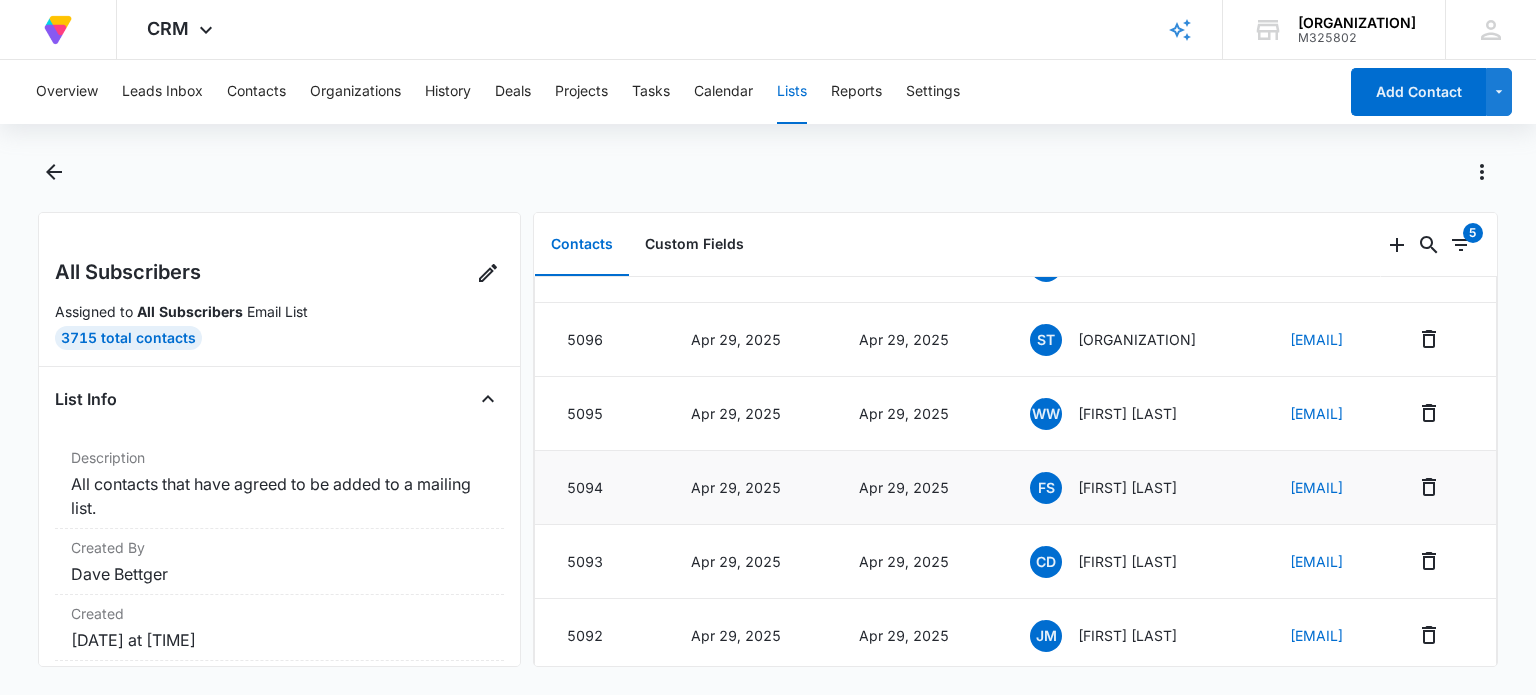 scroll, scrollTop: 500, scrollLeft: 0, axis: vertical 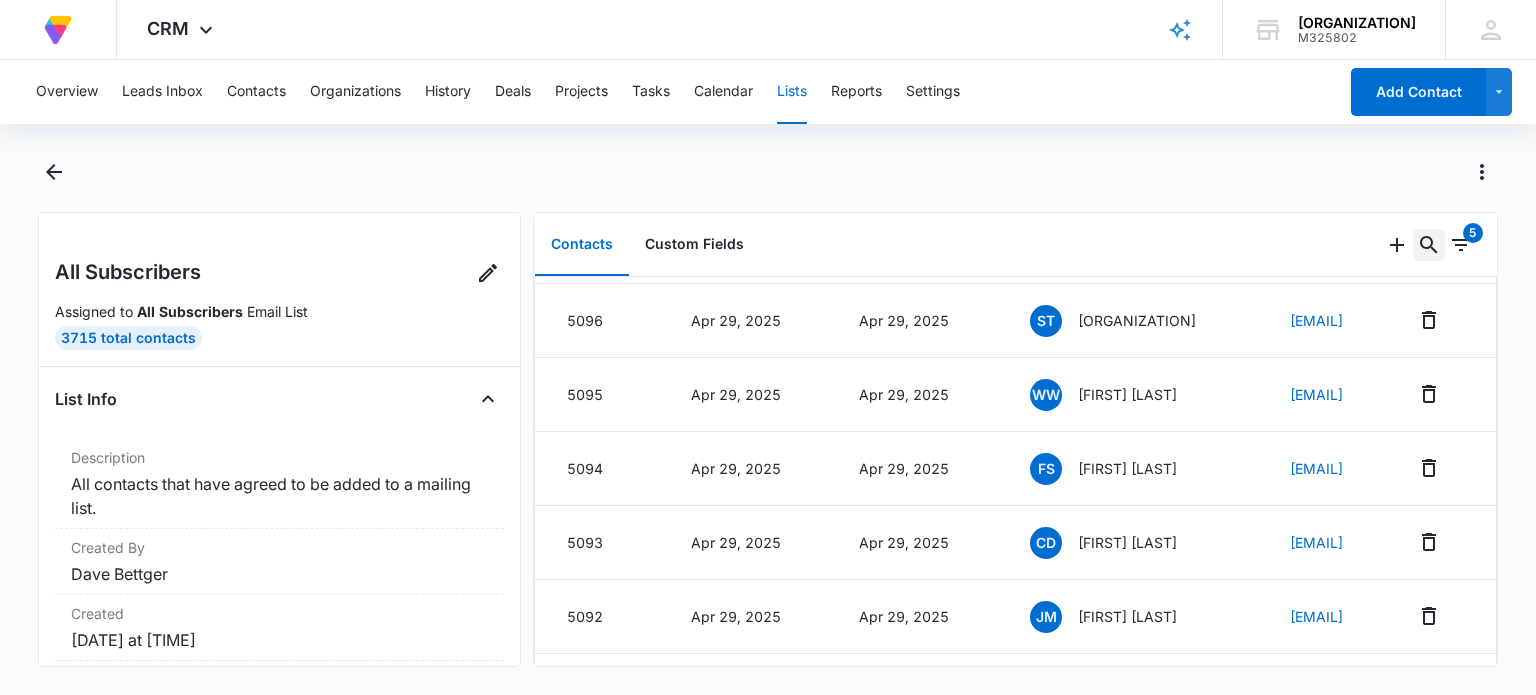click 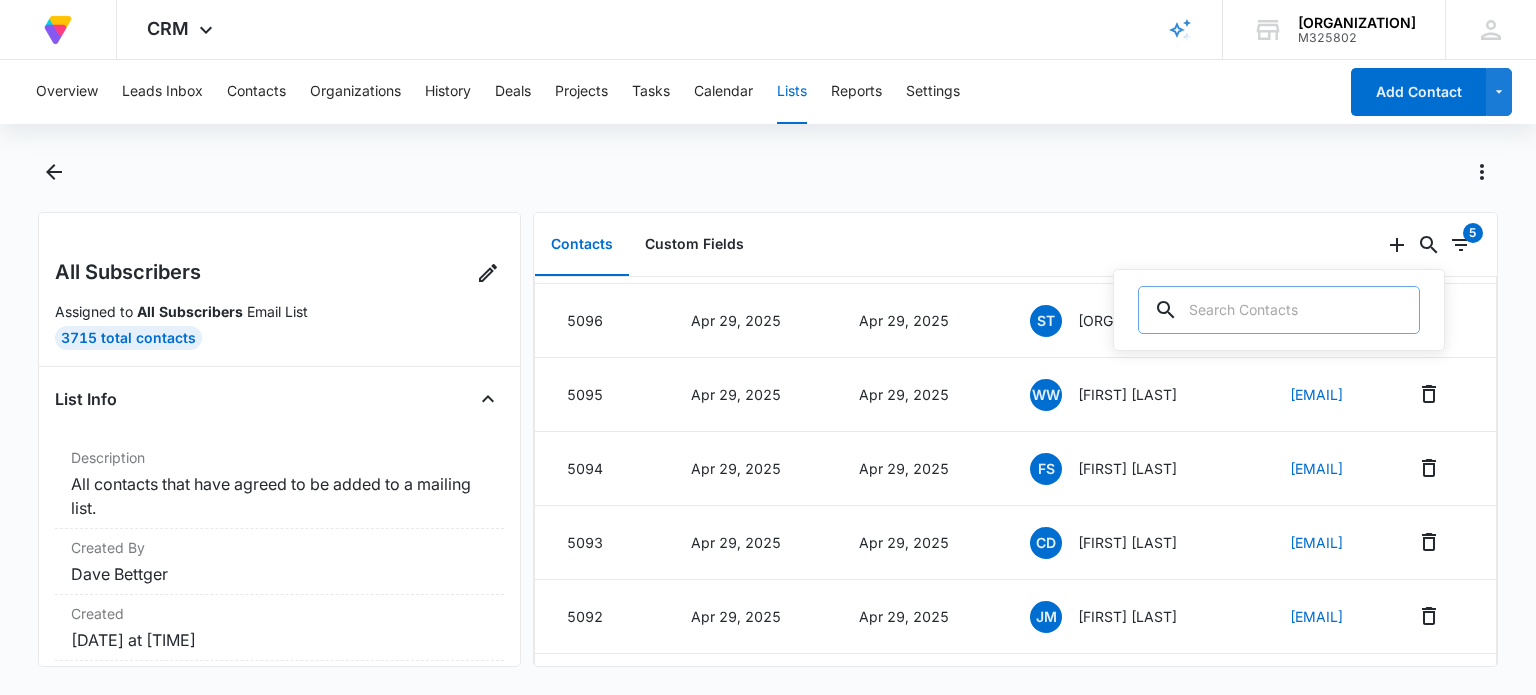click at bounding box center [1279, 310] 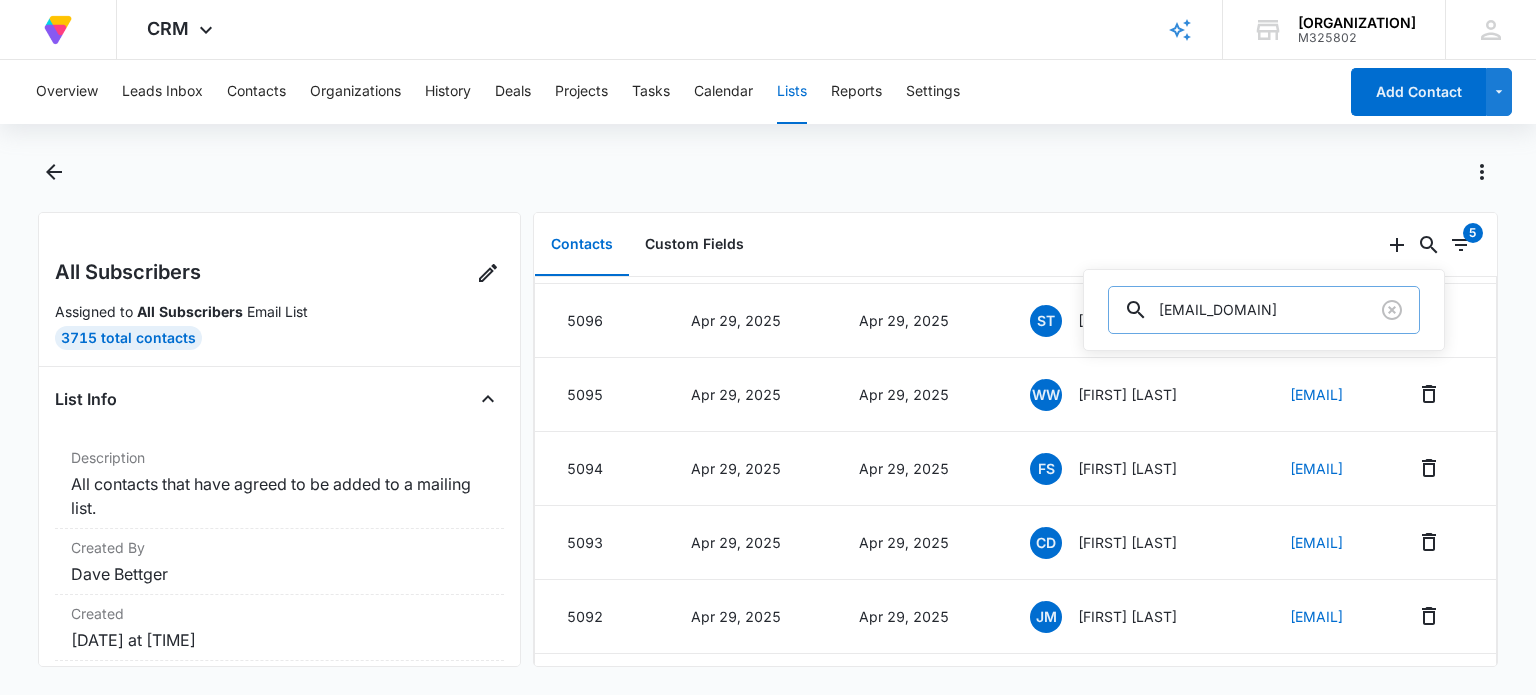 type on "[EMAIL_DOMAIN]" 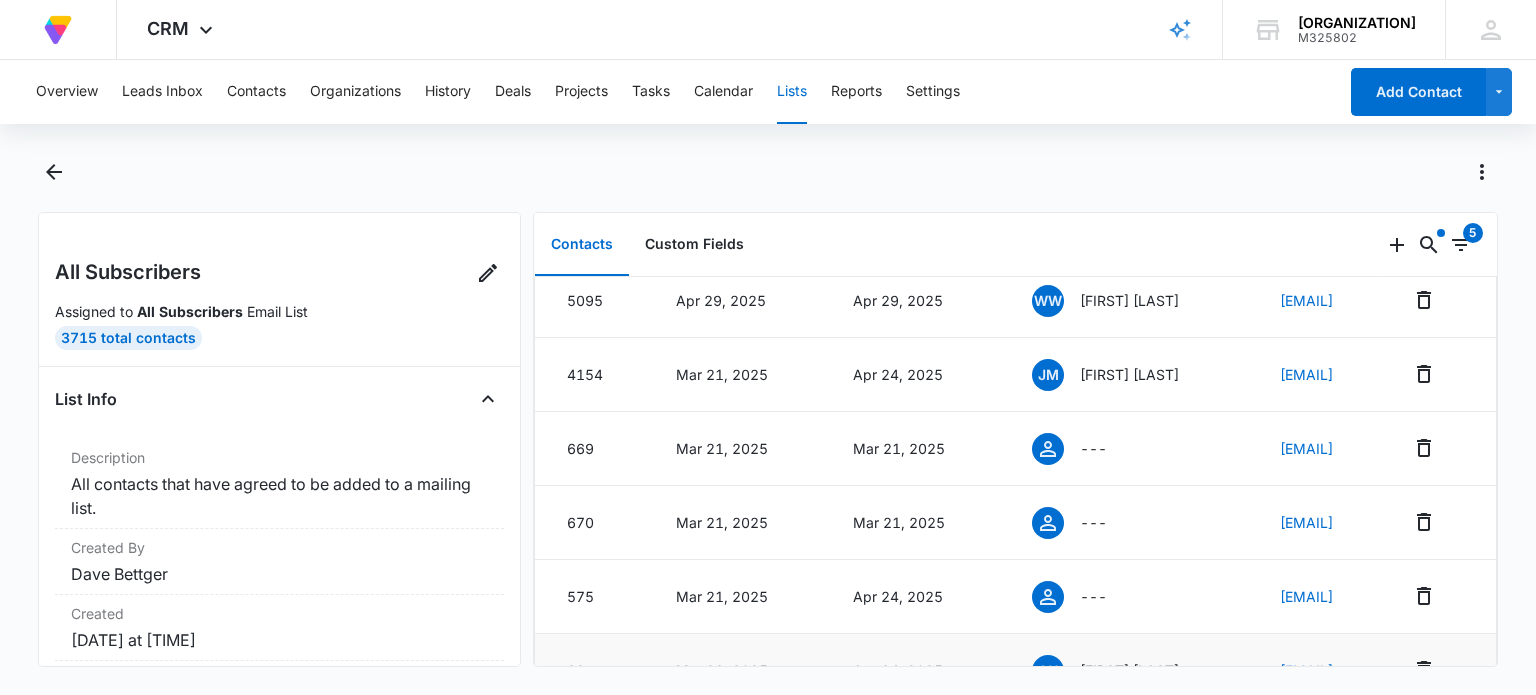 scroll, scrollTop: 0, scrollLeft: 0, axis: both 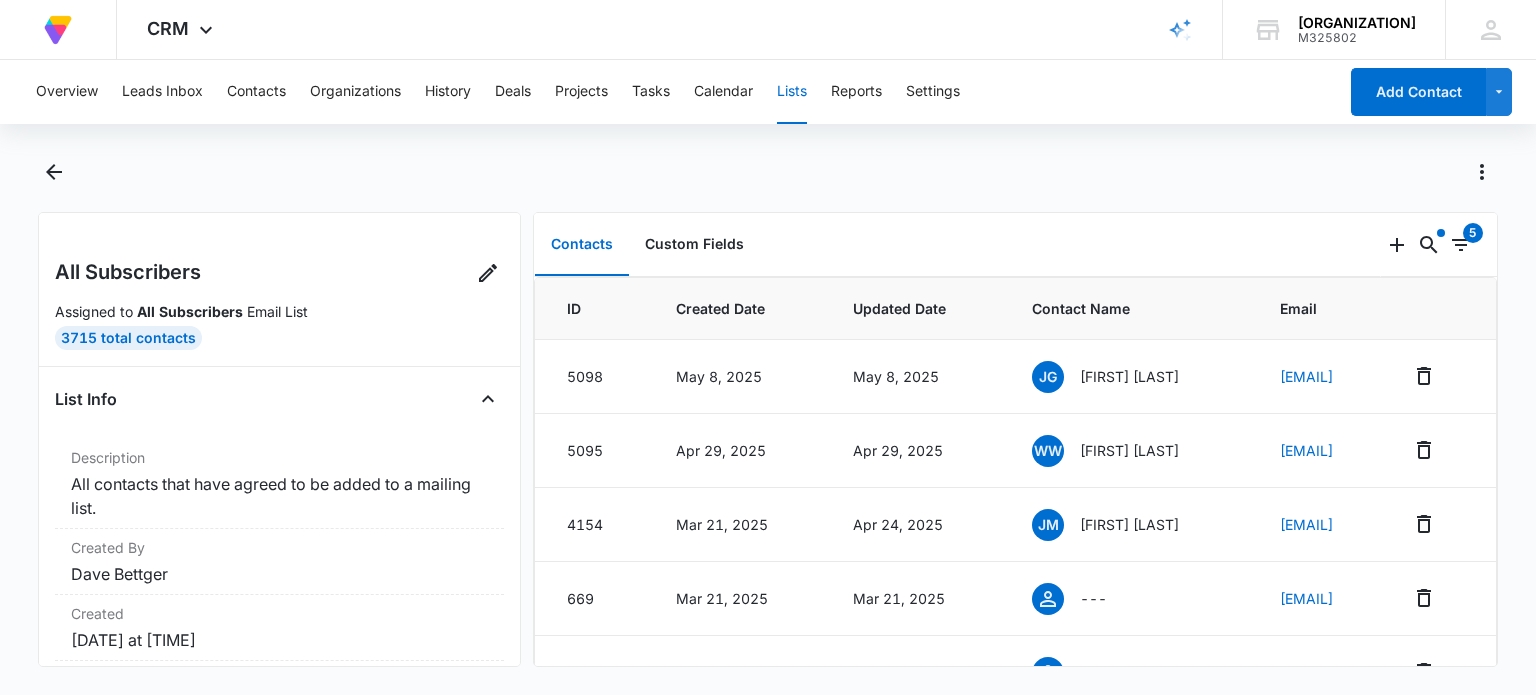 click on "Lists" at bounding box center (792, 92) 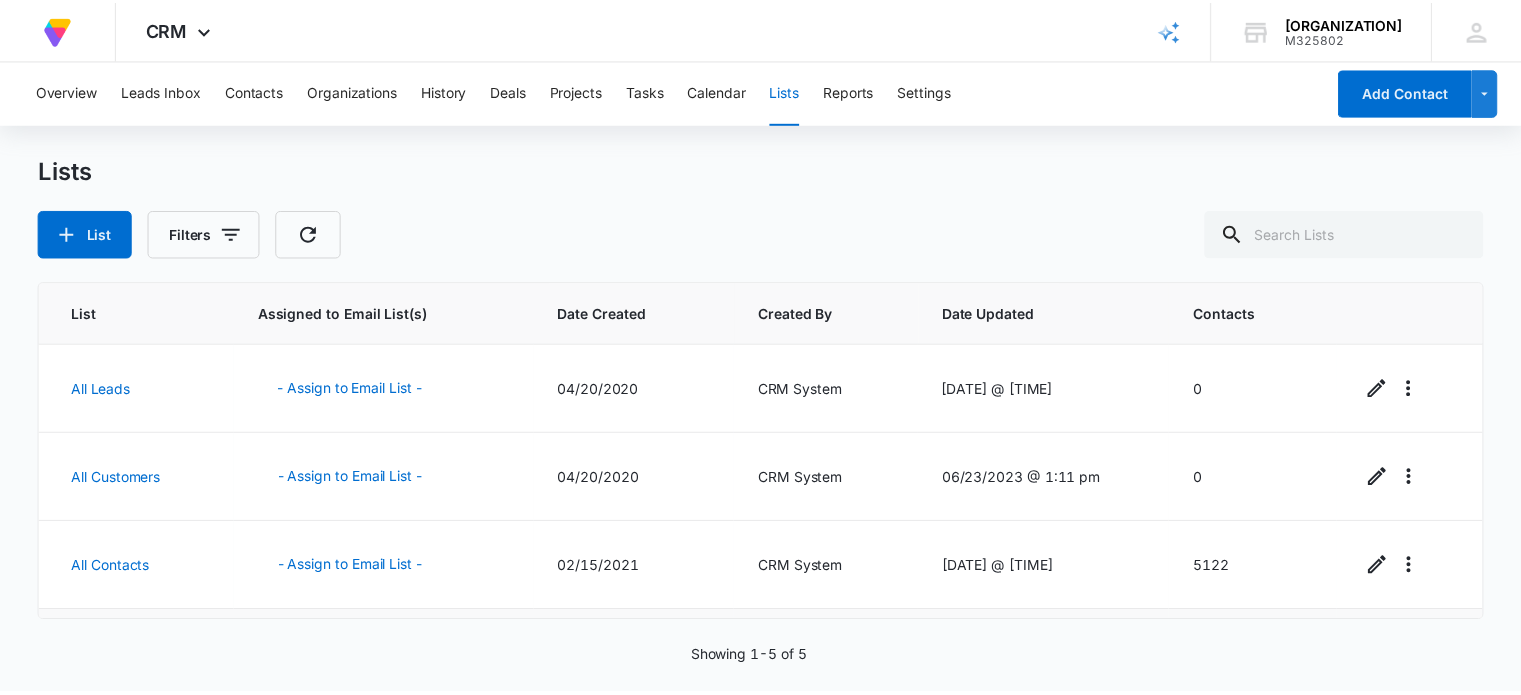 scroll, scrollTop: 166, scrollLeft: 0, axis: vertical 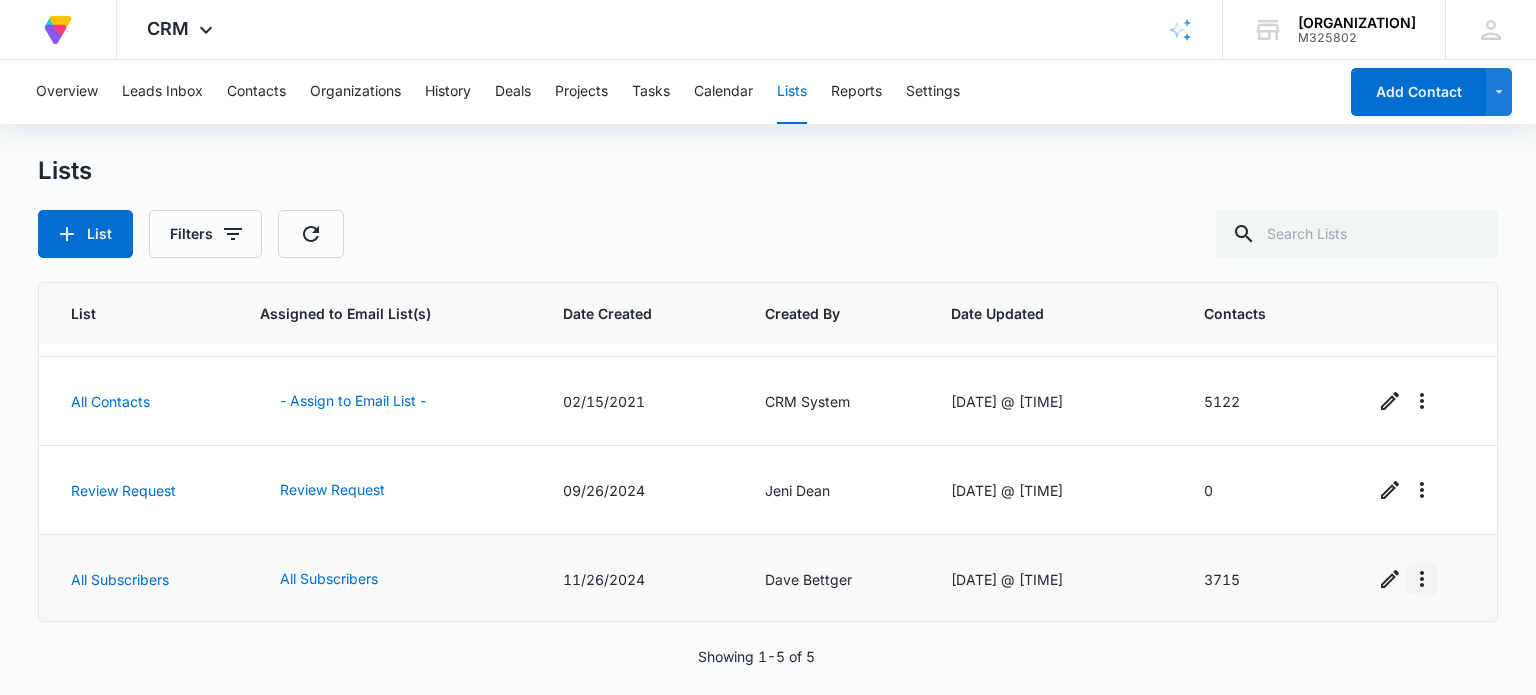 click 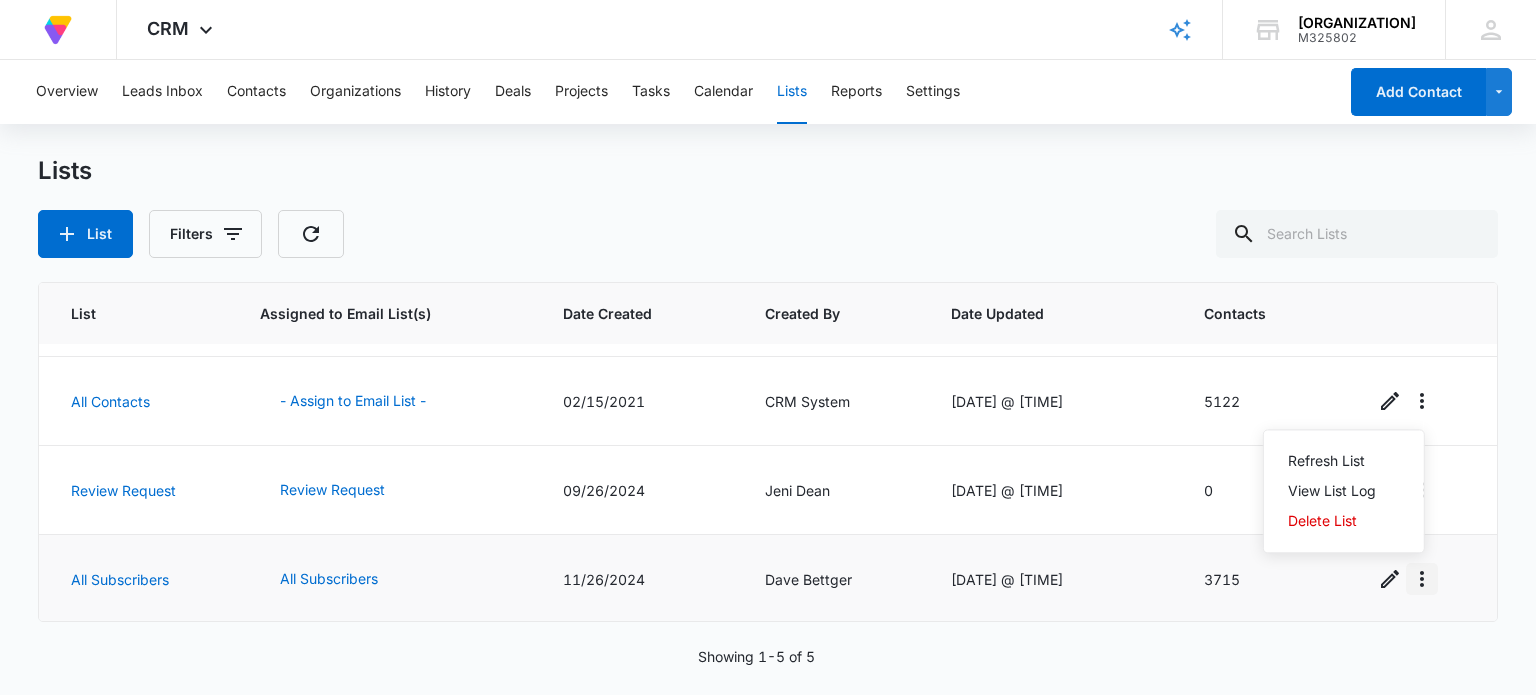 click 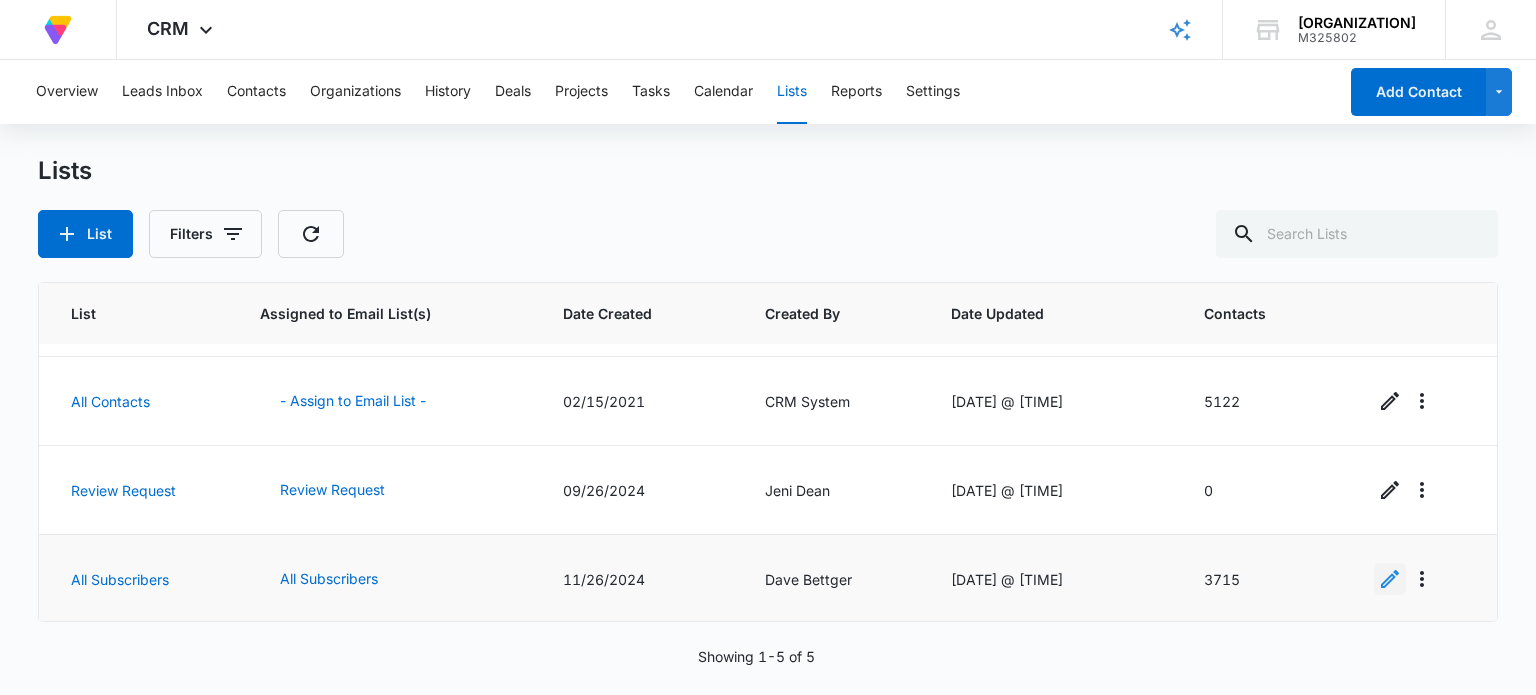 click 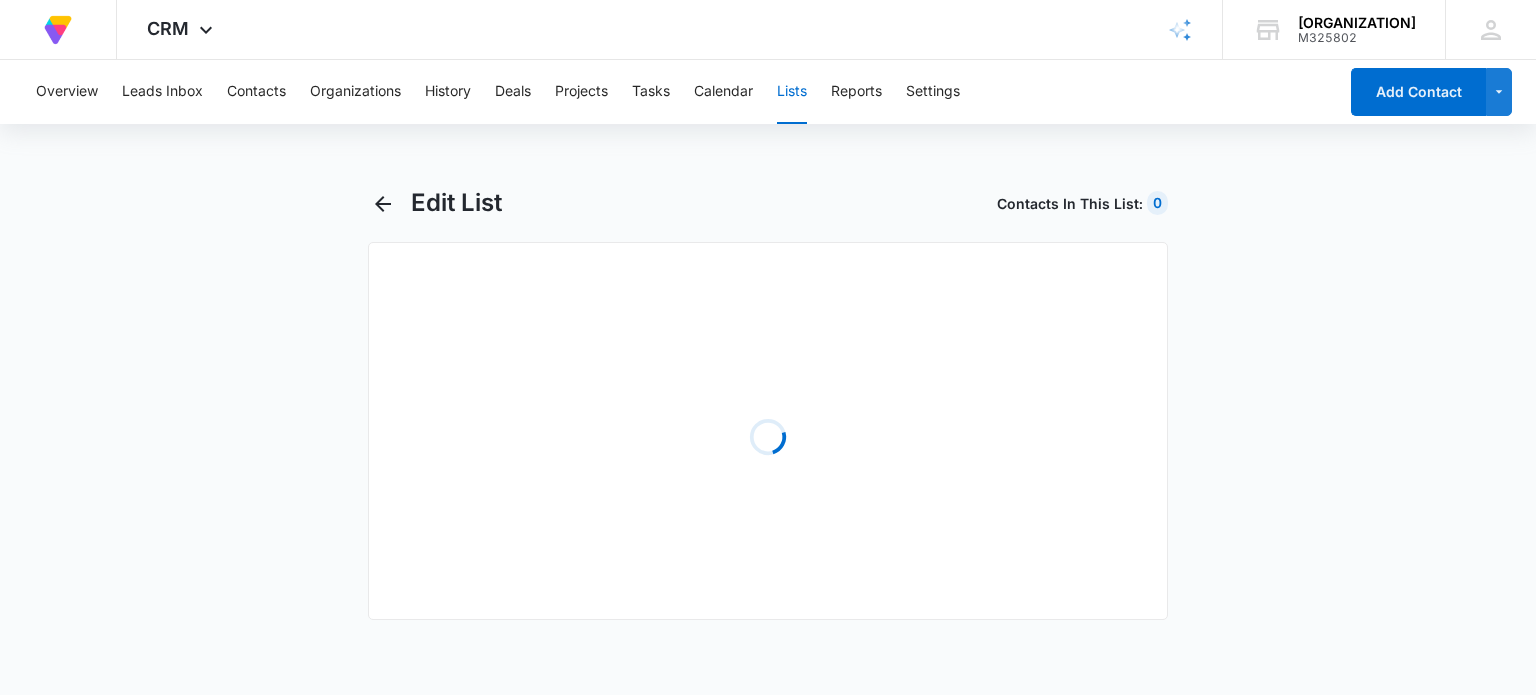 select on "31" 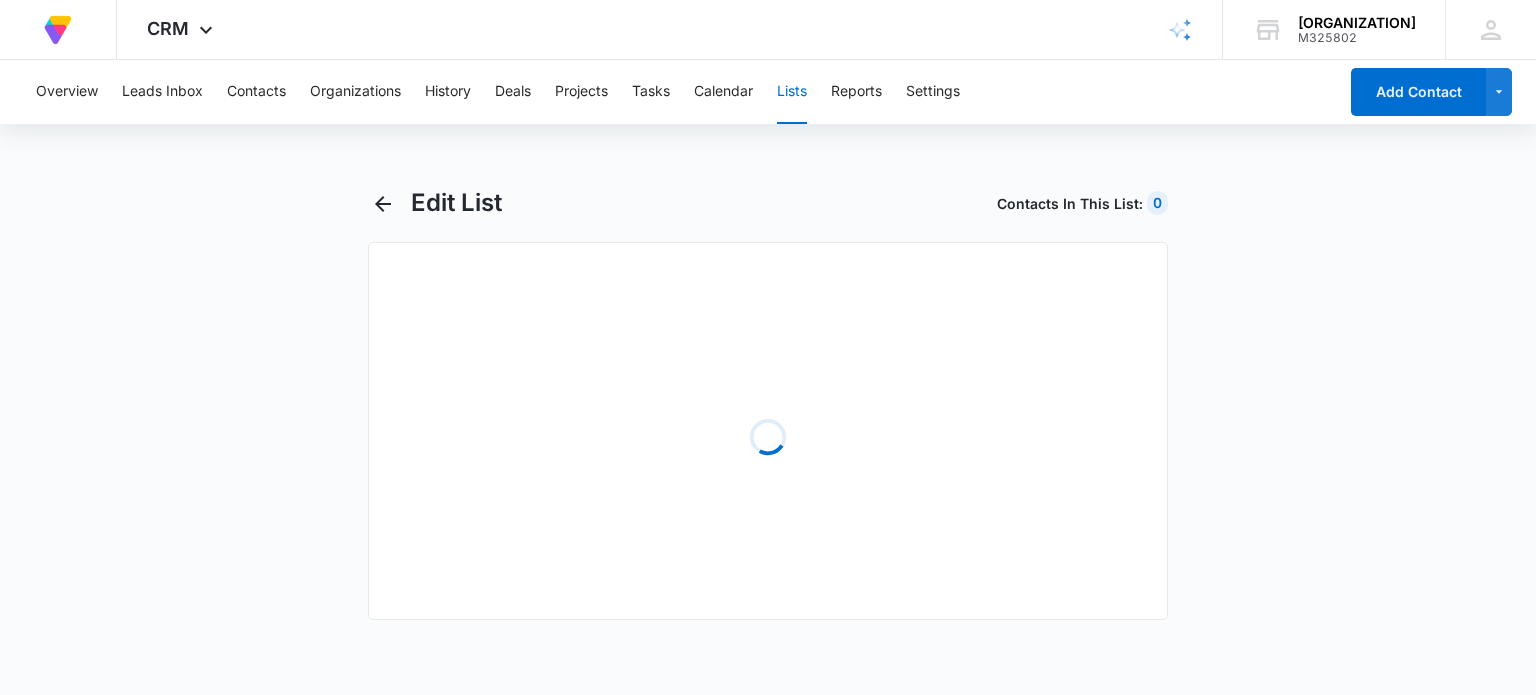 select on "31" 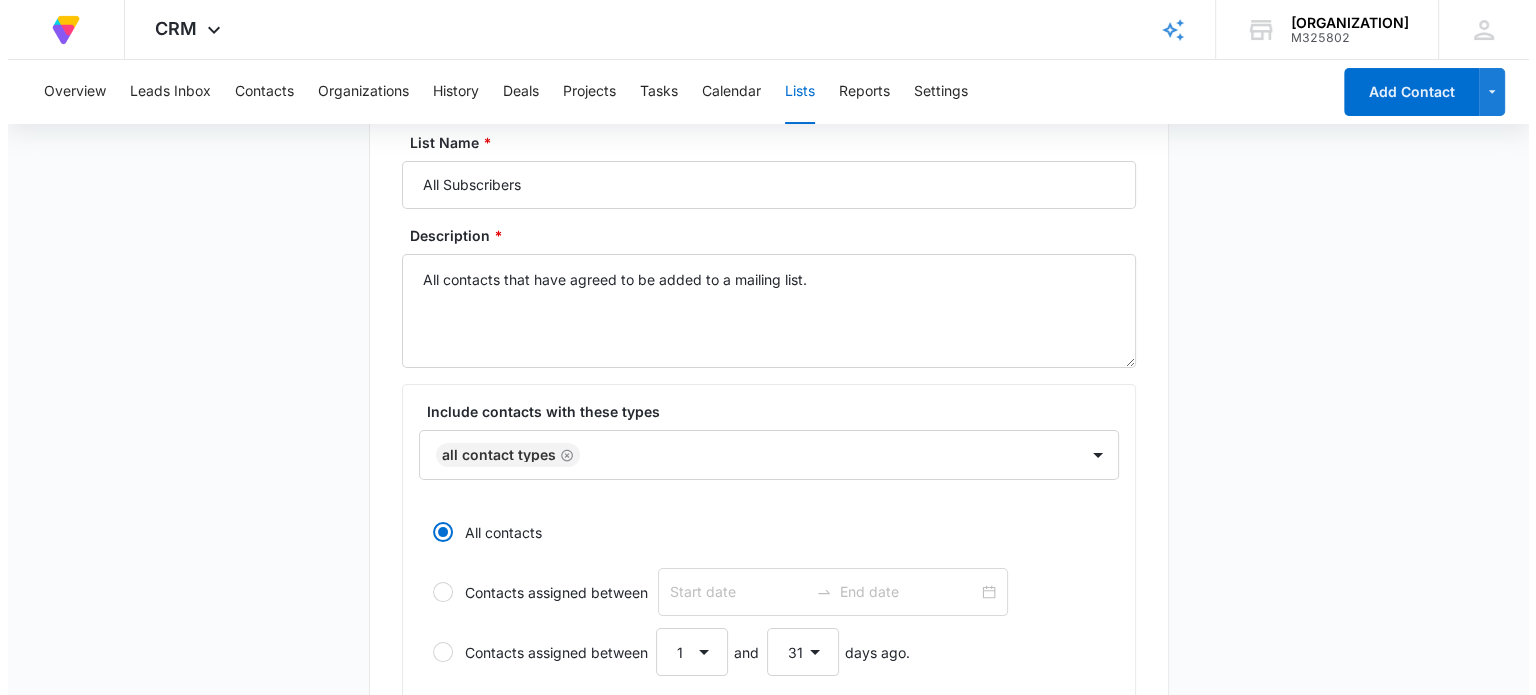 scroll, scrollTop: 0, scrollLeft: 0, axis: both 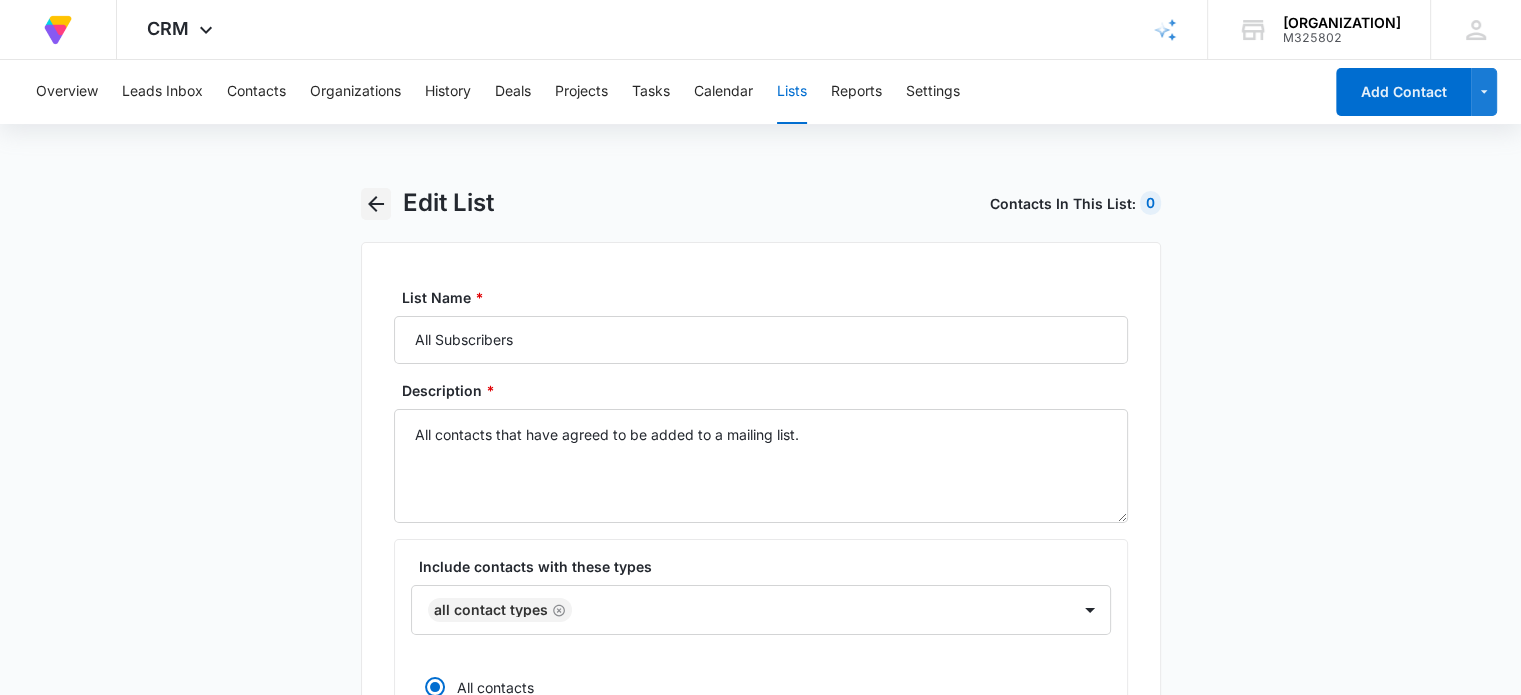 click 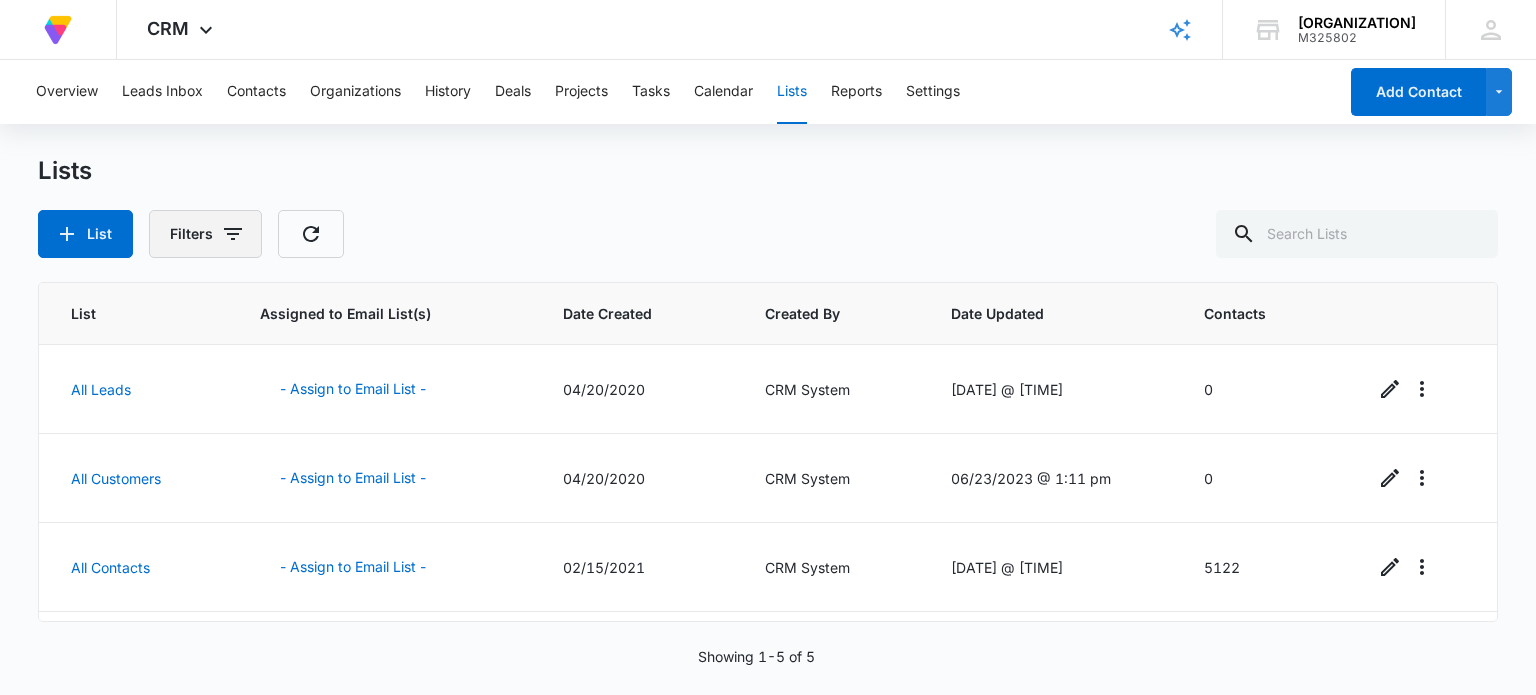 click 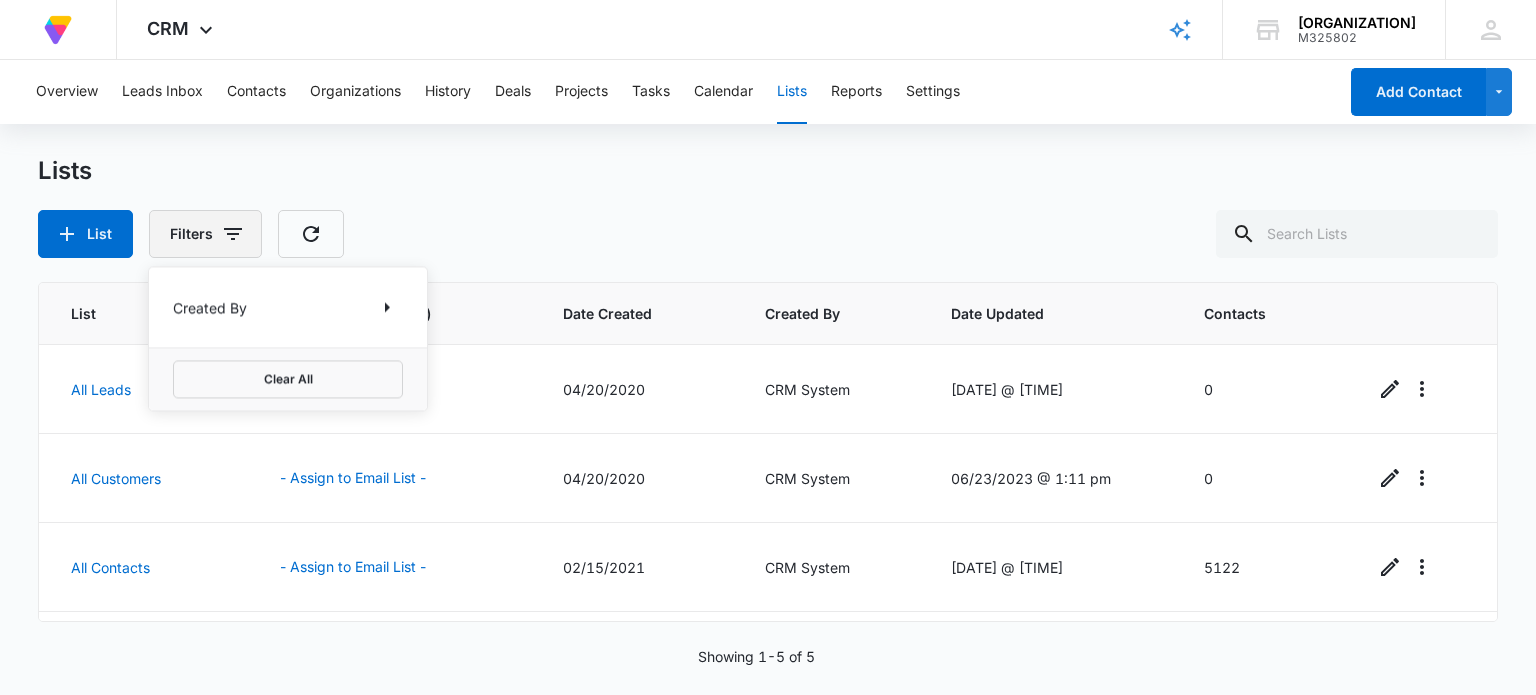 click 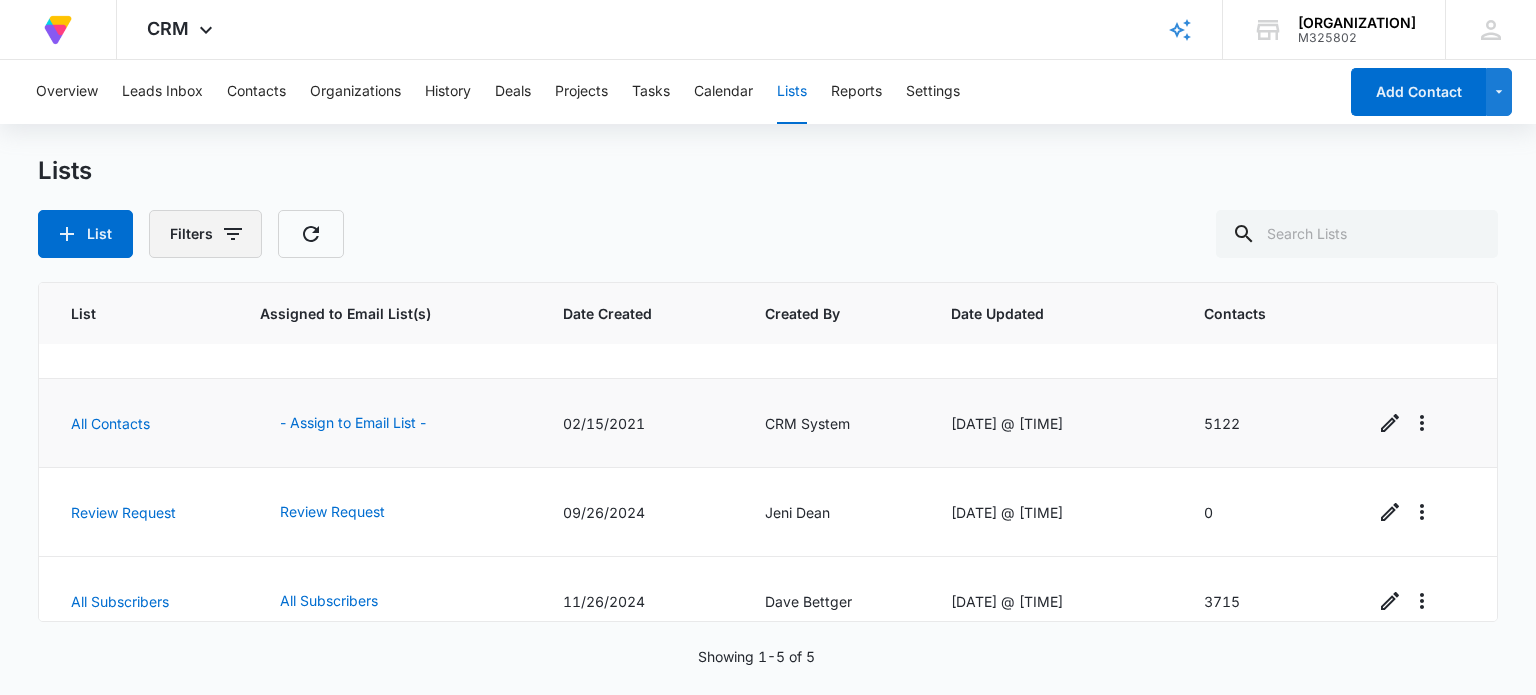scroll, scrollTop: 166, scrollLeft: 0, axis: vertical 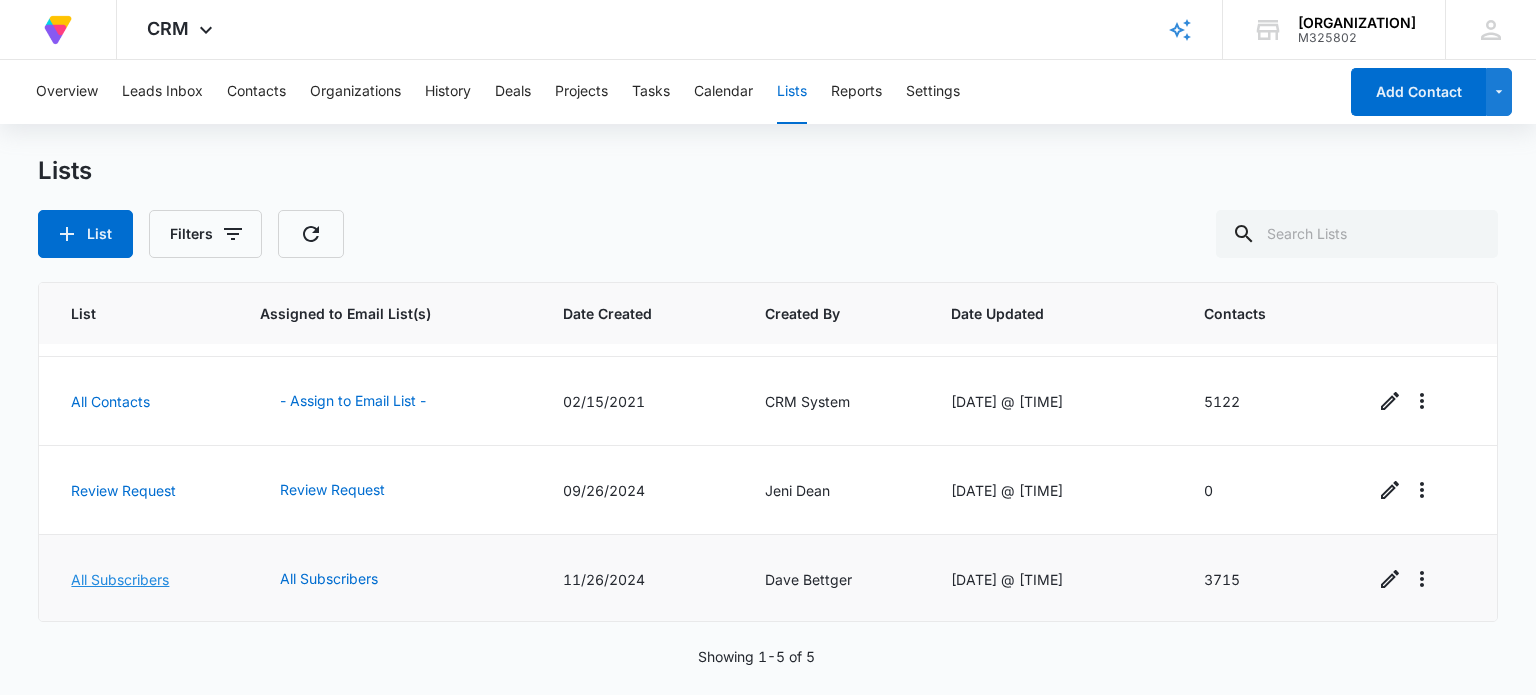 click on "All Subscribers" at bounding box center [120, 579] 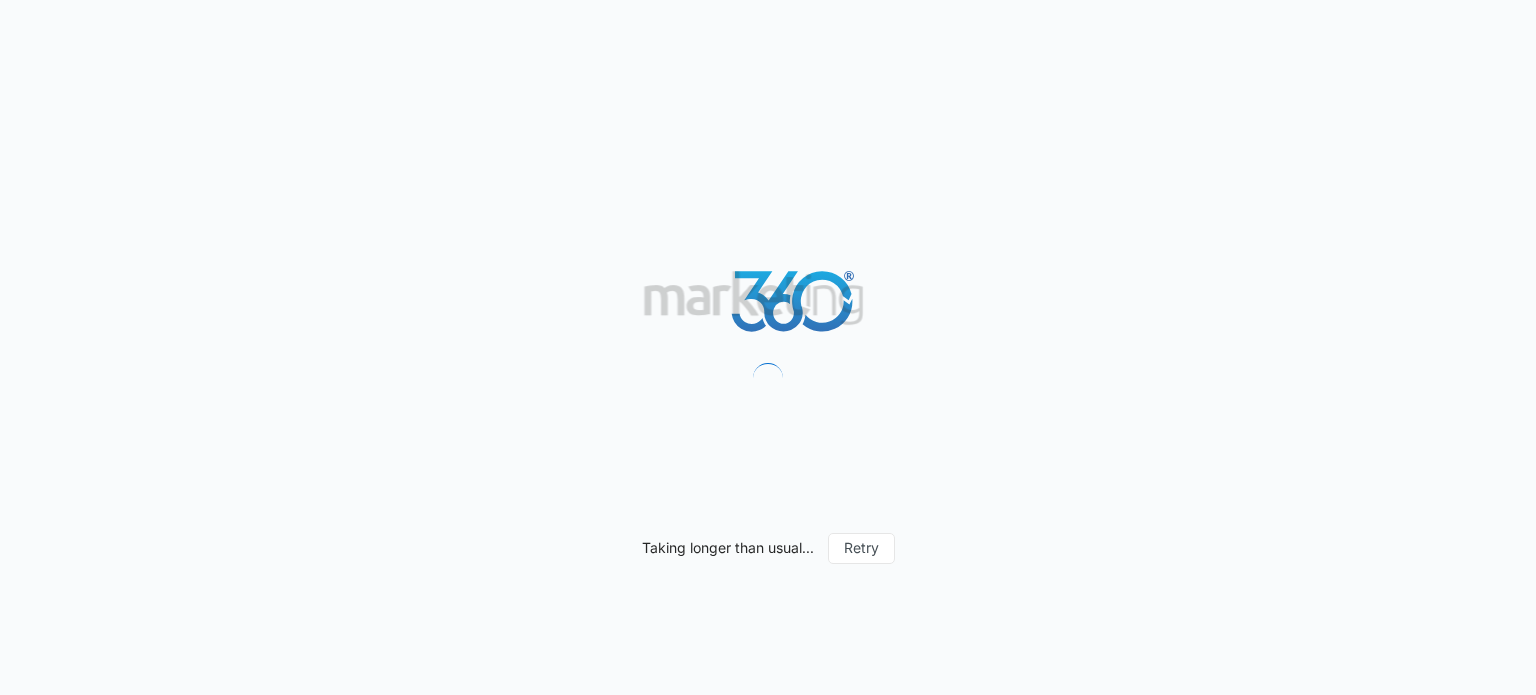 scroll, scrollTop: 0, scrollLeft: 0, axis: both 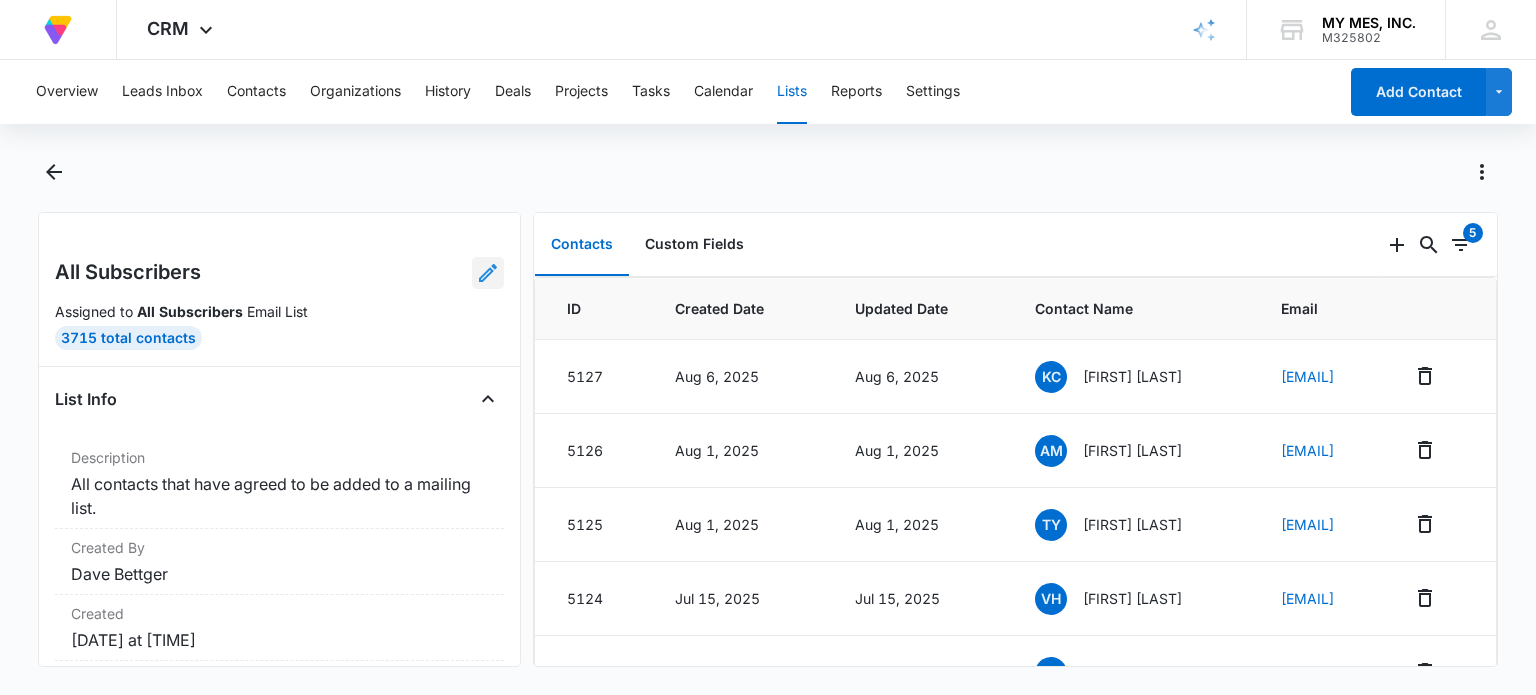 click 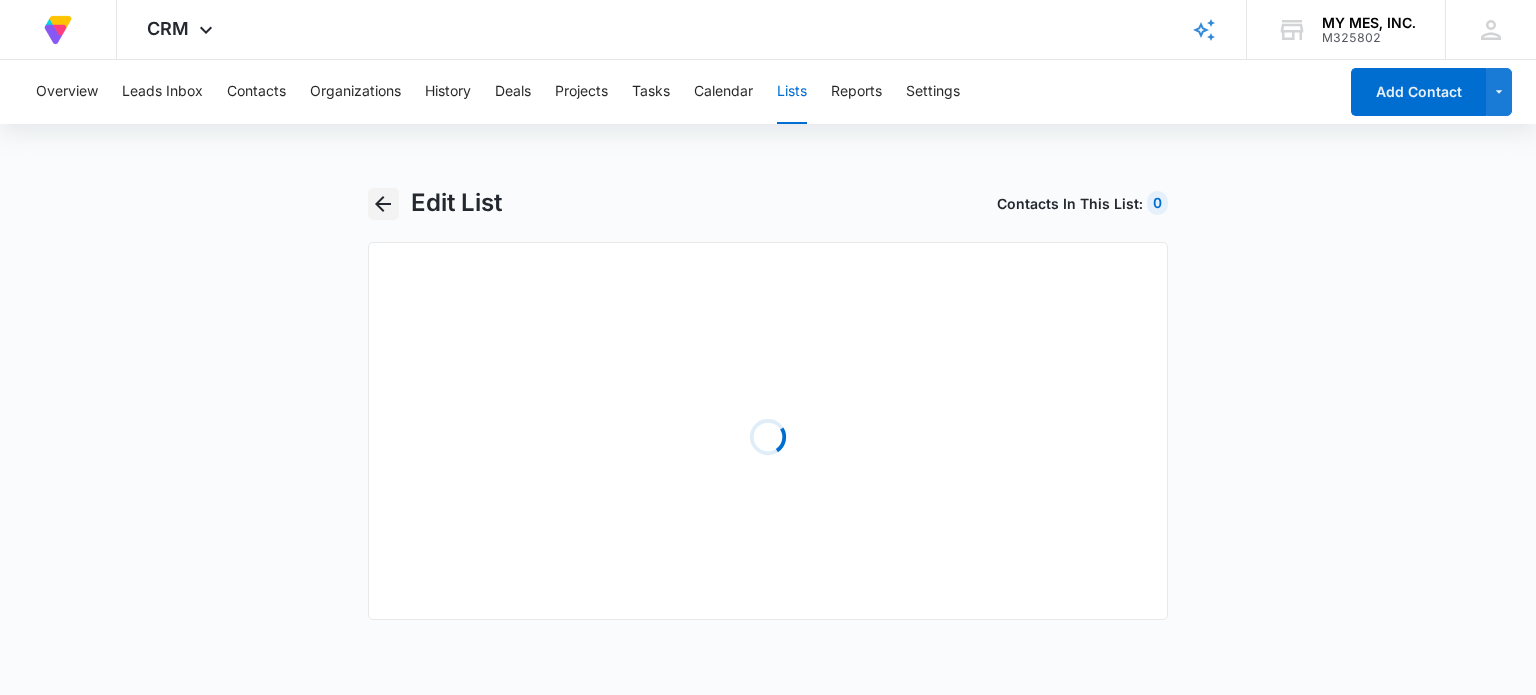 click 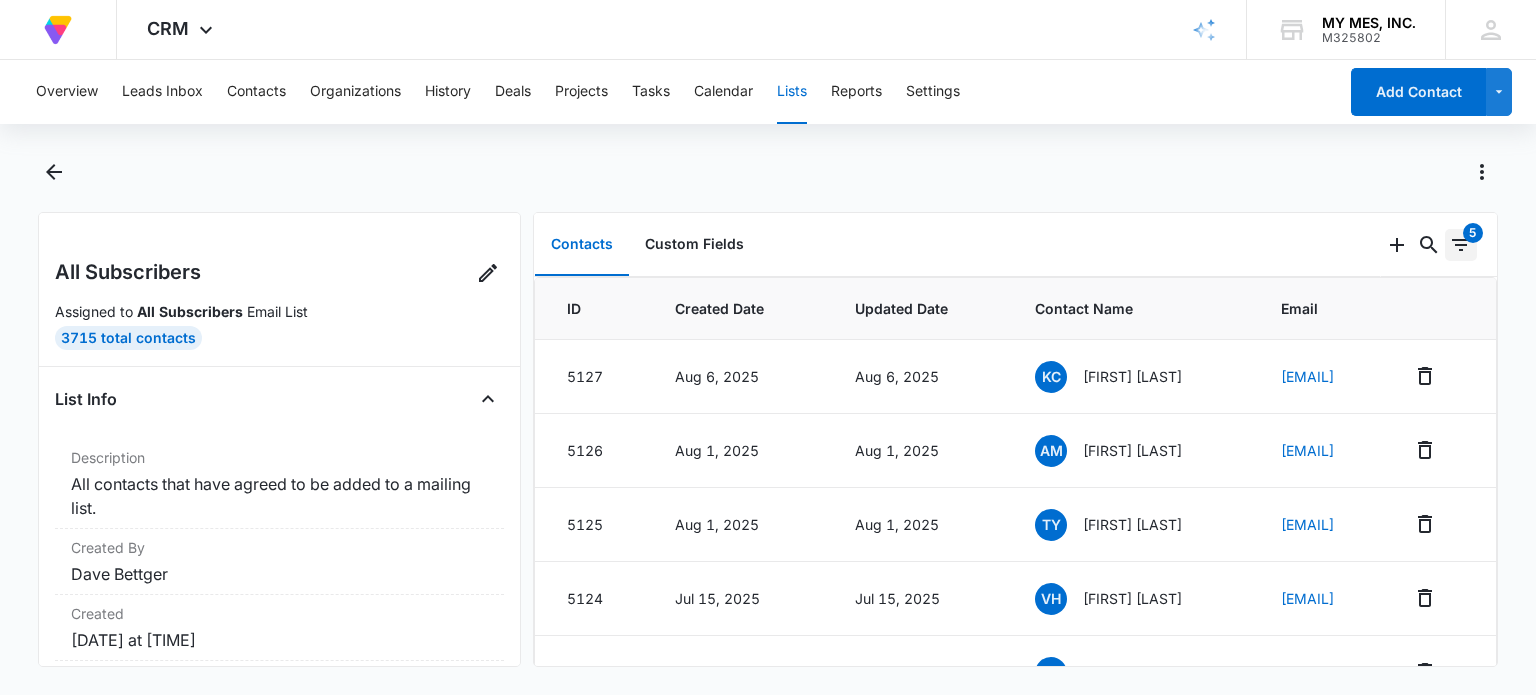 click 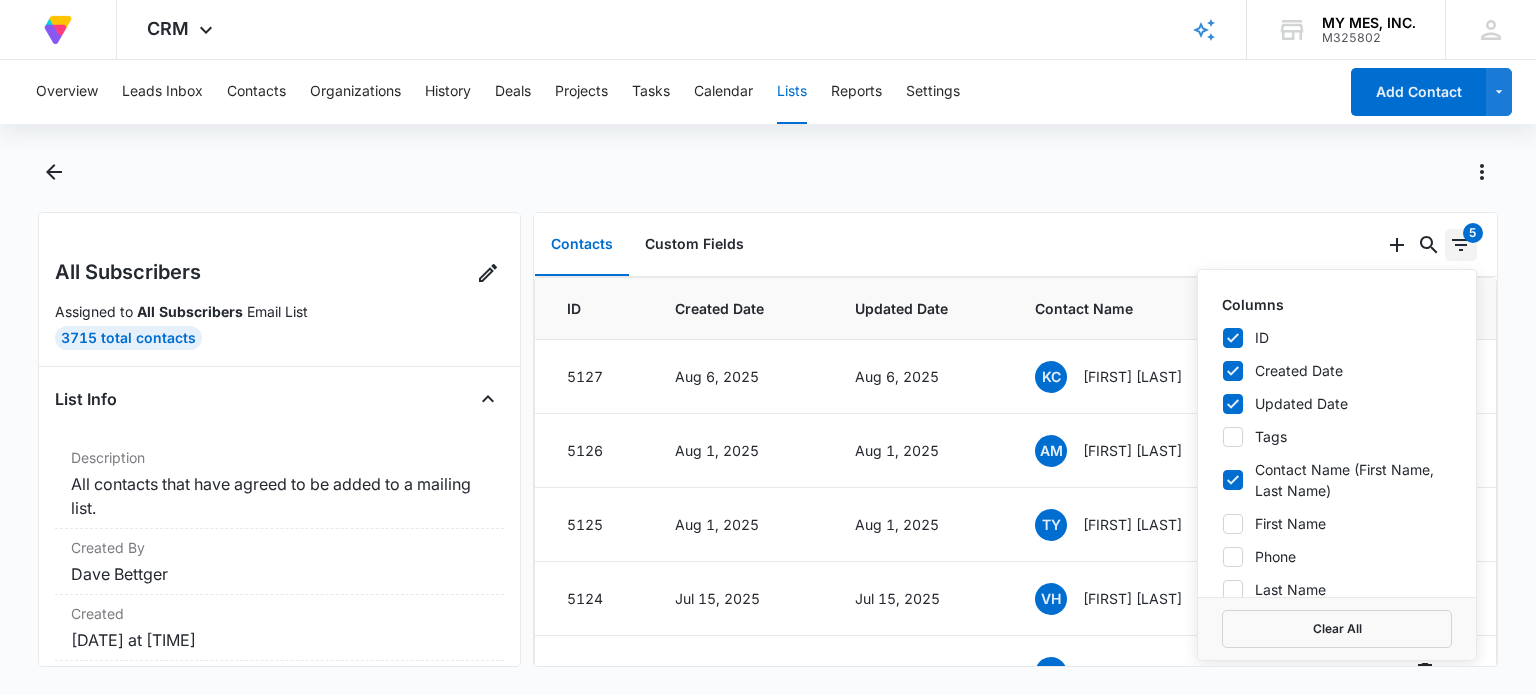 click 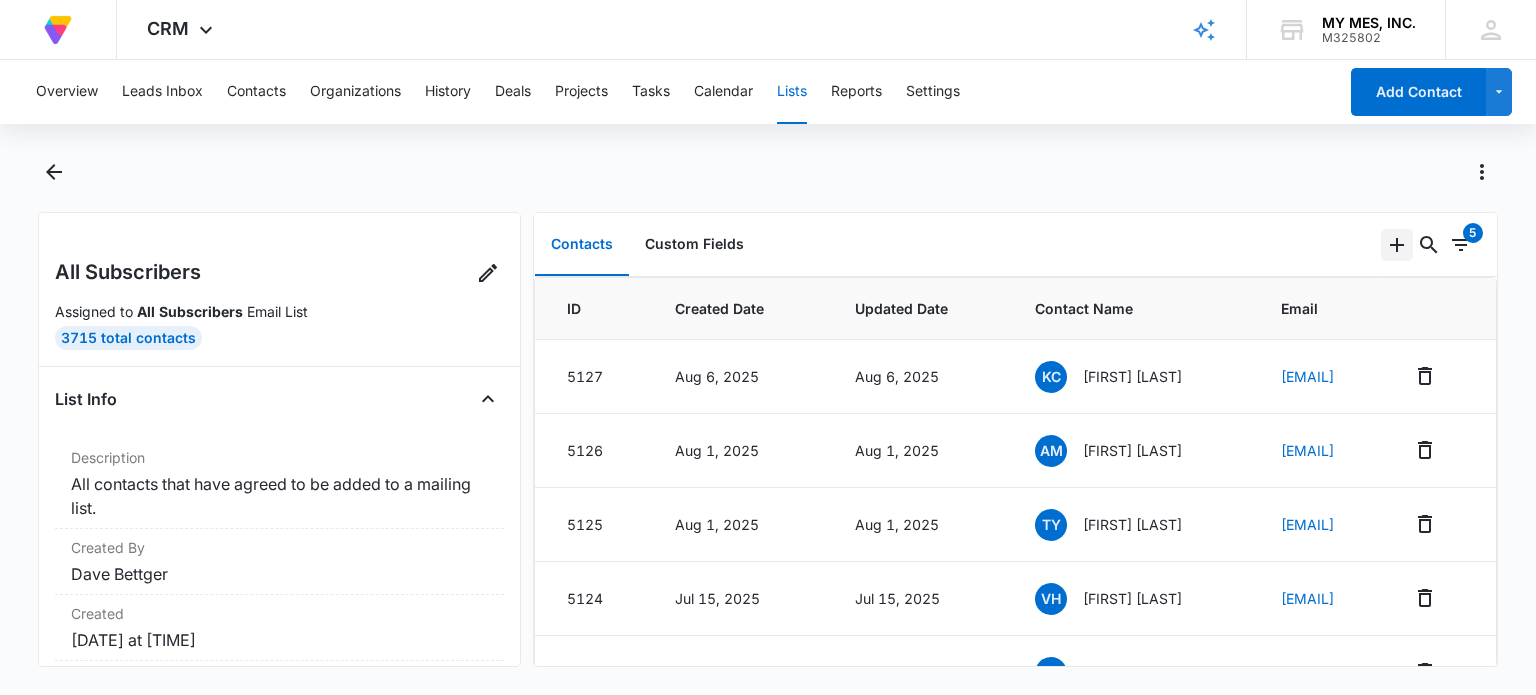 click 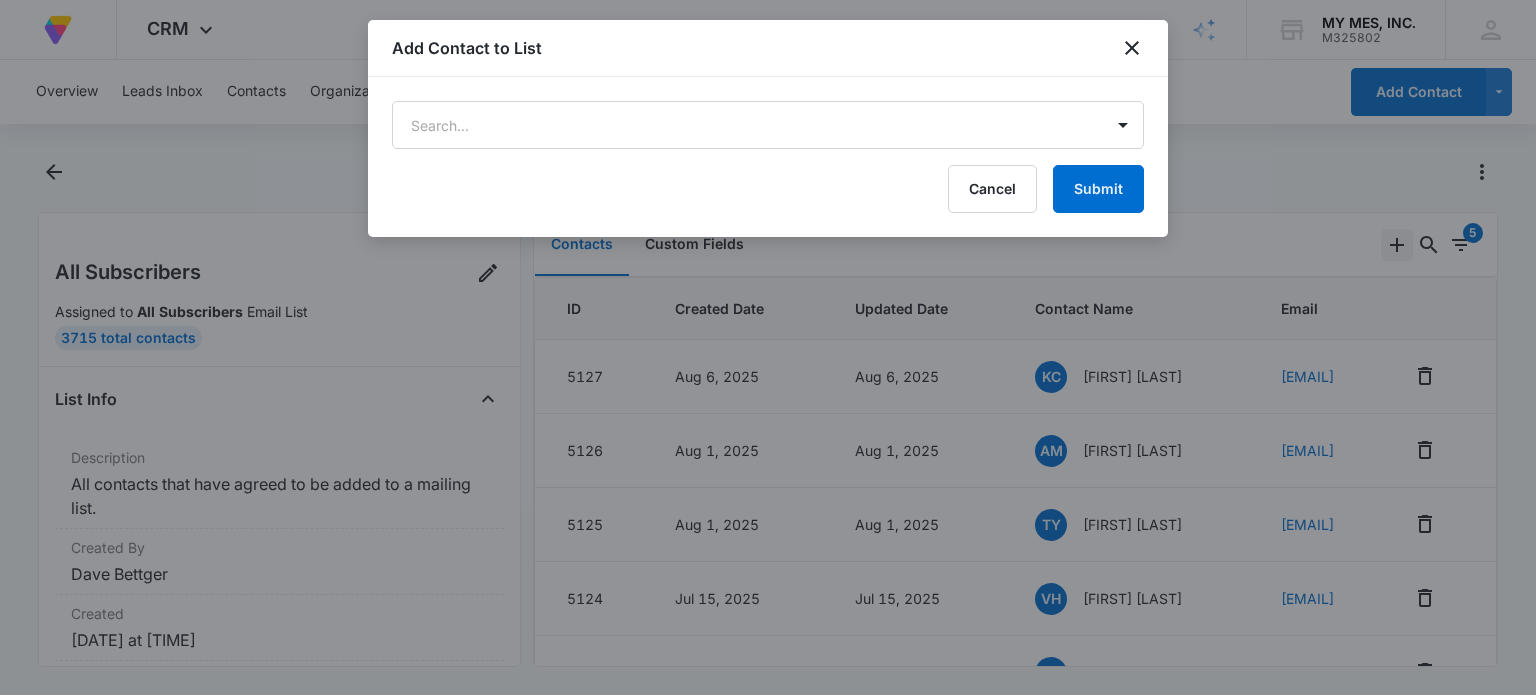 click at bounding box center [768, 347] 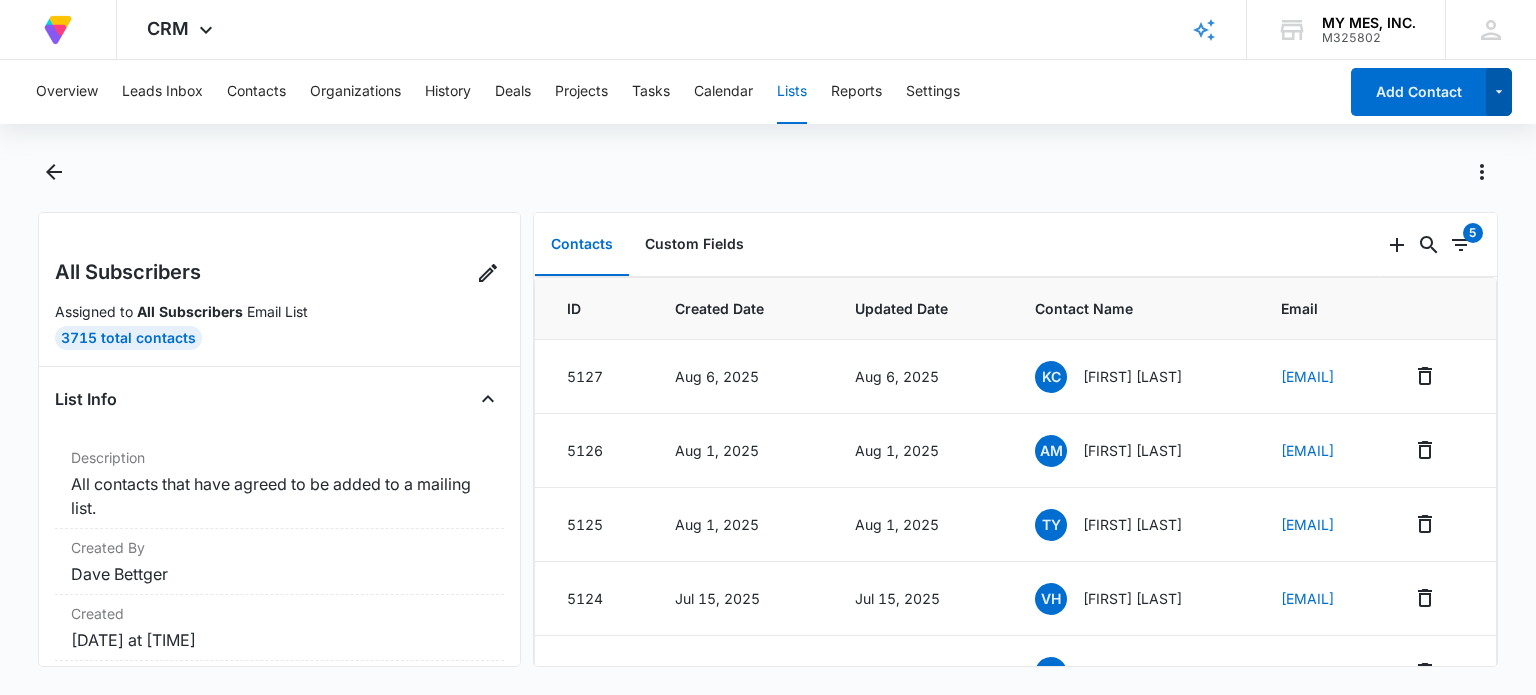 click 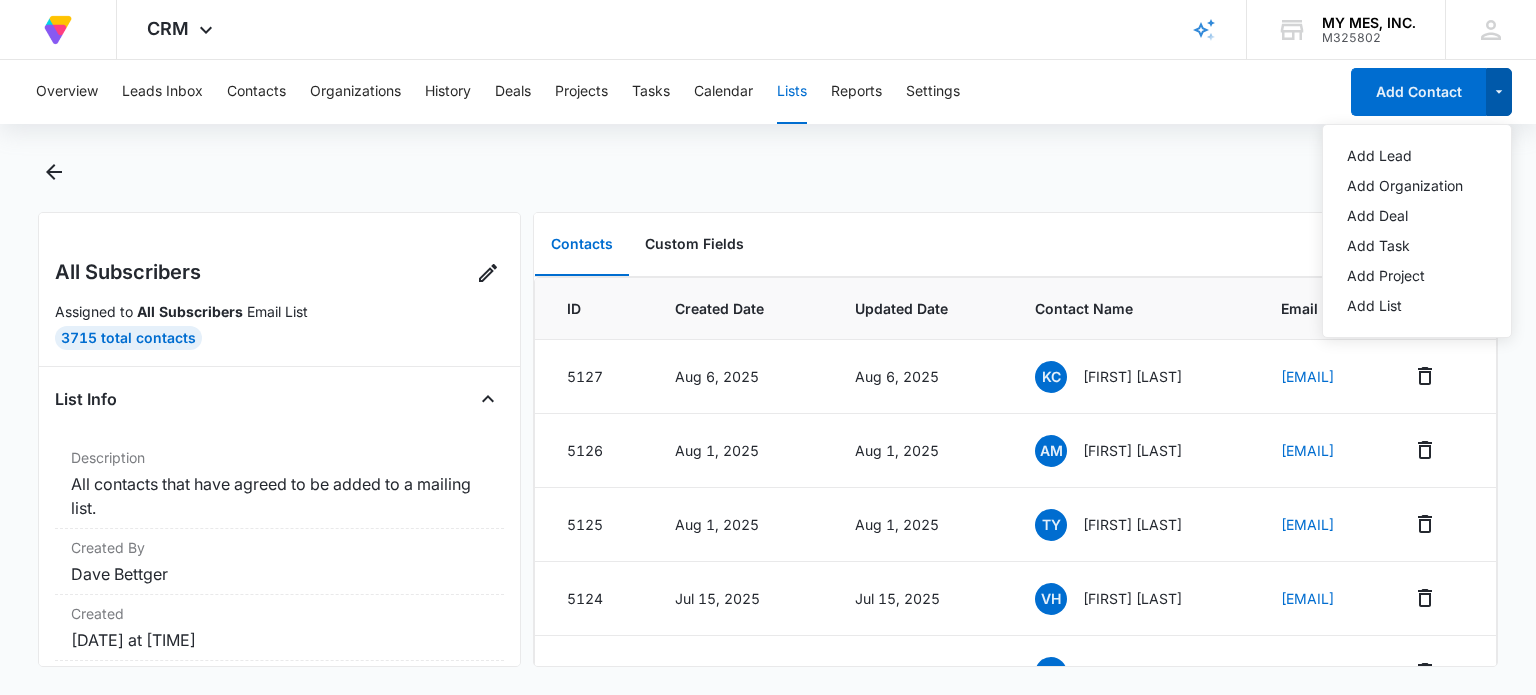 click 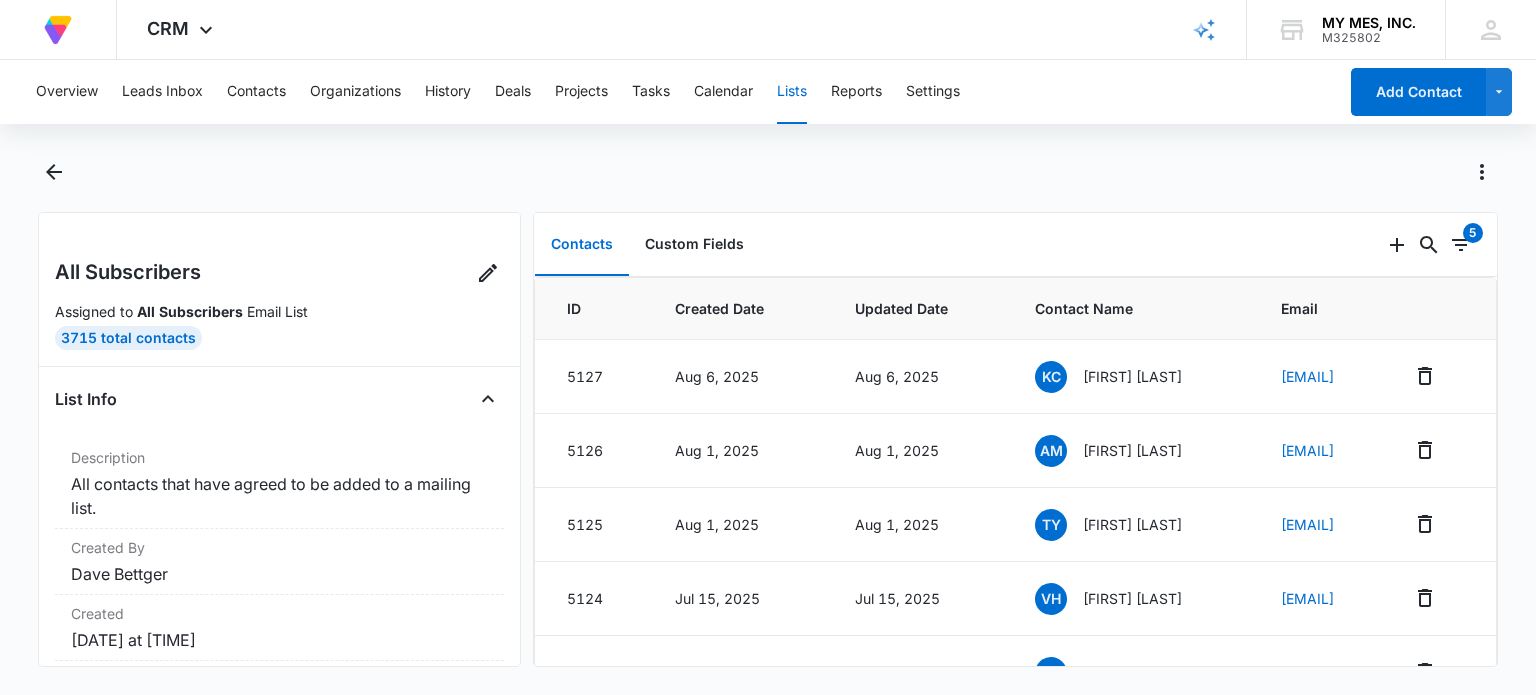 click on "Lists" at bounding box center (792, 92) 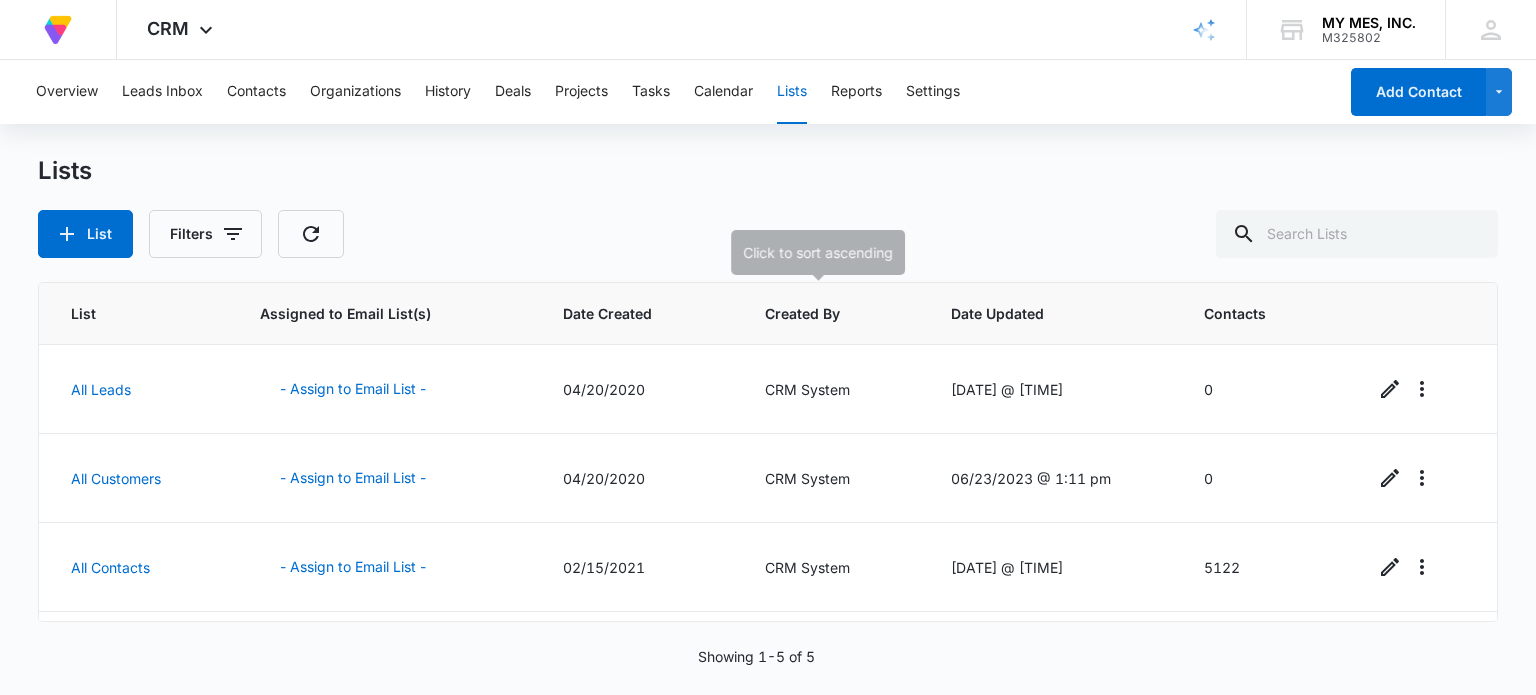 scroll, scrollTop: 166, scrollLeft: 0, axis: vertical 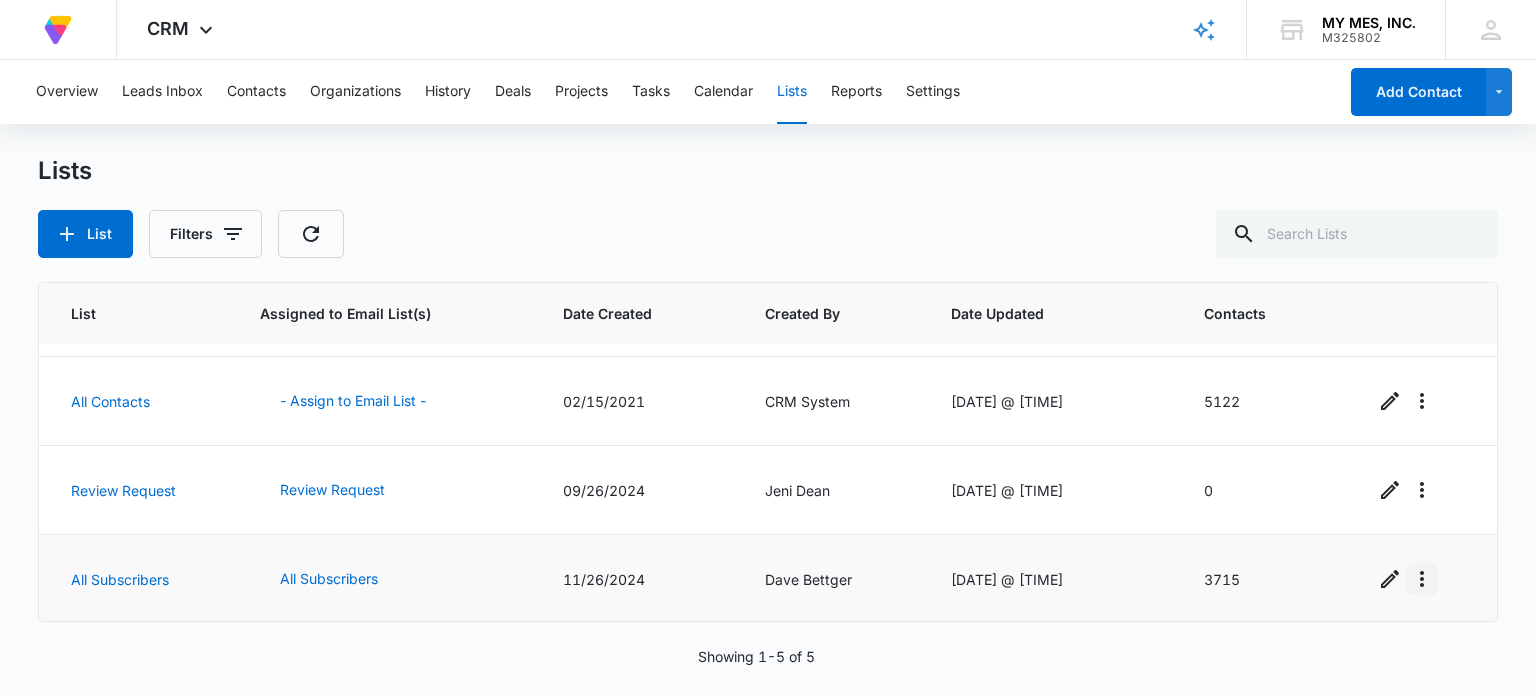 click 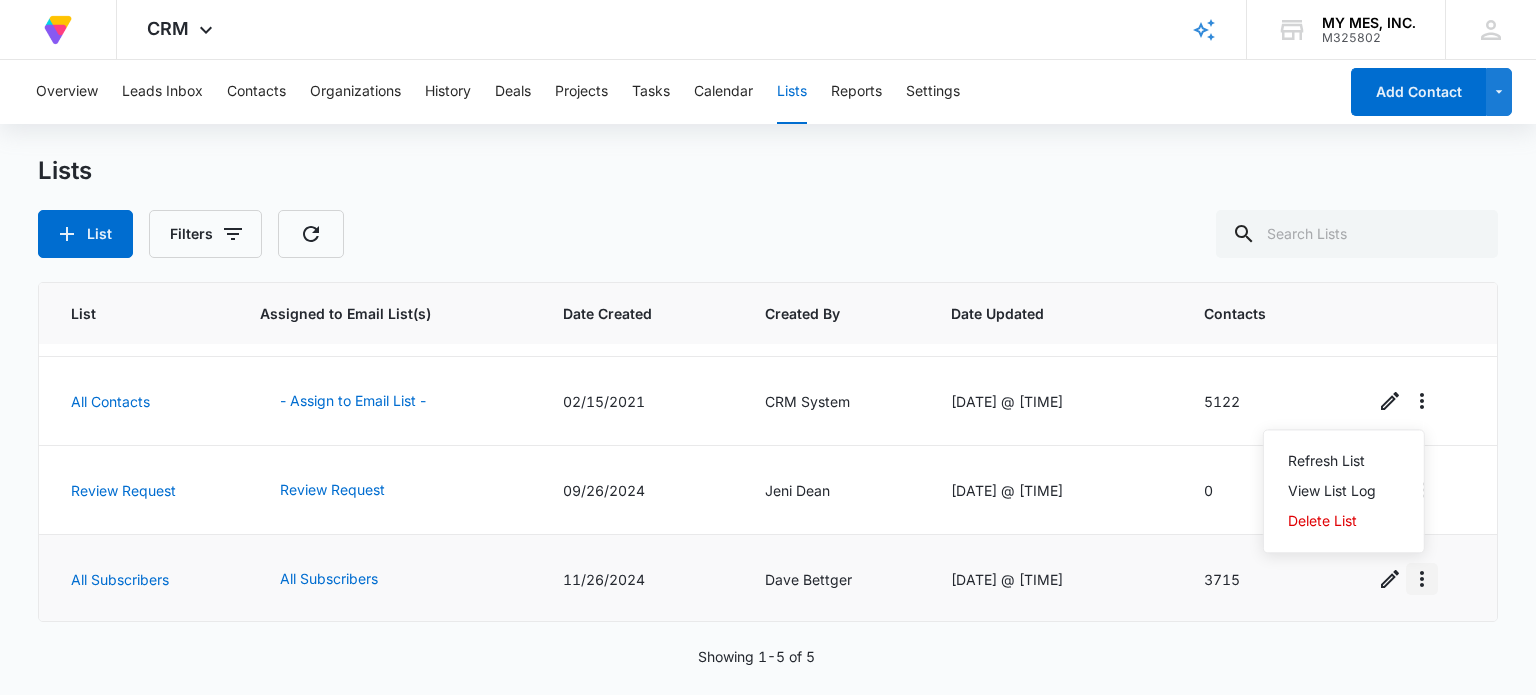 click 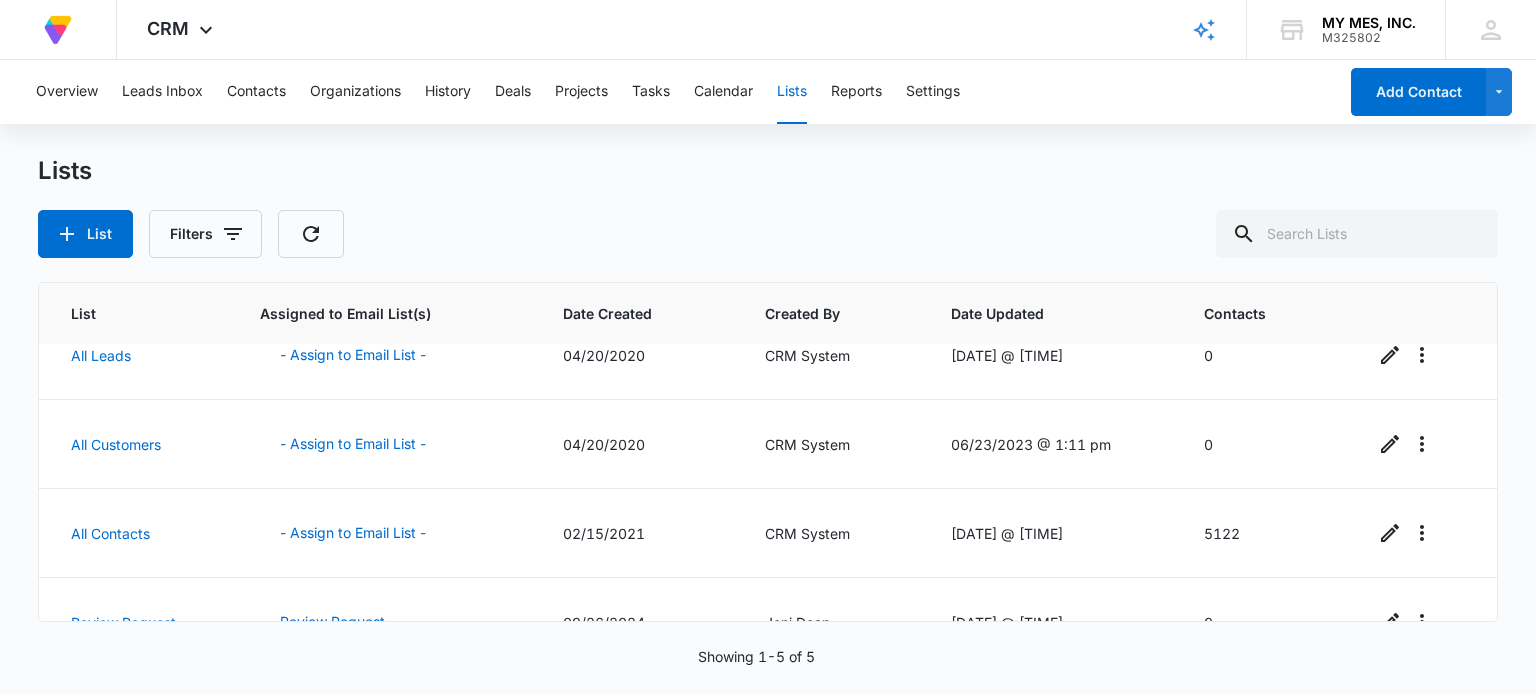 scroll, scrollTop: 0, scrollLeft: 0, axis: both 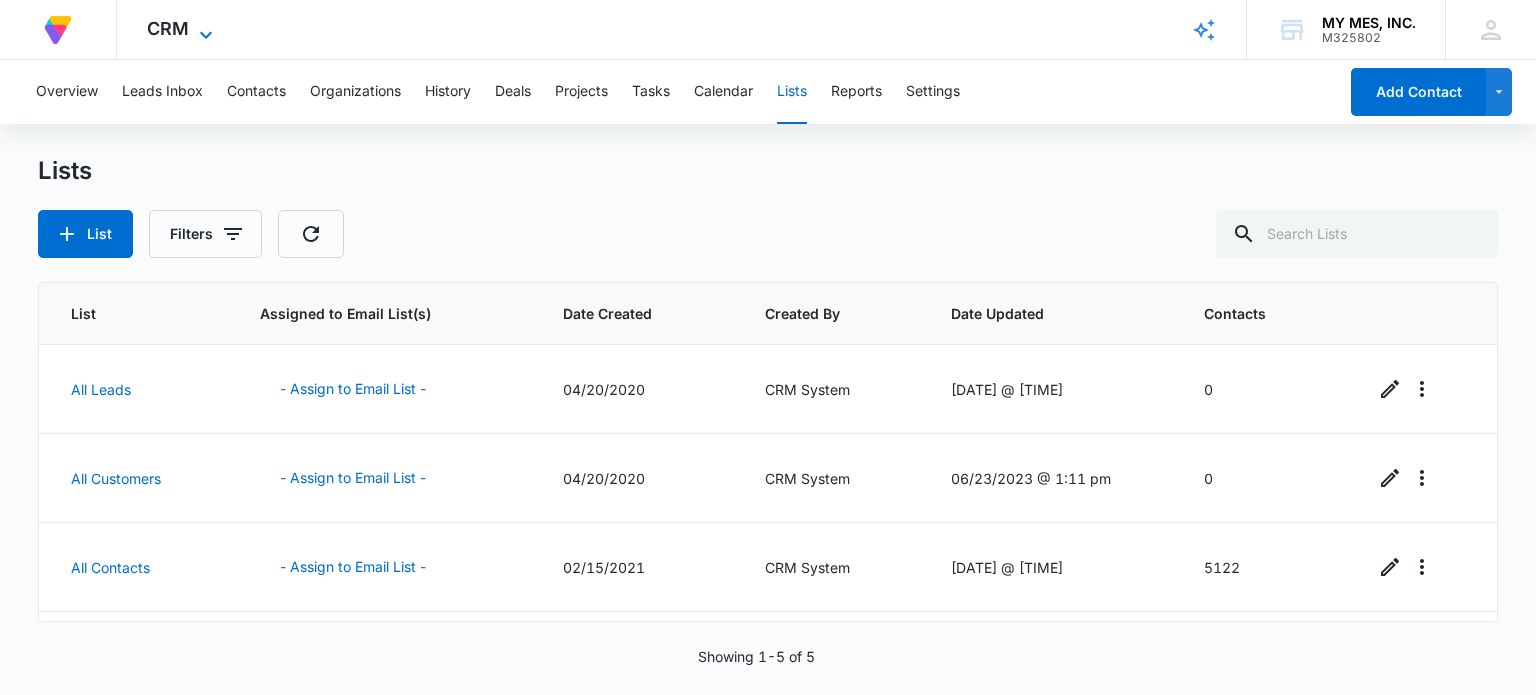 click on "CRM Apps Reputation Forms CRM Email Files Brand Settings" at bounding box center [182, 29] 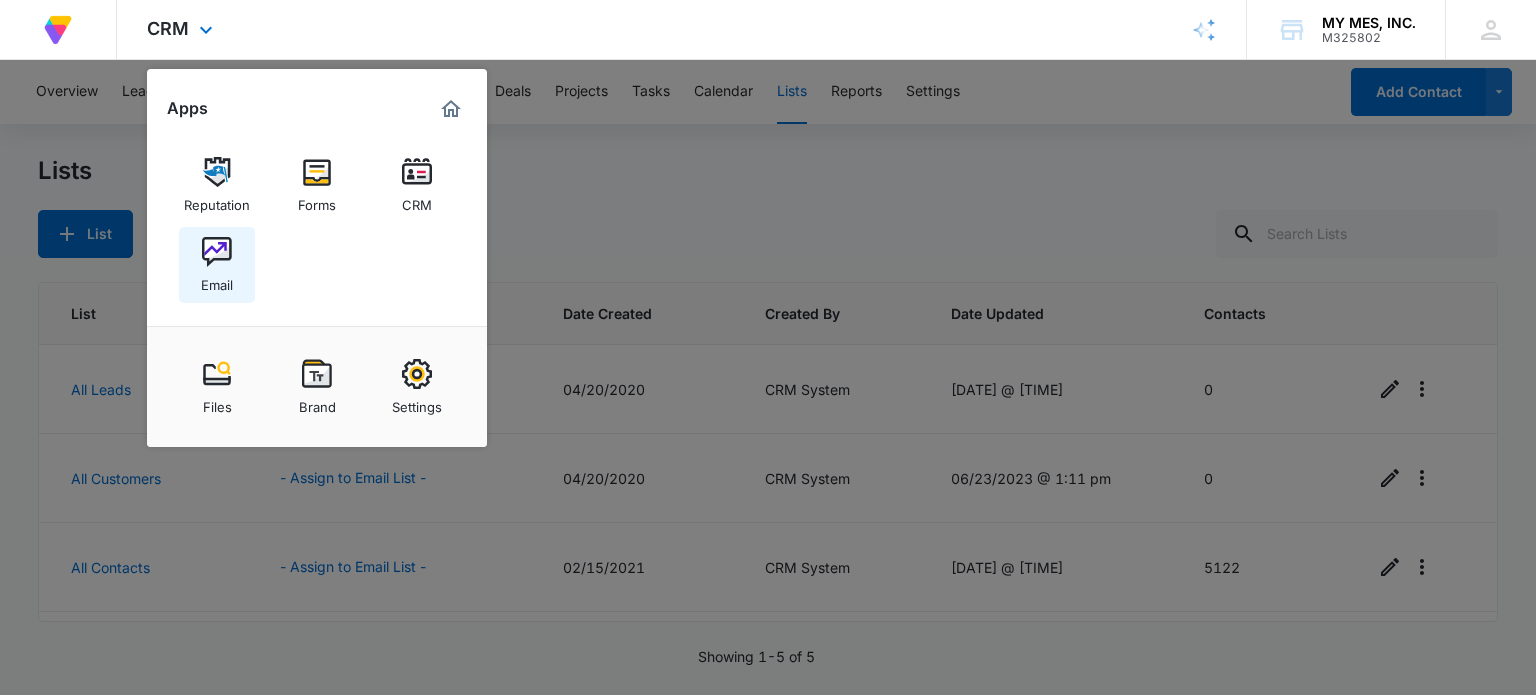 click at bounding box center (217, 252) 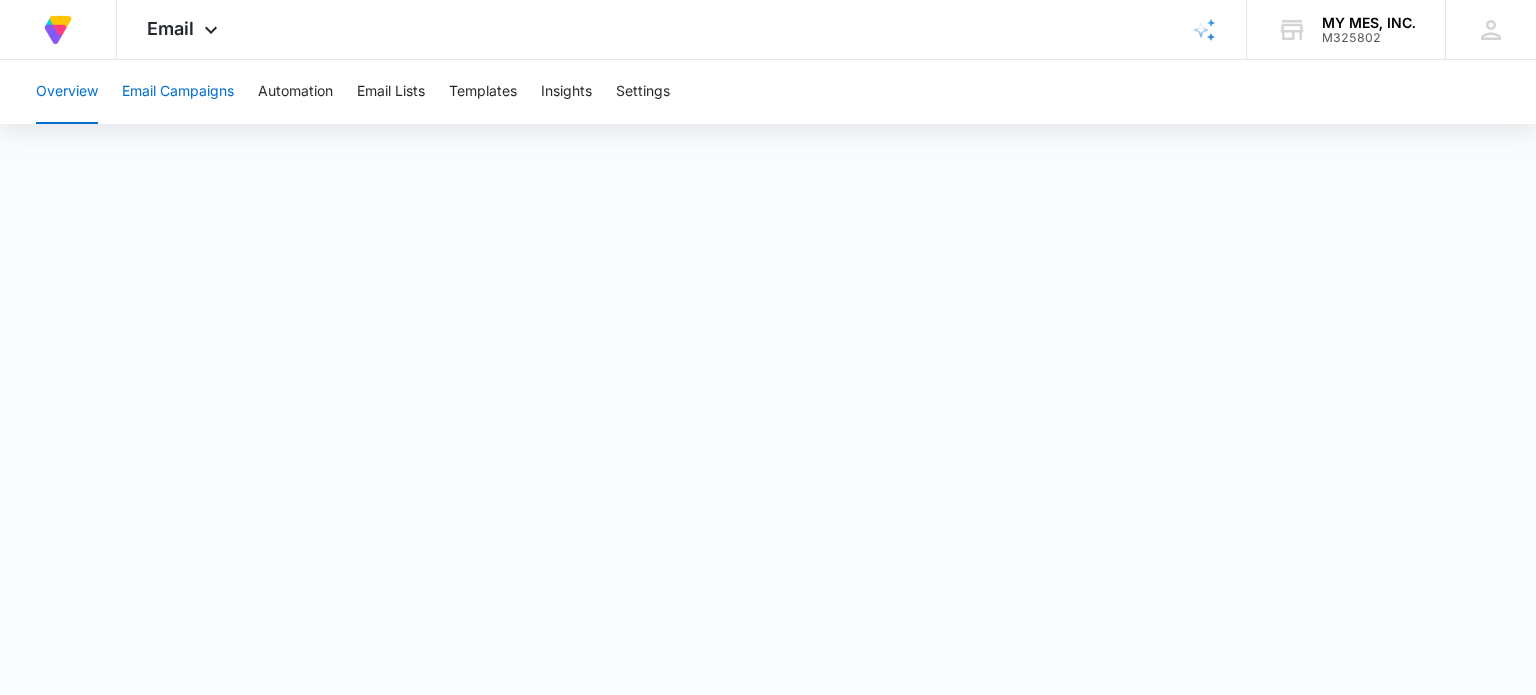 click on "Email Campaigns" at bounding box center [178, 92] 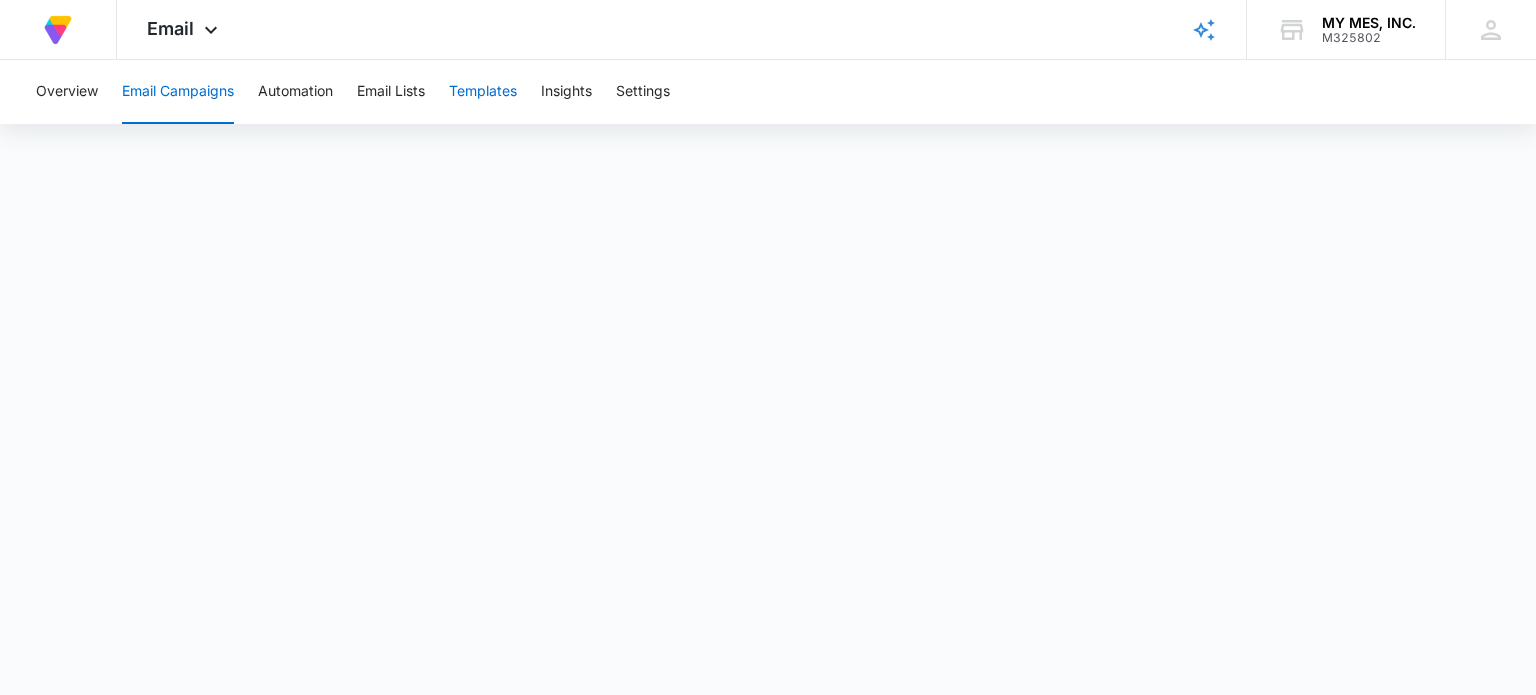click on "Templates" at bounding box center (483, 92) 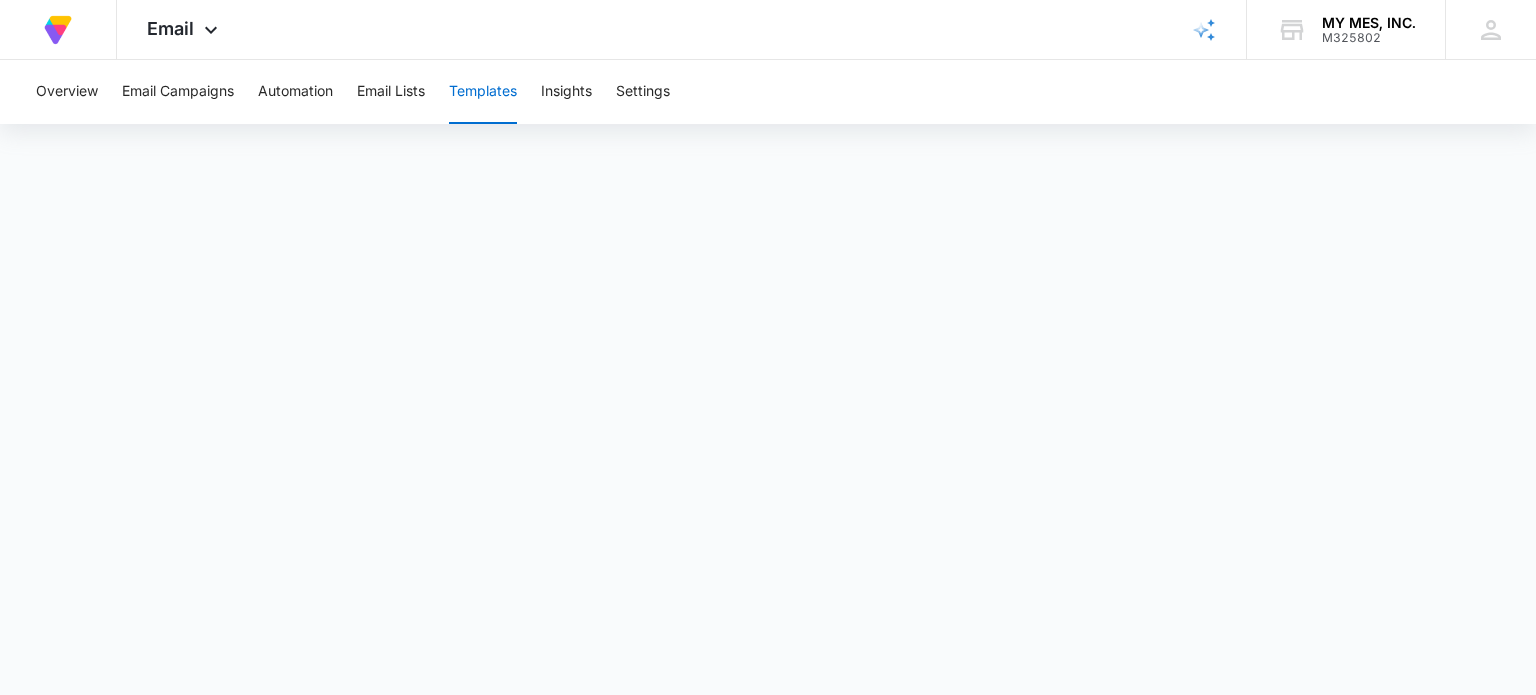 click on "Templates" at bounding box center [483, 92] 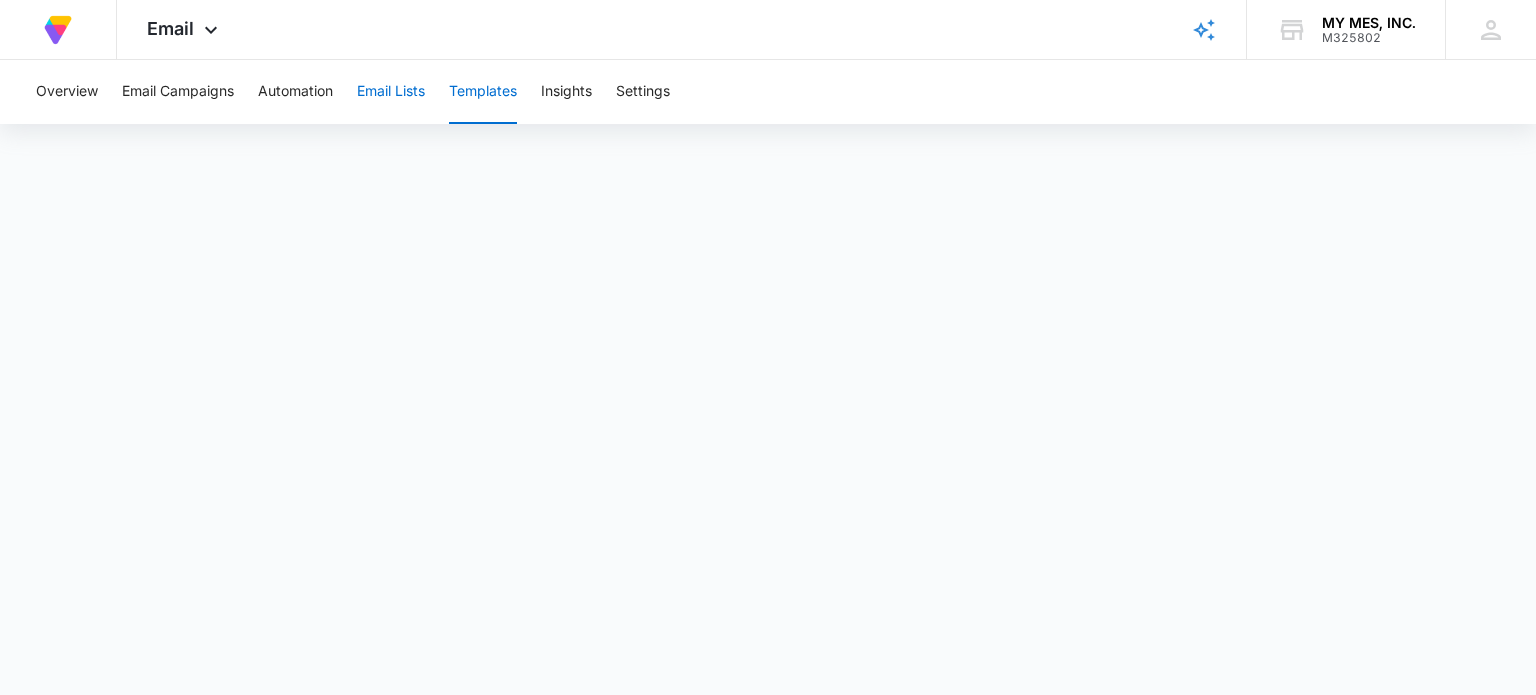 click on "Email Lists" at bounding box center [391, 92] 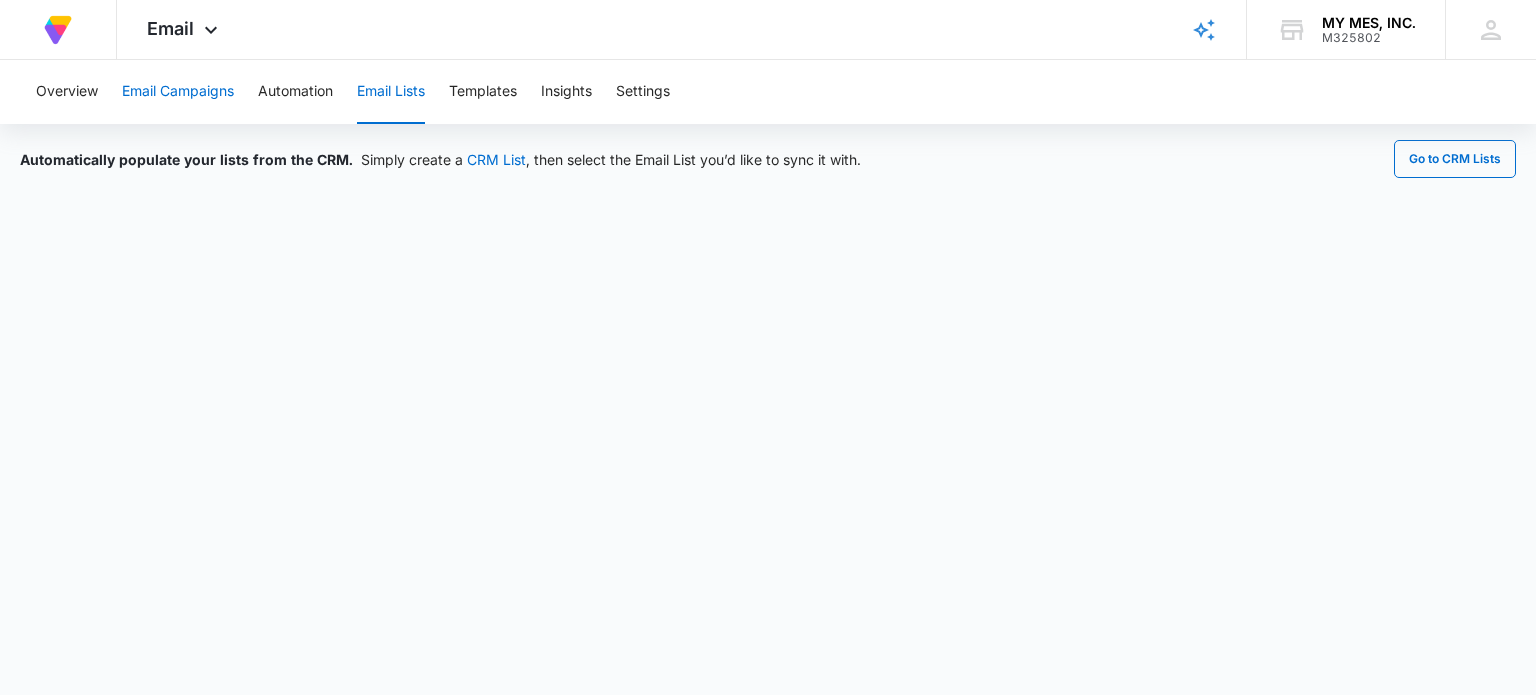 click on "Email Campaigns" at bounding box center (178, 92) 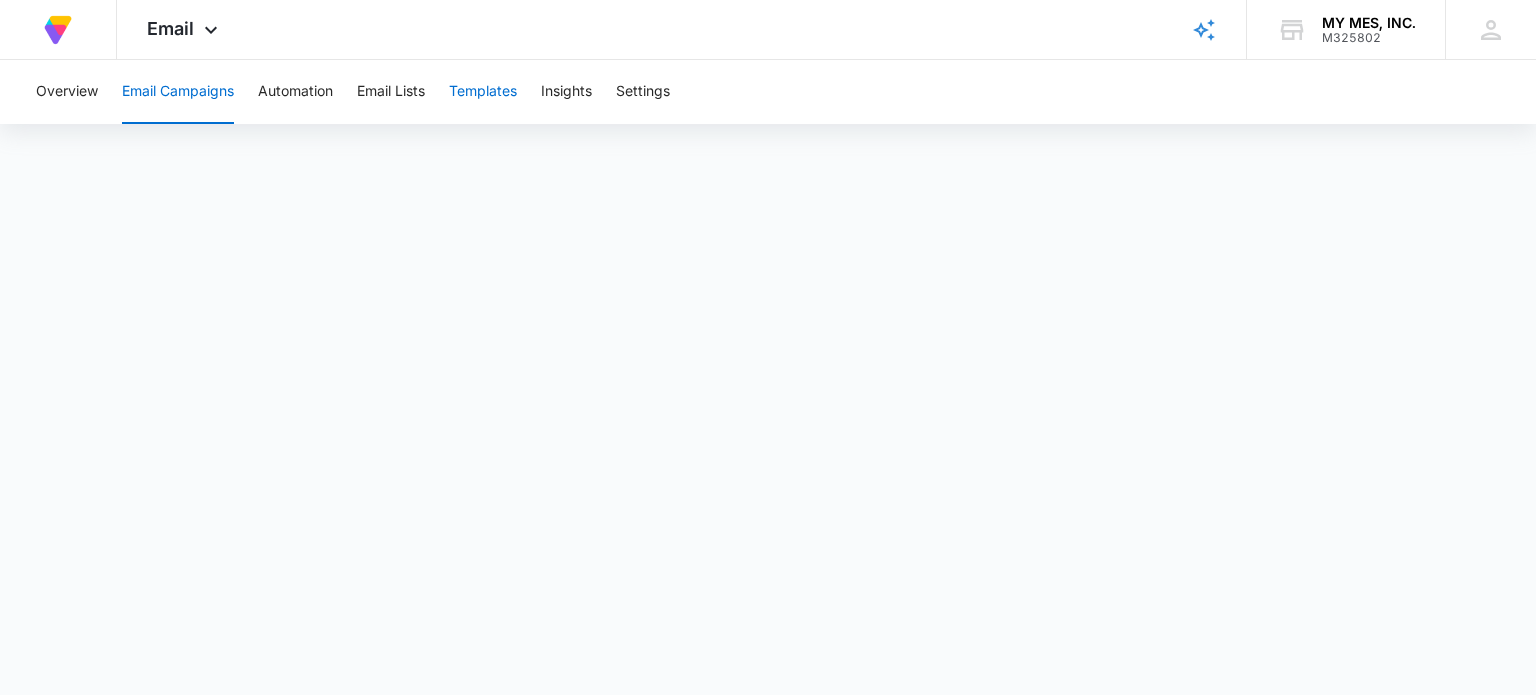 click on "Templates" at bounding box center (483, 92) 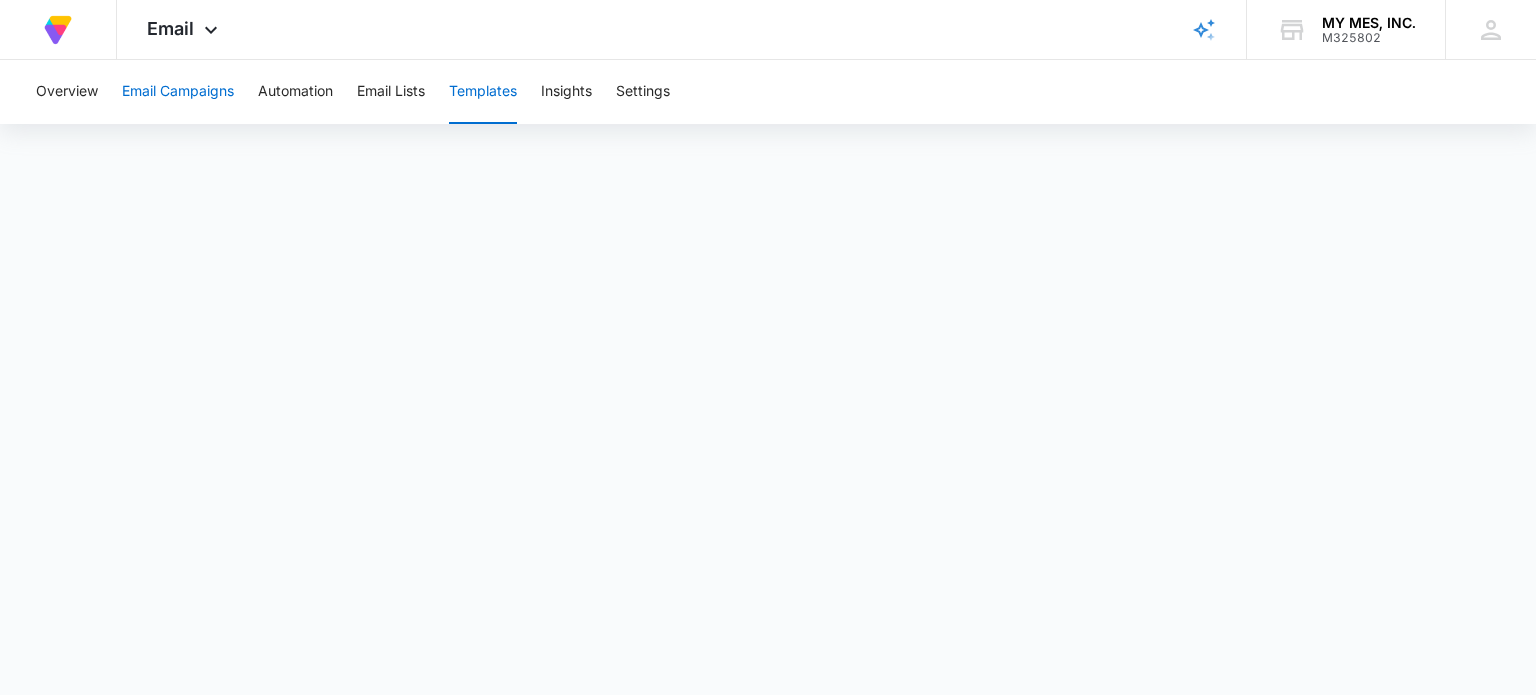 click on "Email Campaigns" at bounding box center (178, 92) 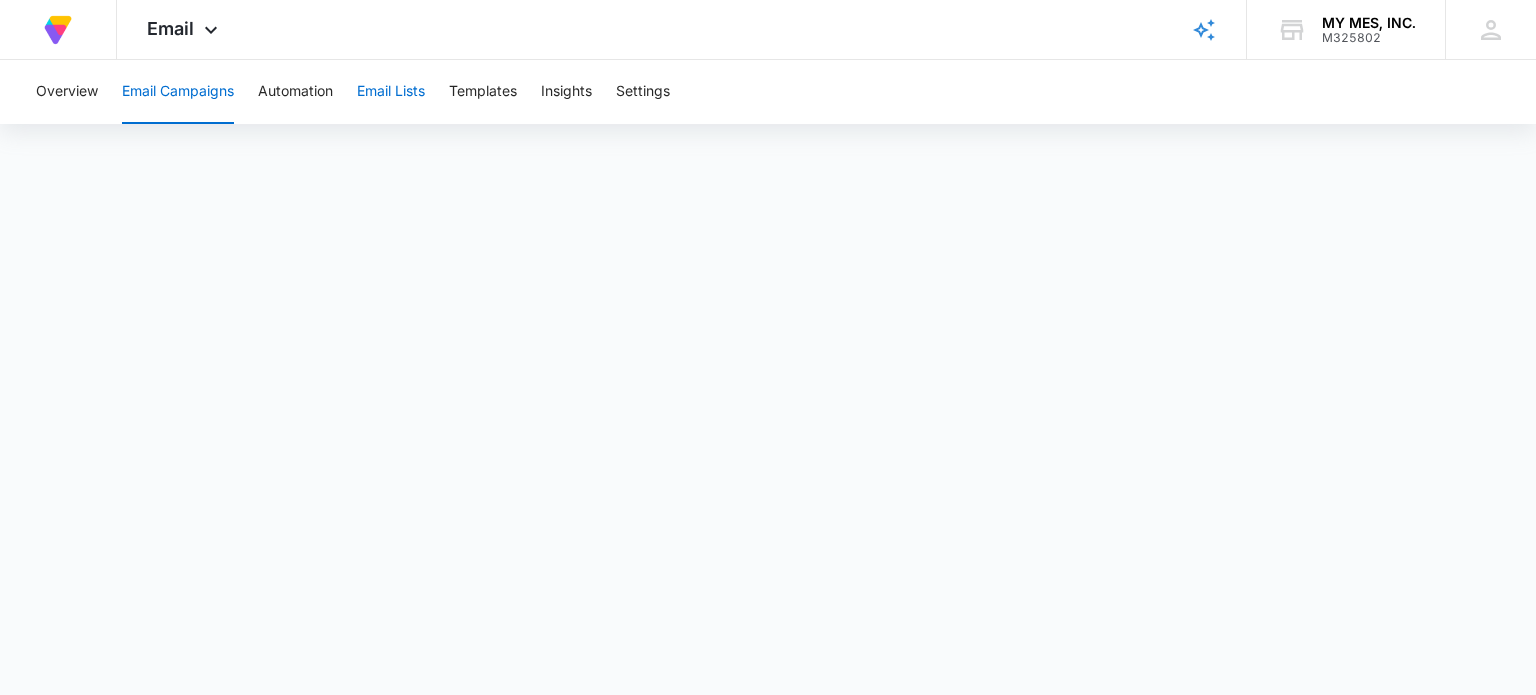 click on "Email Lists" at bounding box center [391, 92] 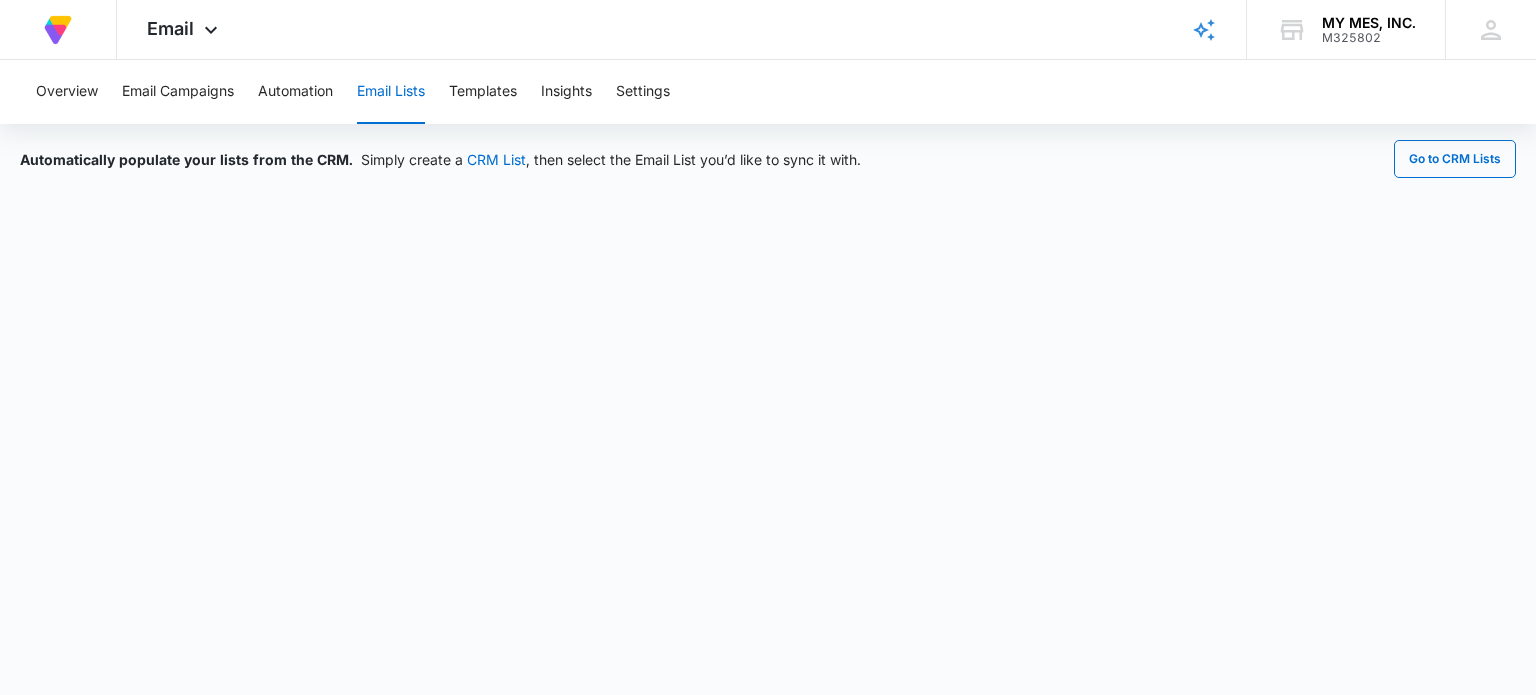 click on "Email Lists" at bounding box center [391, 92] 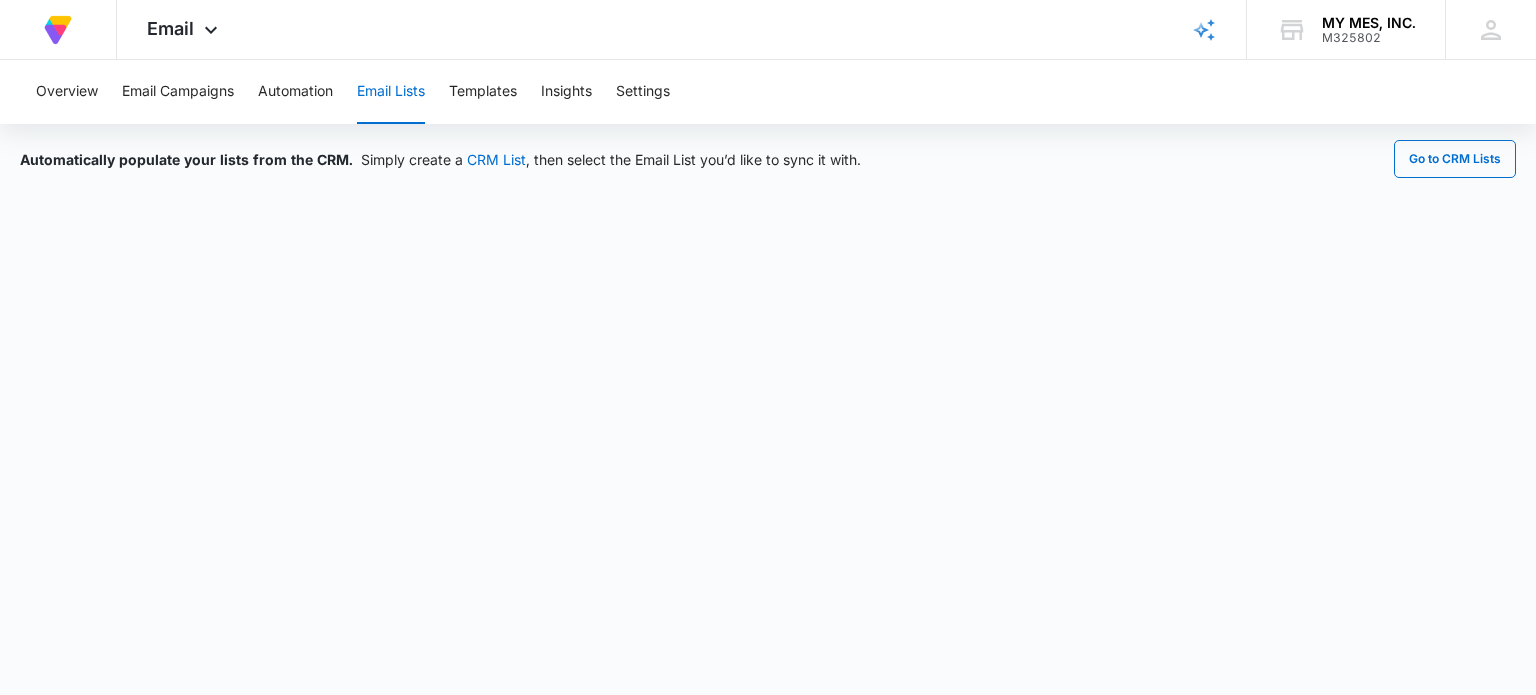 click on "Email Lists" at bounding box center [391, 92] 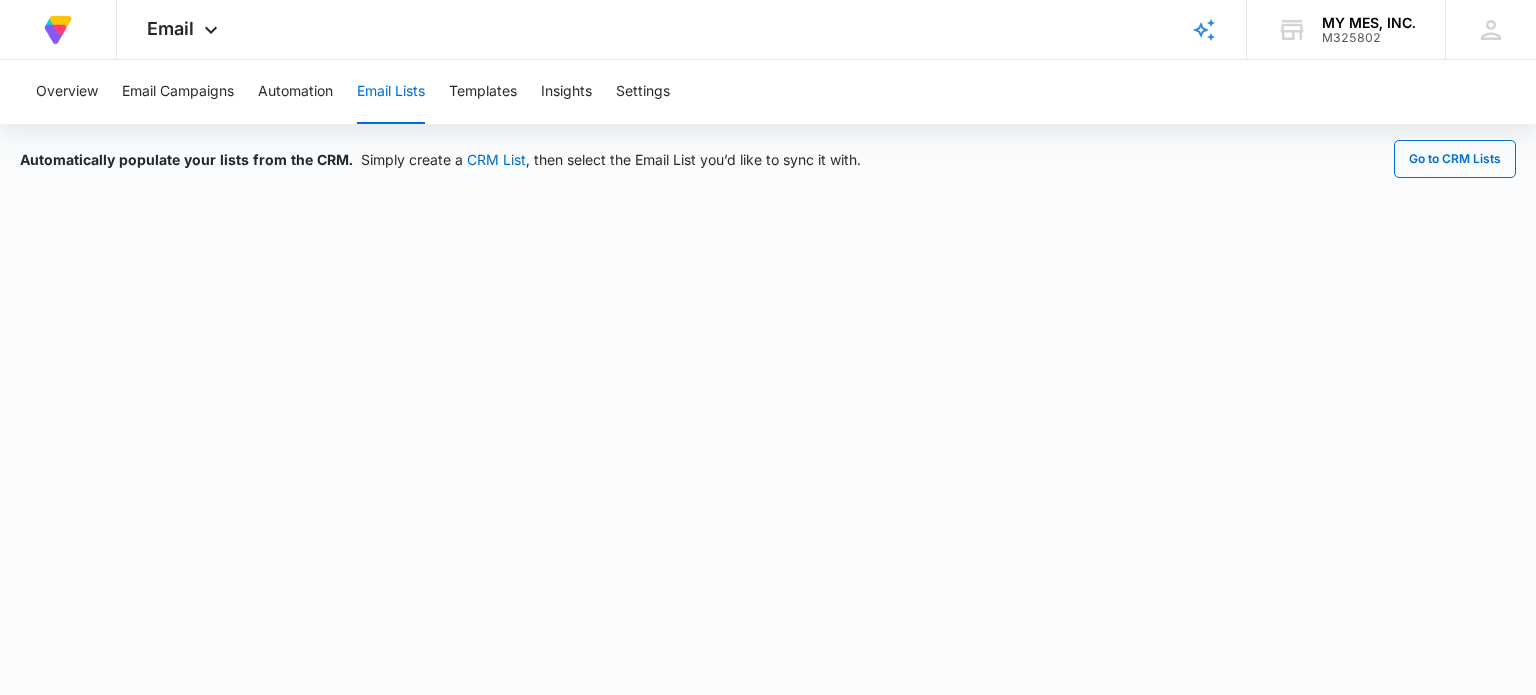 click on "Email Lists" at bounding box center (391, 92) 